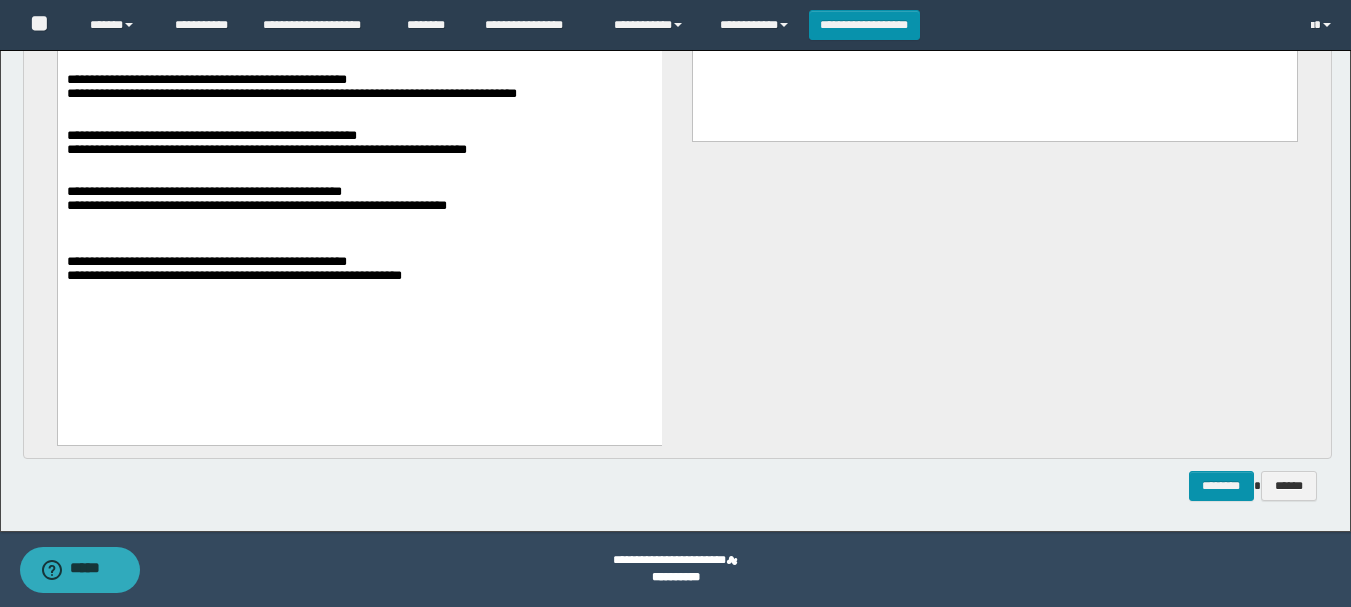 scroll, scrollTop: 0, scrollLeft: 0, axis: both 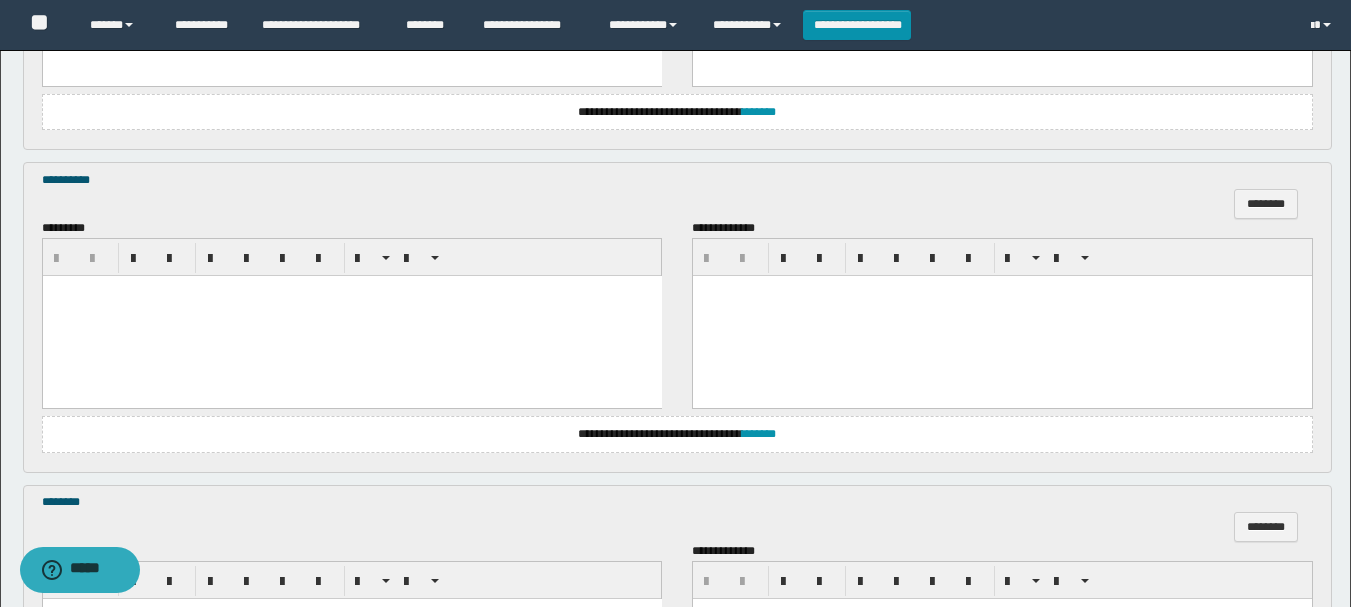 click at bounding box center (351, 316) 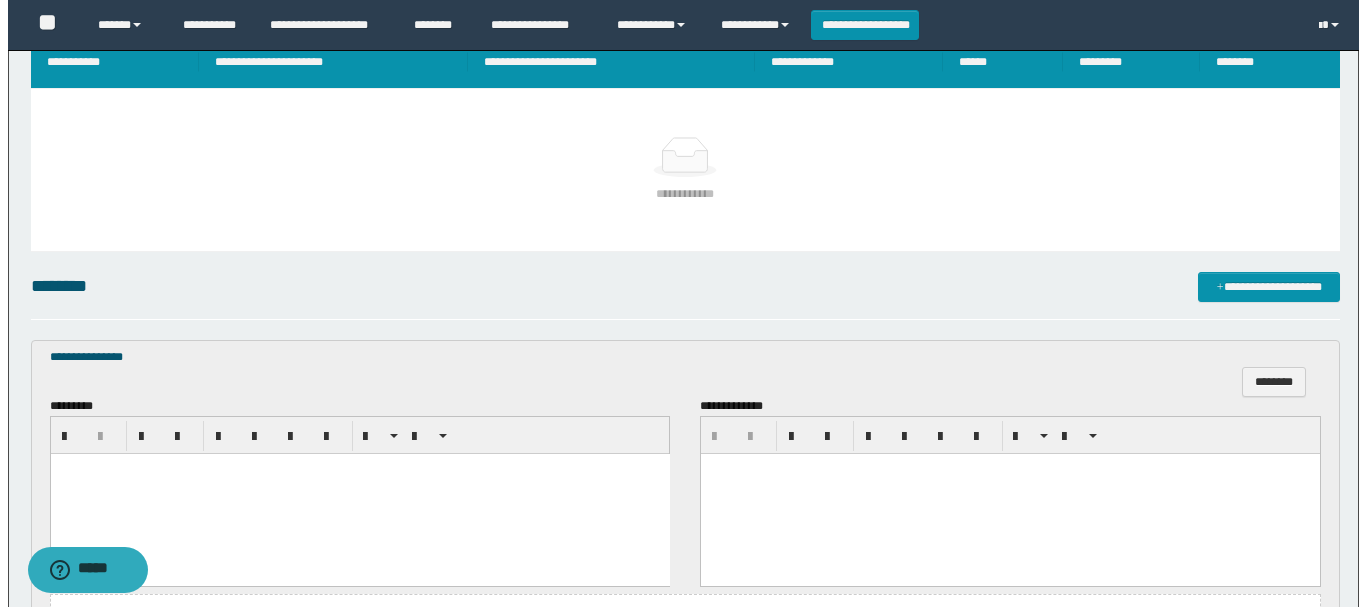 scroll, scrollTop: 0, scrollLeft: 0, axis: both 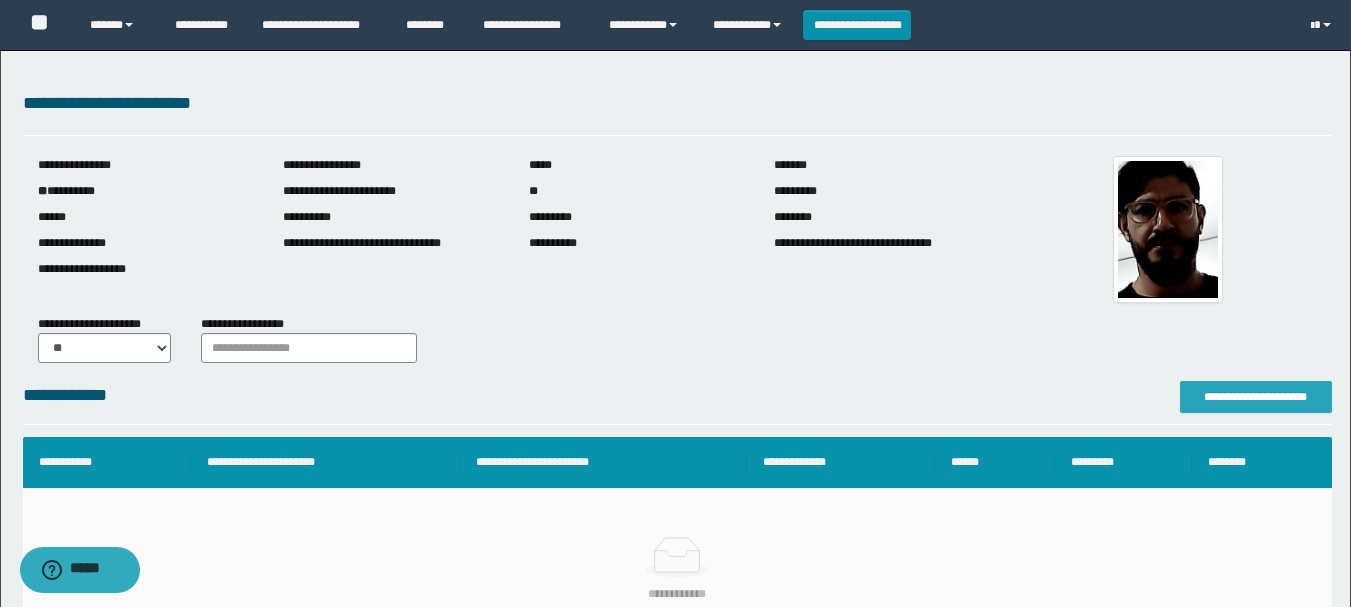 click on "**********" at bounding box center [1256, 397] 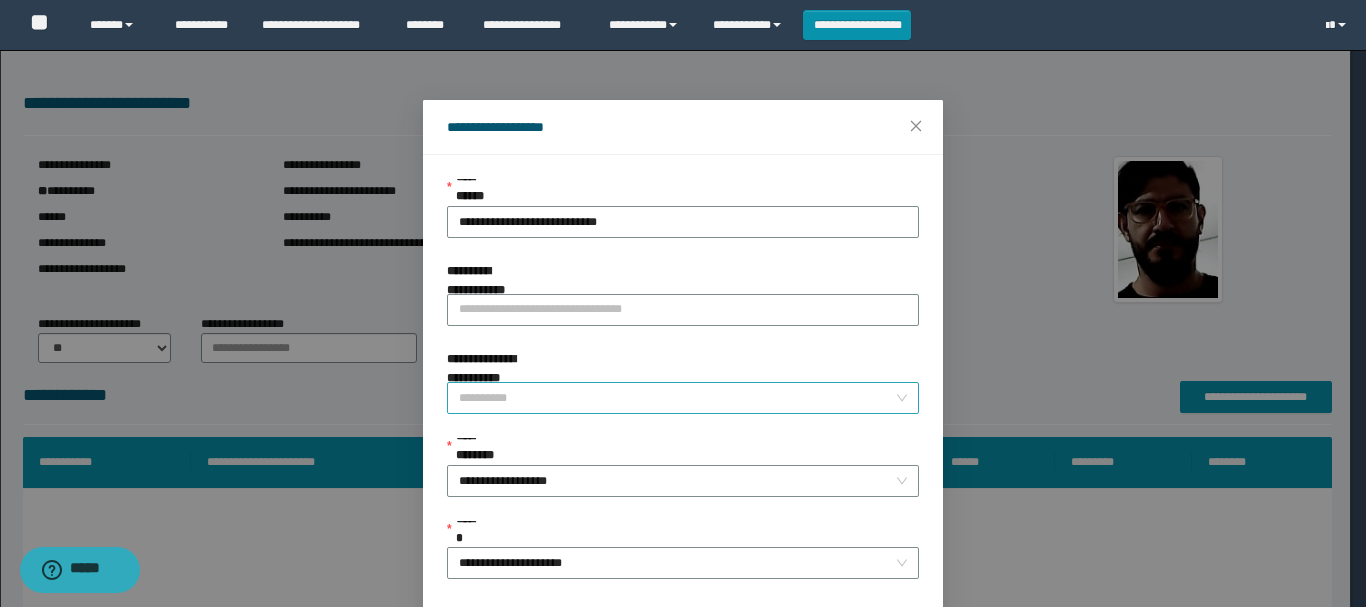 click on "**********" at bounding box center (677, 398) 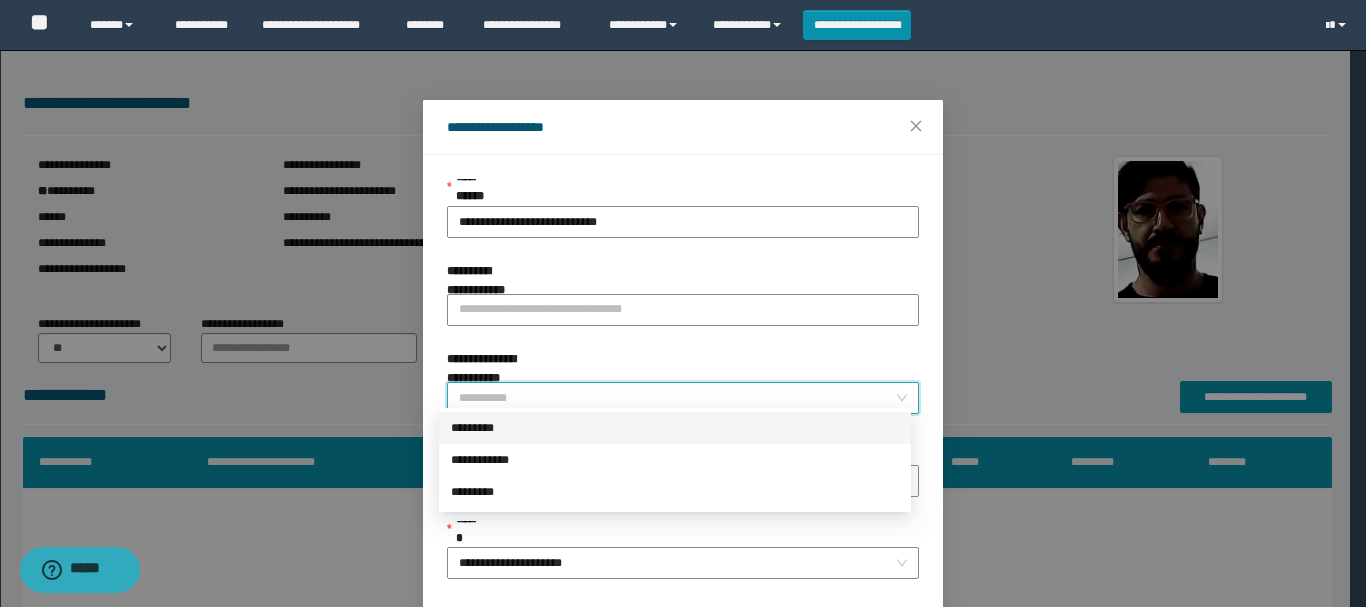 click on "*********" at bounding box center [675, 428] 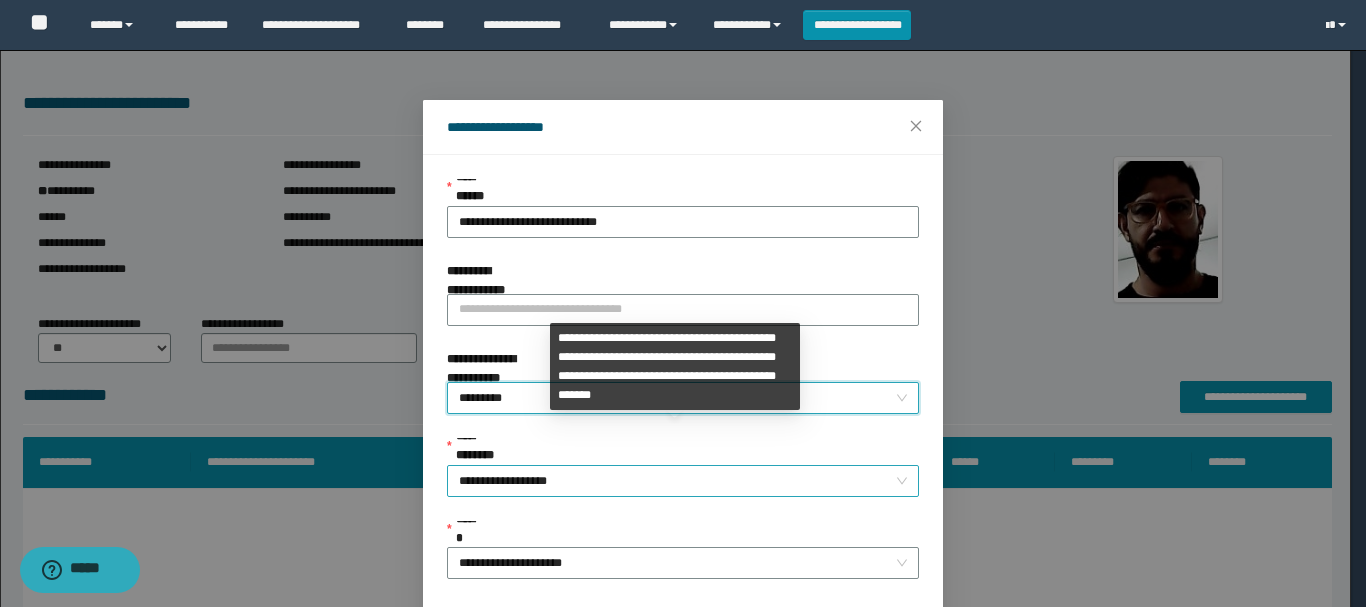 click on "**********" at bounding box center [683, 481] 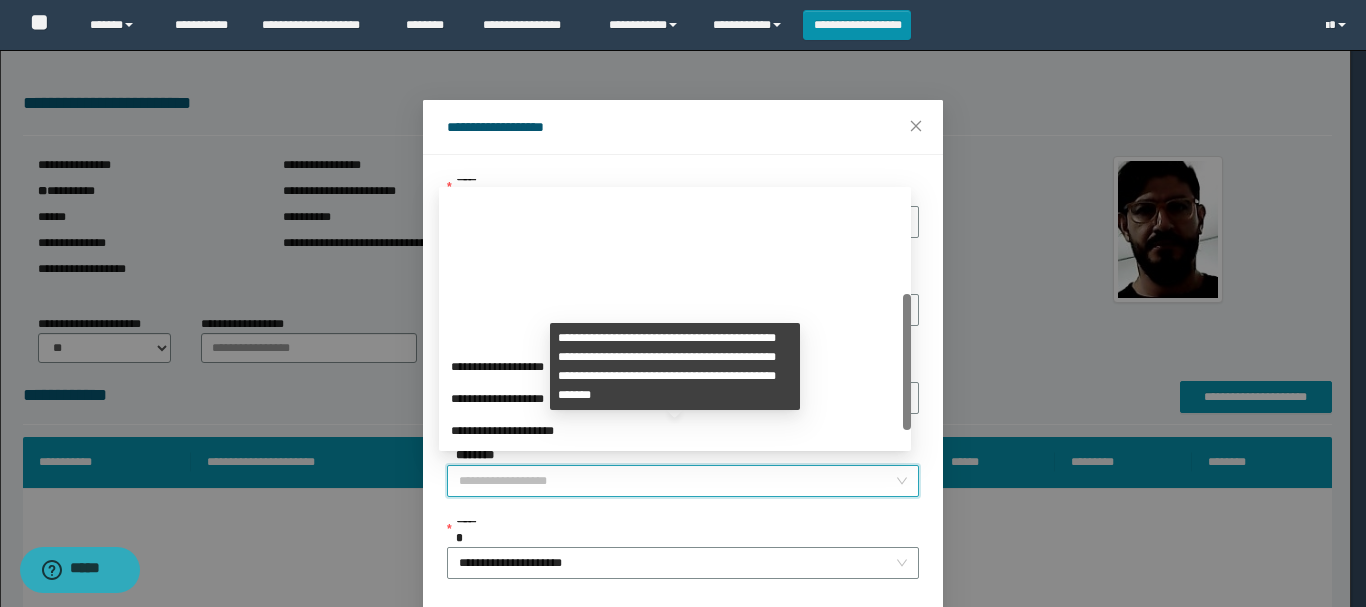 scroll, scrollTop: 192, scrollLeft: 0, axis: vertical 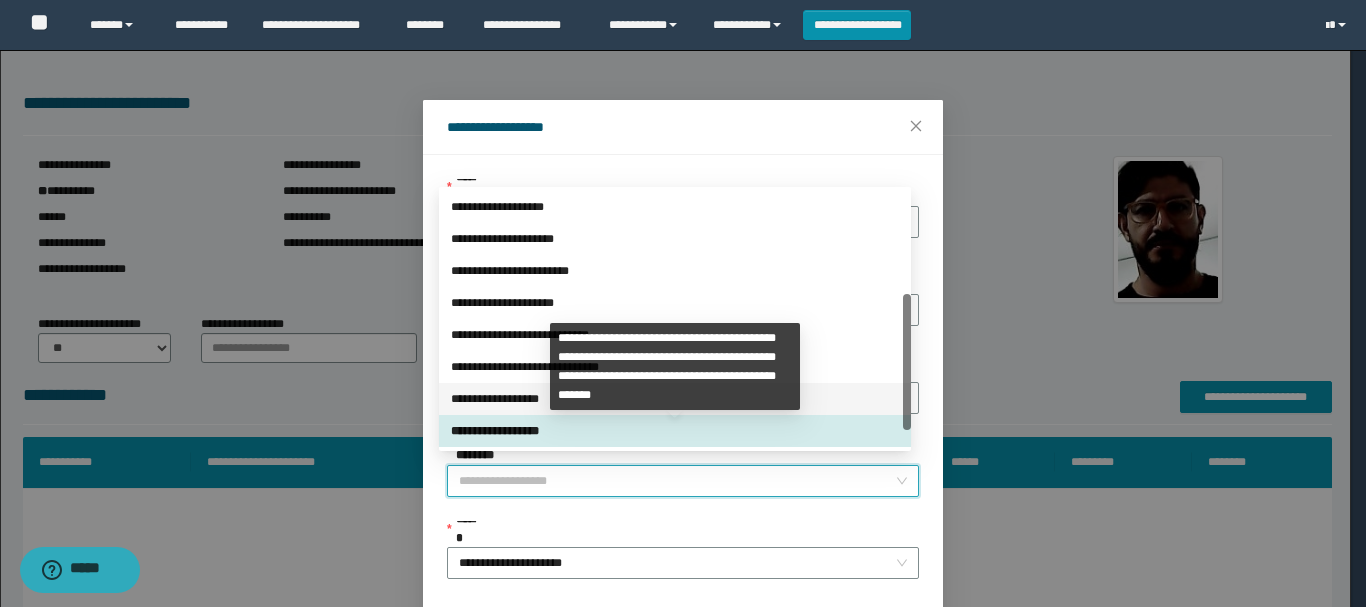 click on "**********" at bounding box center [675, 399] 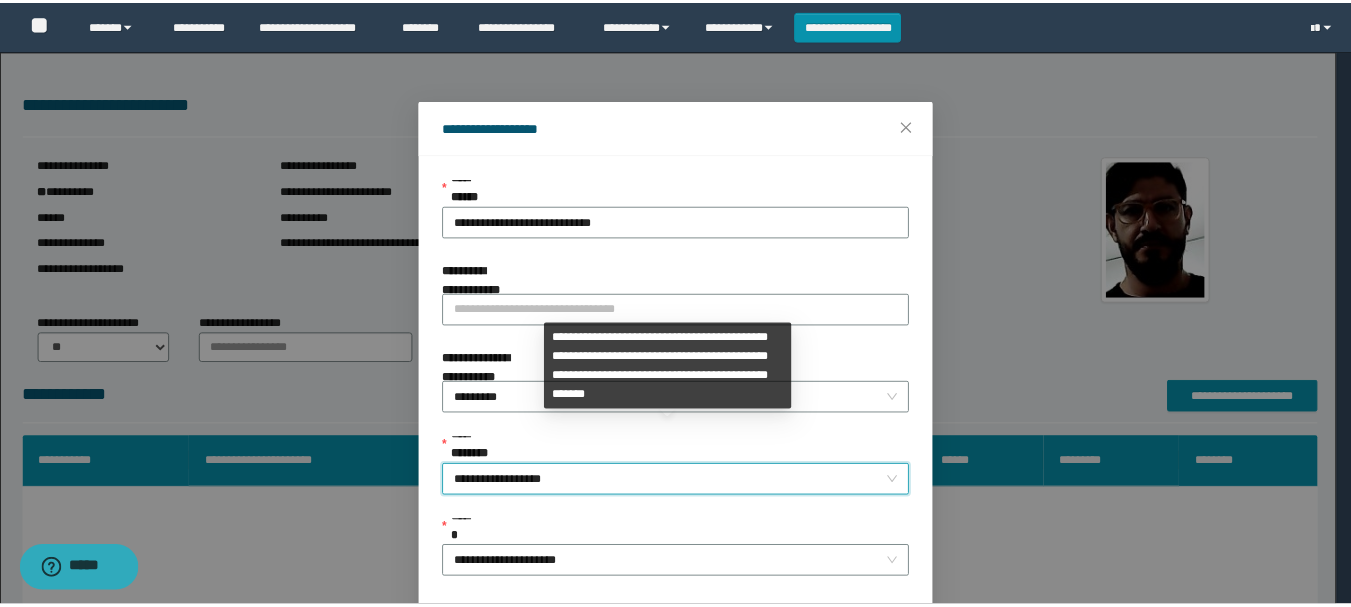 scroll, scrollTop: 145, scrollLeft: 0, axis: vertical 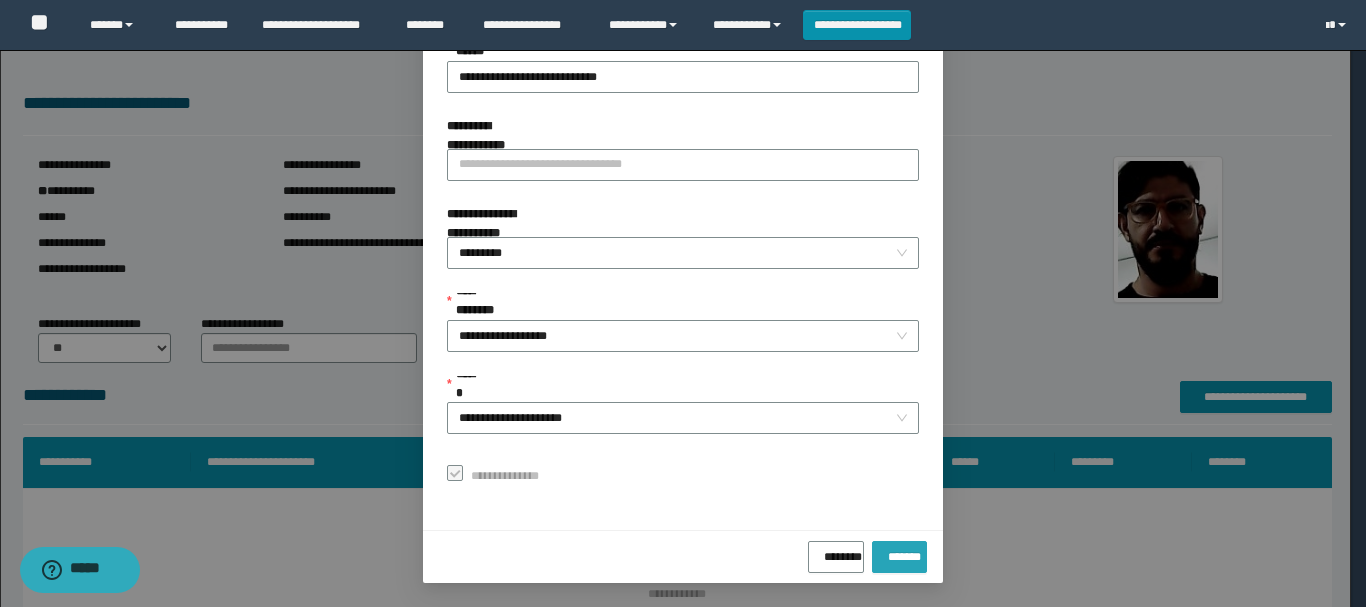 click on "*******" at bounding box center (899, 553) 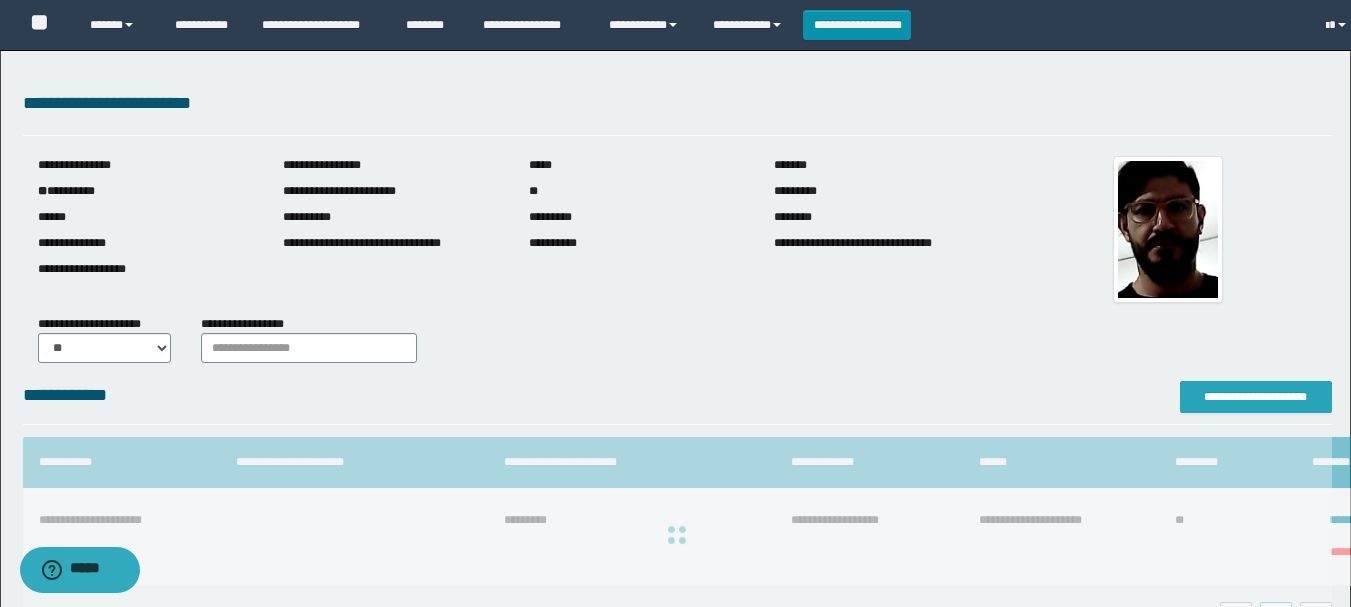 scroll, scrollTop: 0, scrollLeft: 0, axis: both 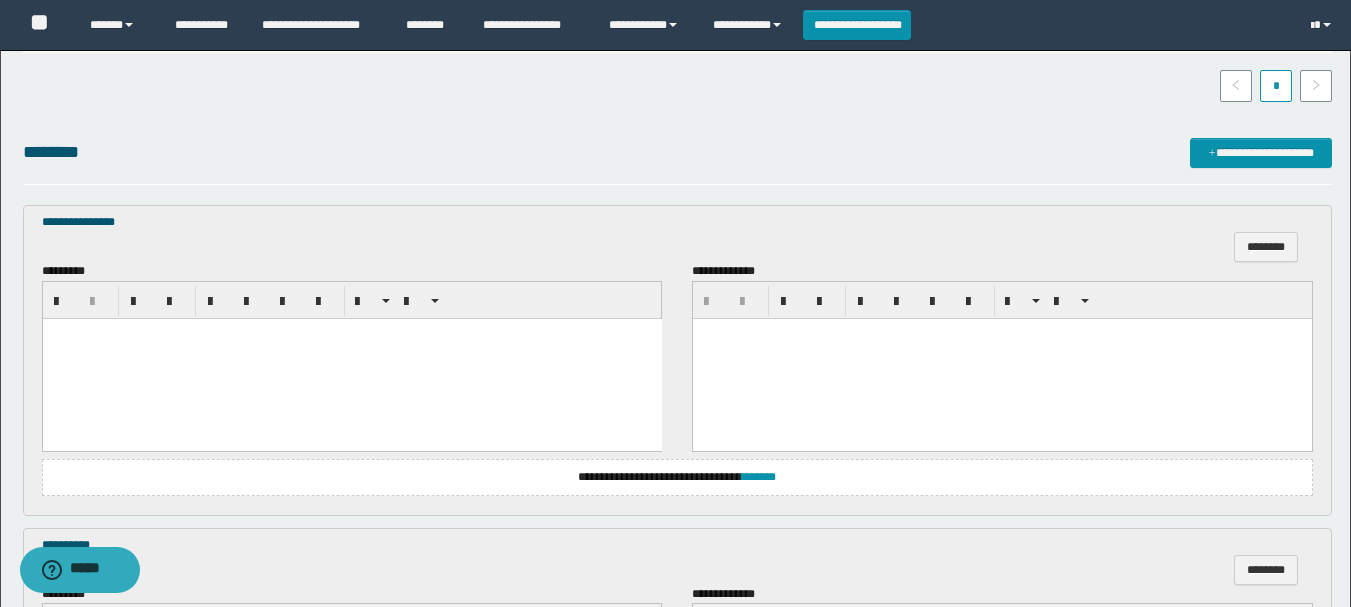 click at bounding box center (351, 358) 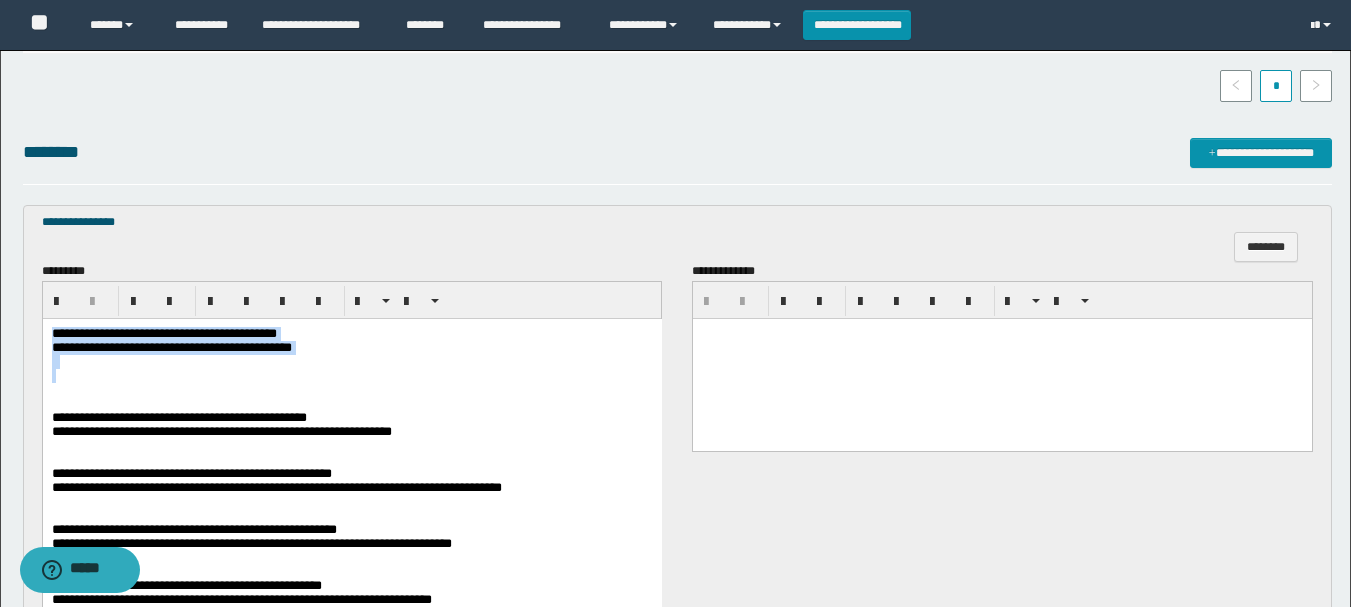 drag, startPoint x: 55, startPoint y: 334, endPoint x: 441, endPoint y: 378, distance: 388.49966 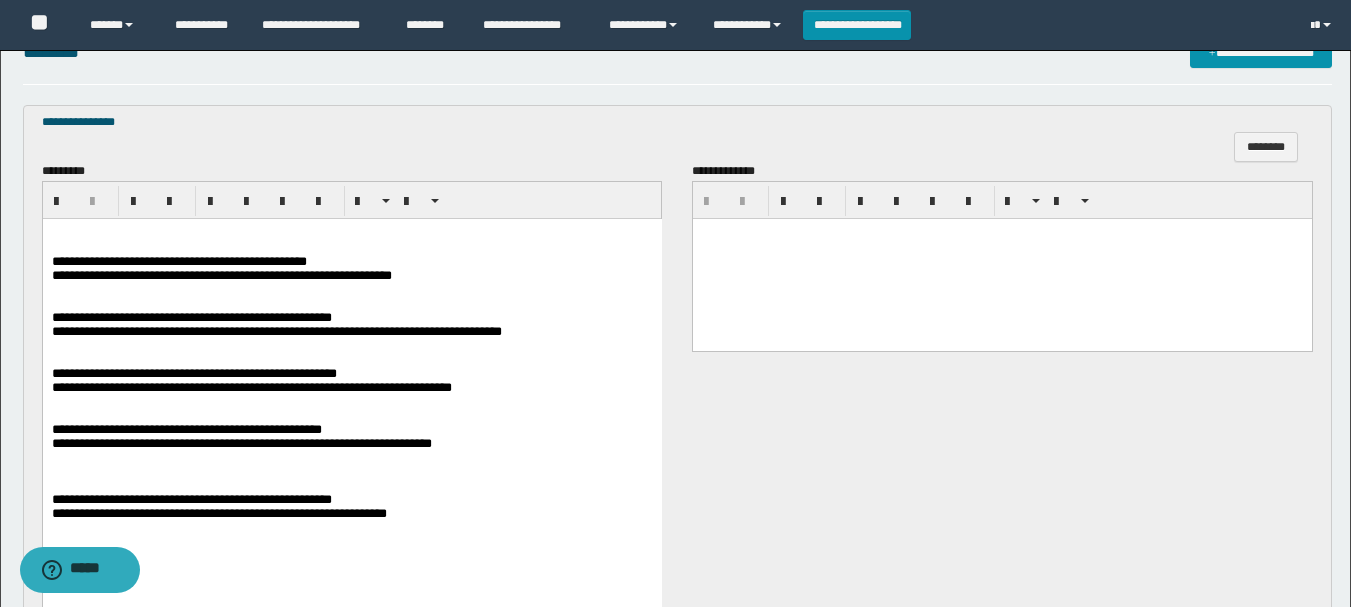 scroll, scrollTop: 700, scrollLeft: 0, axis: vertical 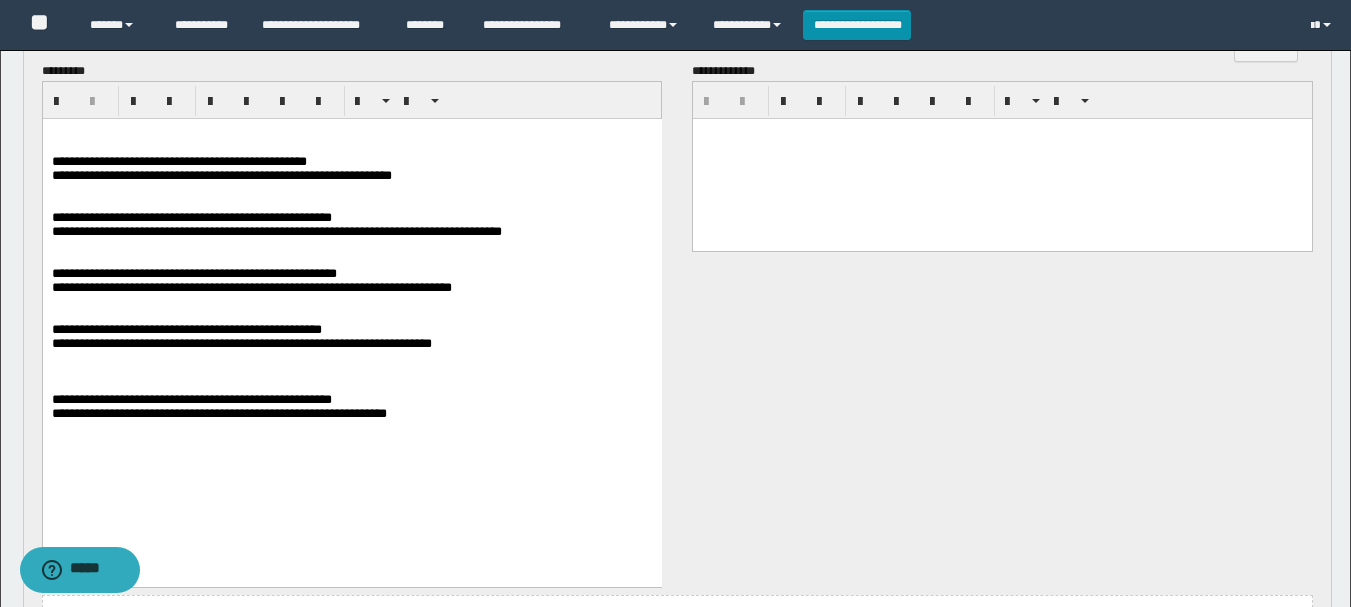 click on "**********" at bounding box center [178, 160] 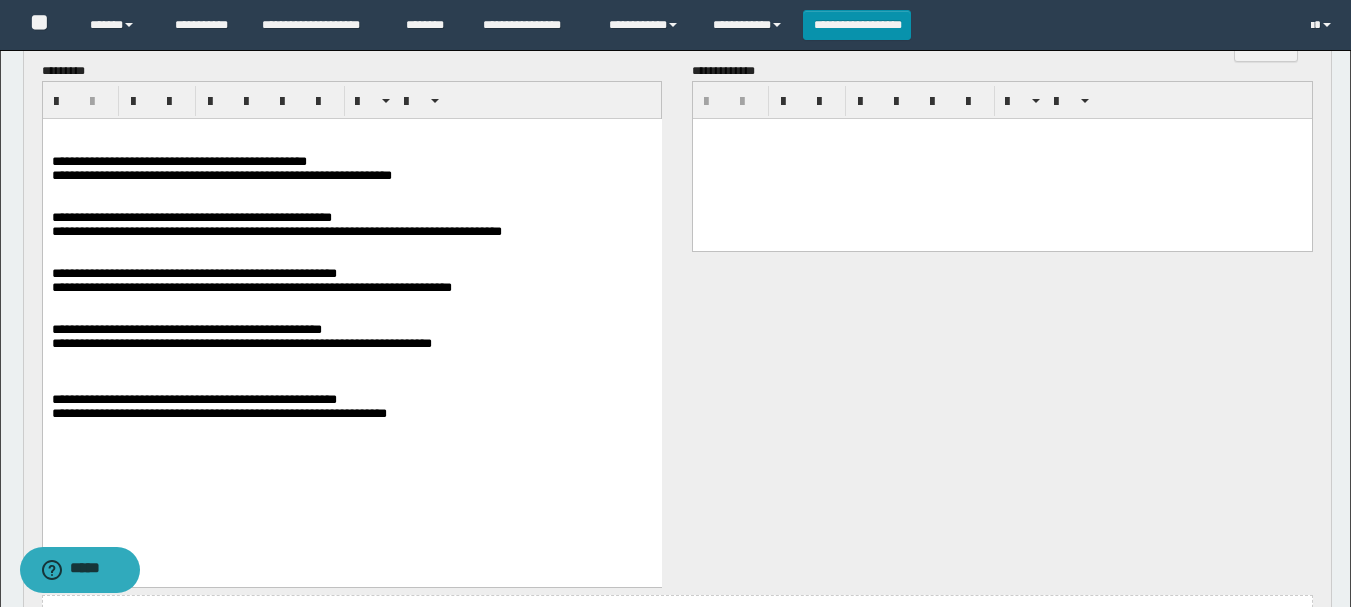 click on "**********" at bounding box center [191, 216] 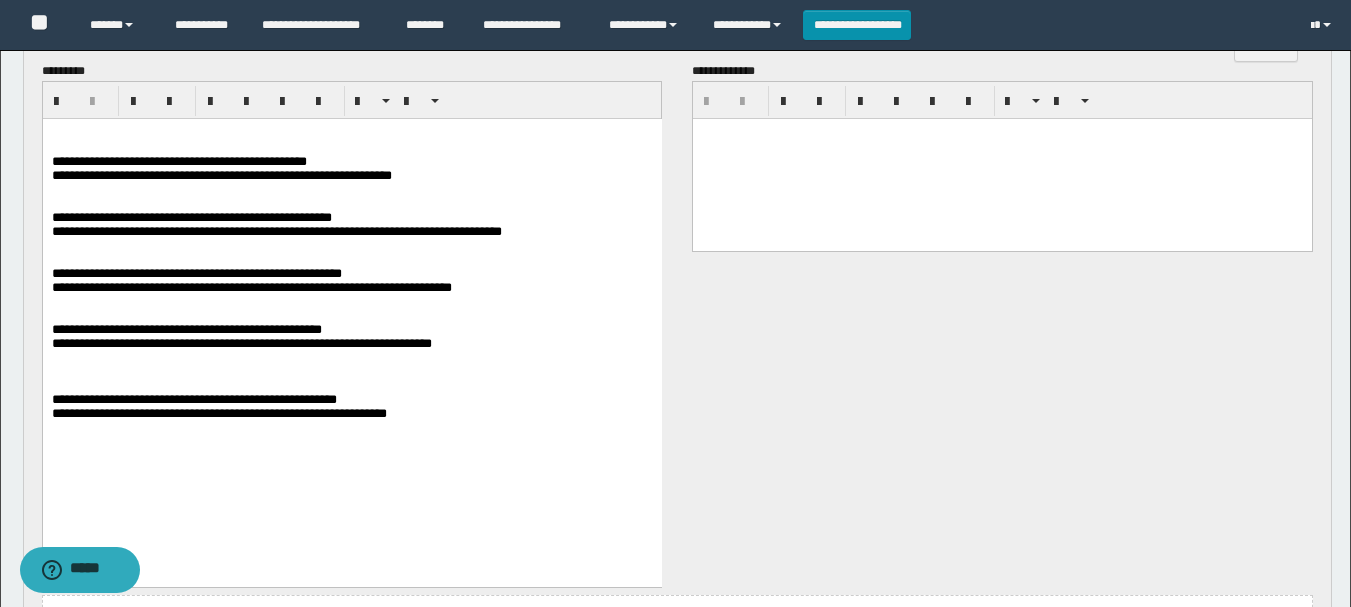 click on "**********" at bounding box center (186, 328) 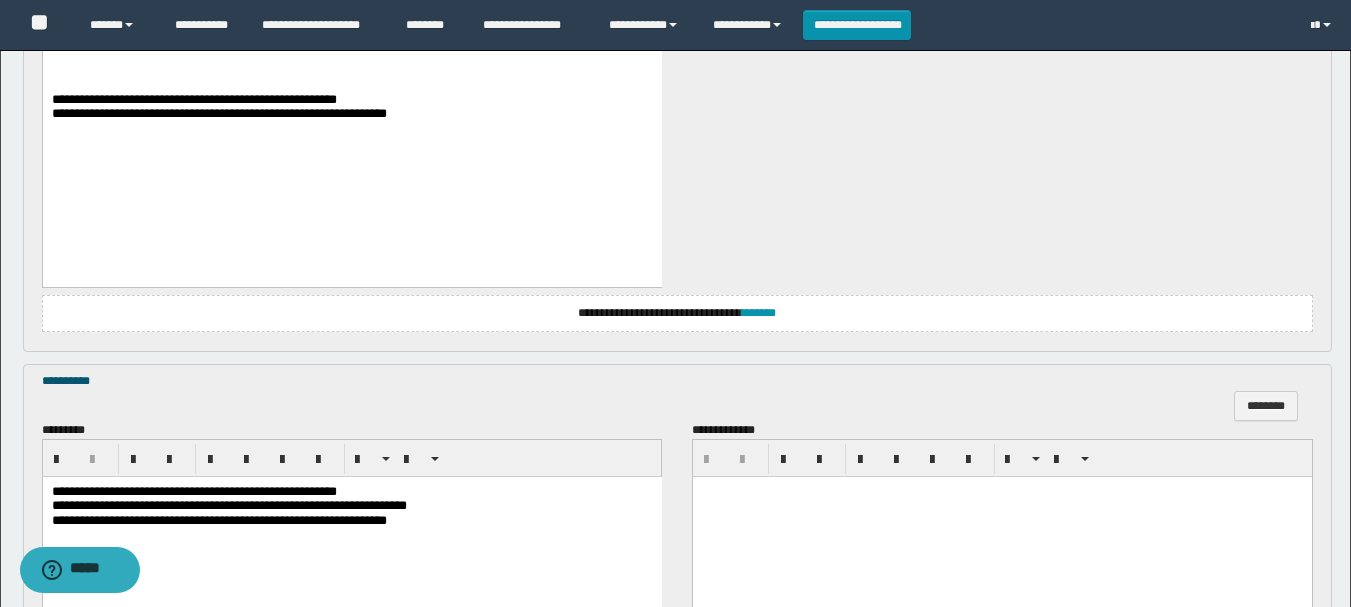 scroll, scrollTop: 1100, scrollLeft: 0, axis: vertical 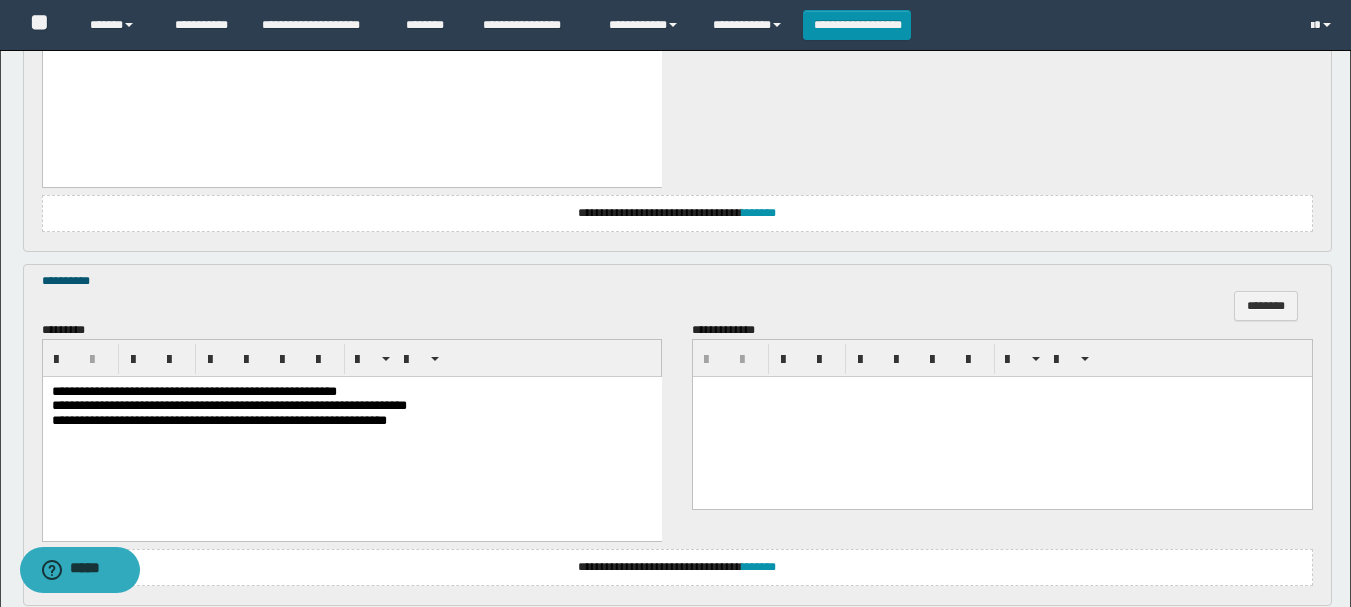 click on "**********" at bounding box center [193, 391] 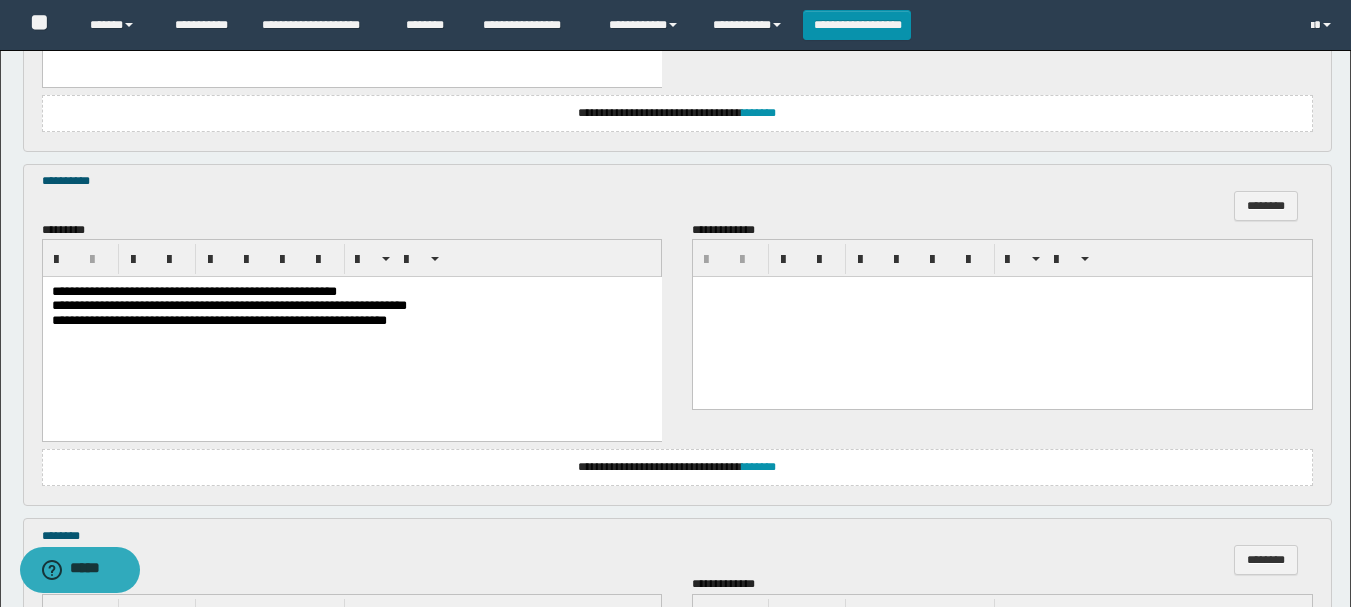 scroll, scrollTop: 1573, scrollLeft: 0, axis: vertical 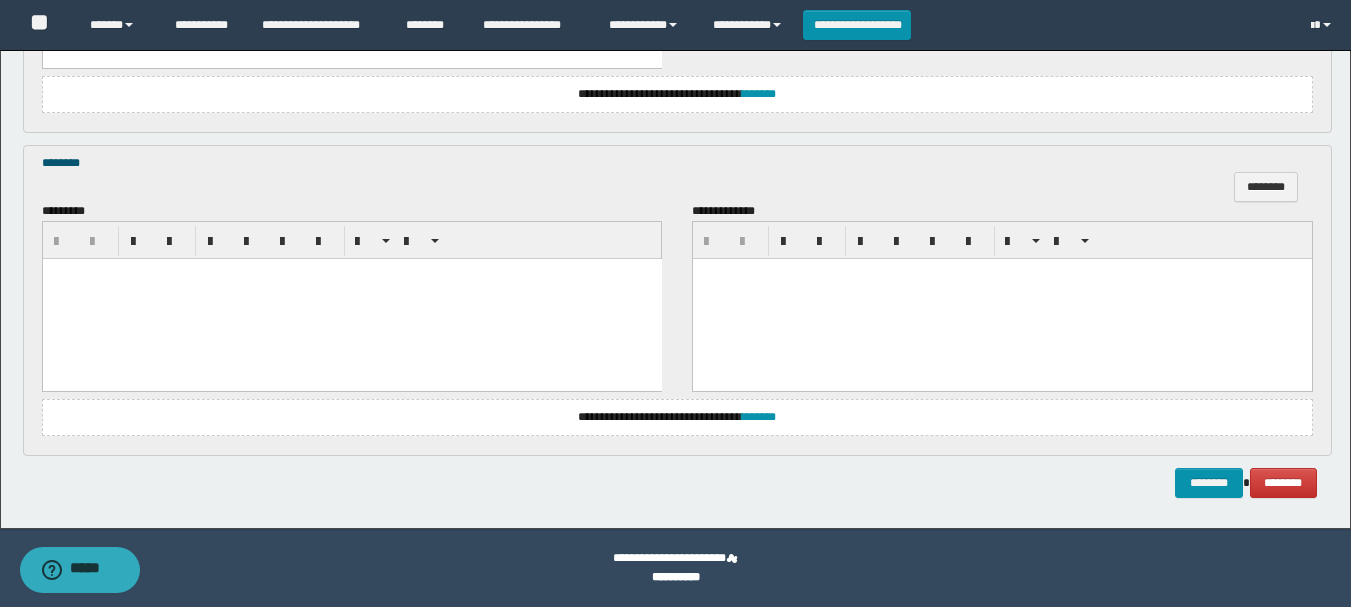 click at bounding box center (351, 299) 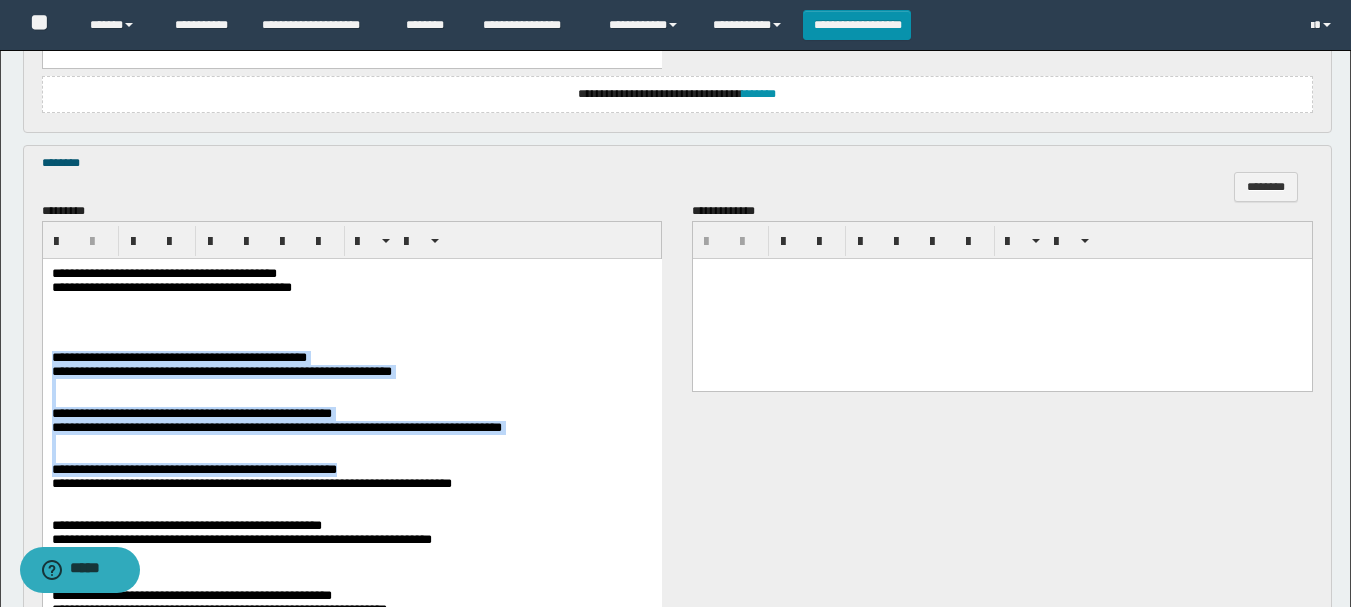 scroll, scrollTop: 1873, scrollLeft: 0, axis: vertical 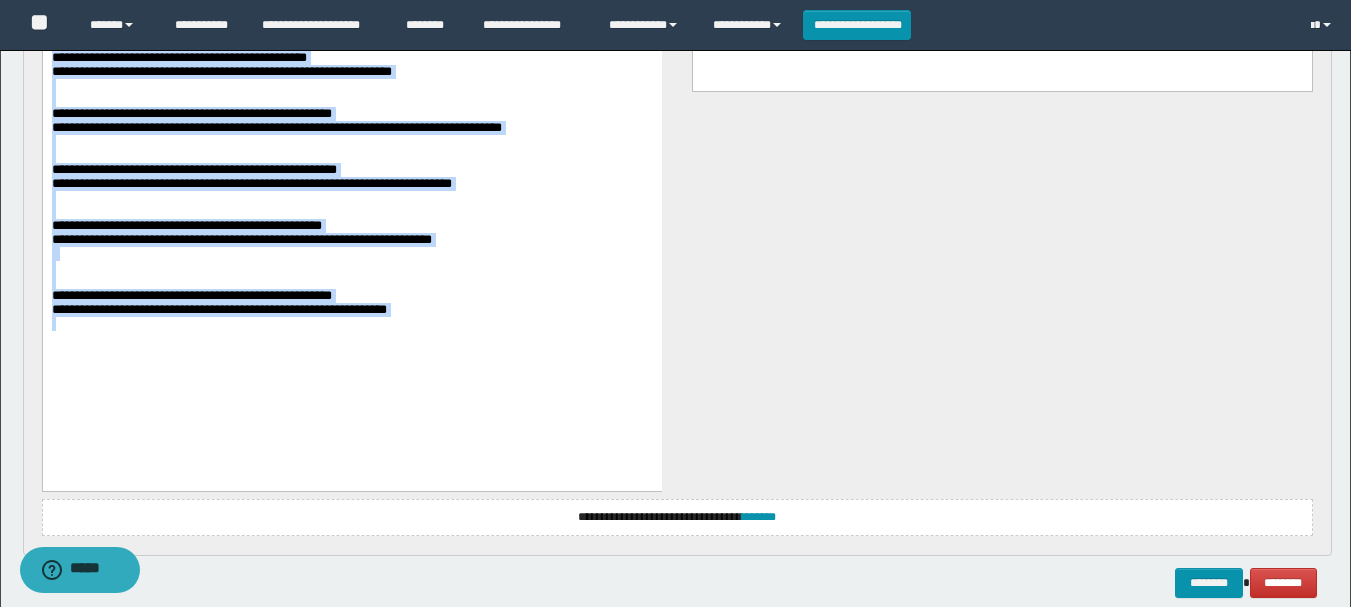 drag, startPoint x: 51, startPoint y: 71, endPoint x: 461, endPoint y: 411, distance: 532.63495 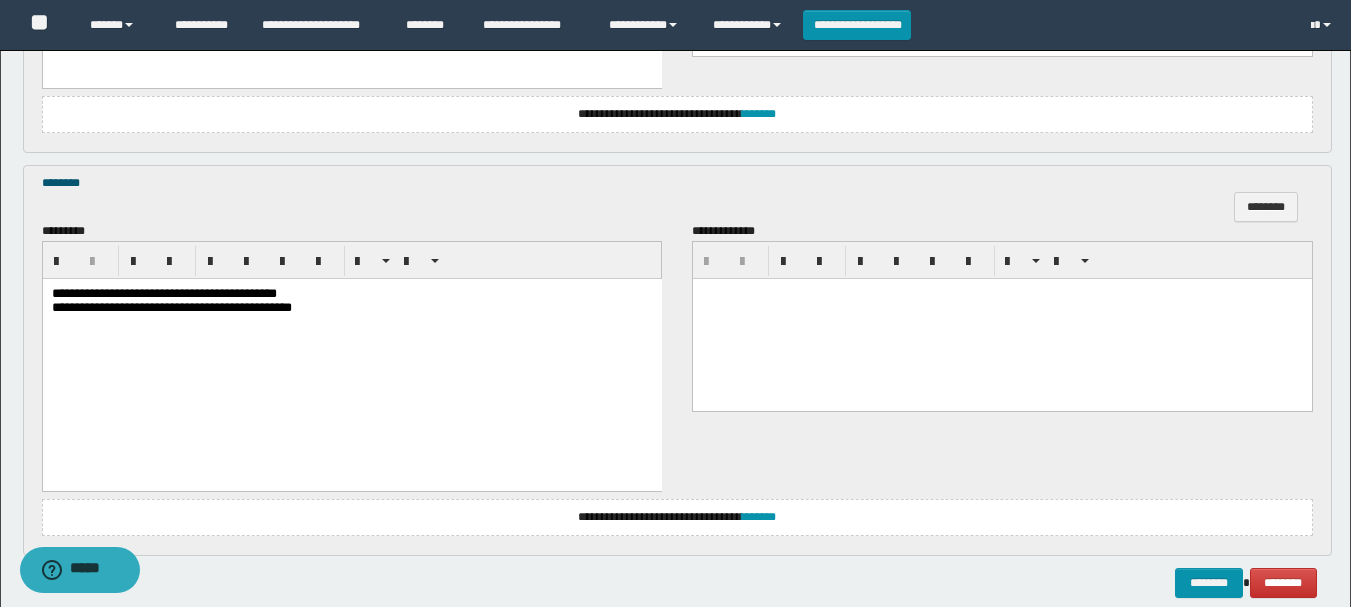 scroll, scrollTop: 1453, scrollLeft: 0, axis: vertical 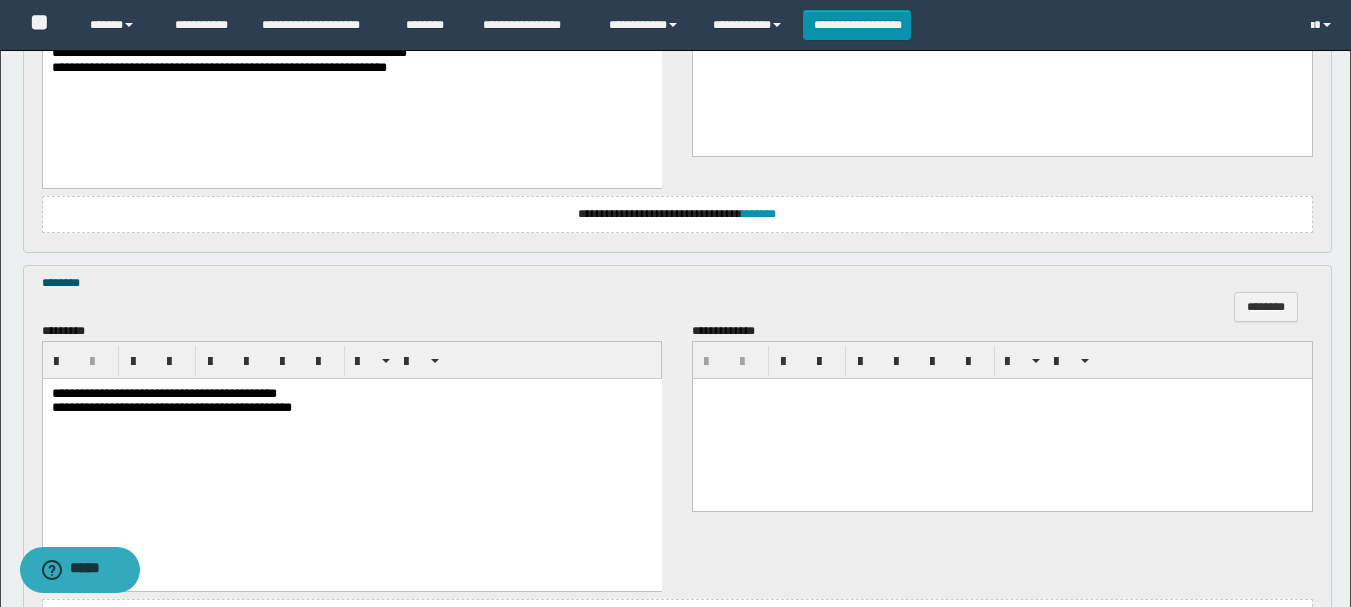 drag, startPoint x: 226, startPoint y: 389, endPoint x: 238, endPoint y: 475, distance: 86.833176 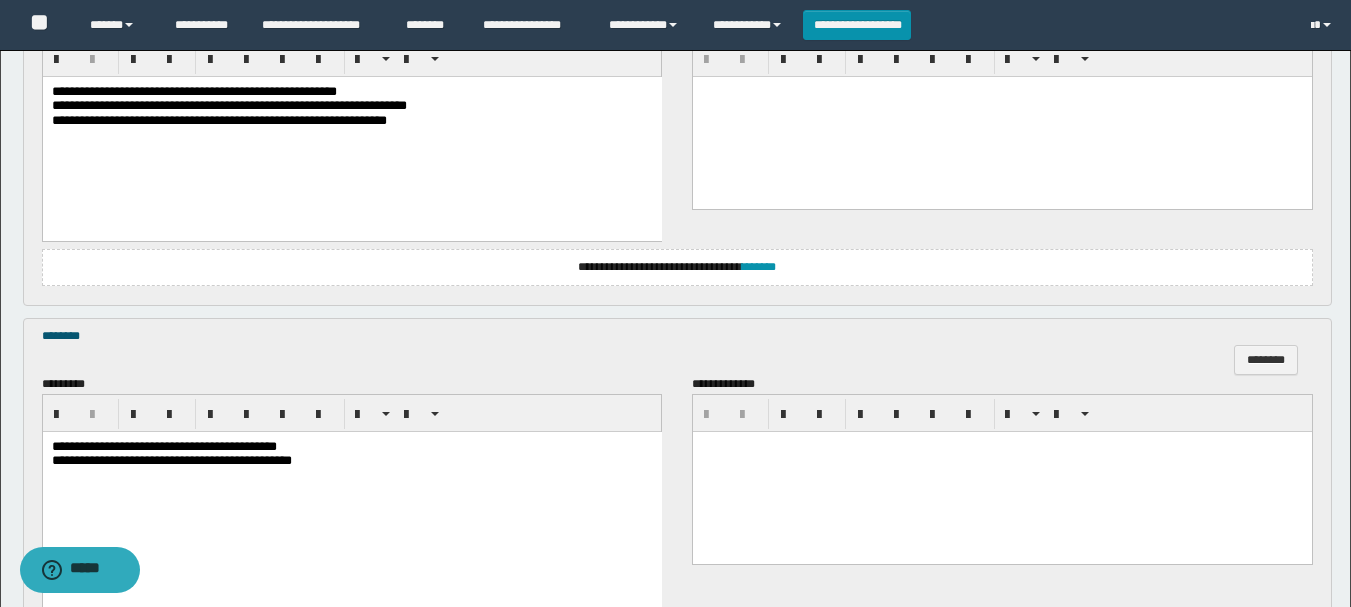 scroll, scrollTop: 1653, scrollLeft: 0, axis: vertical 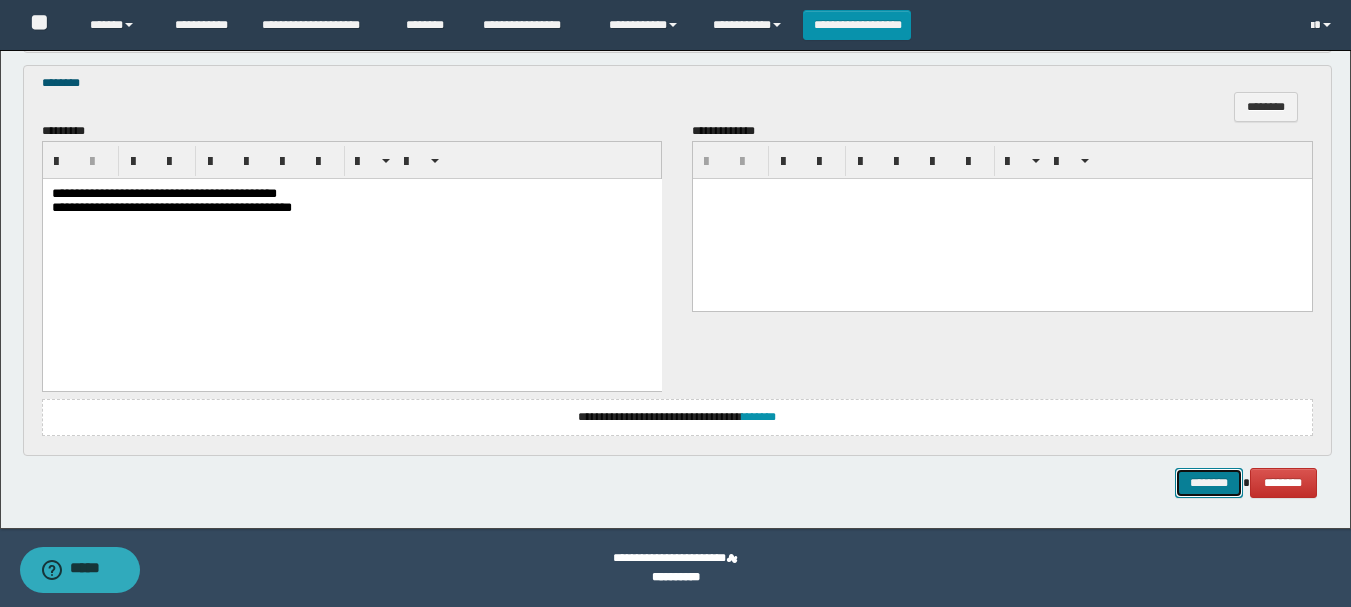 click on "********" at bounding box center (1209, 483) 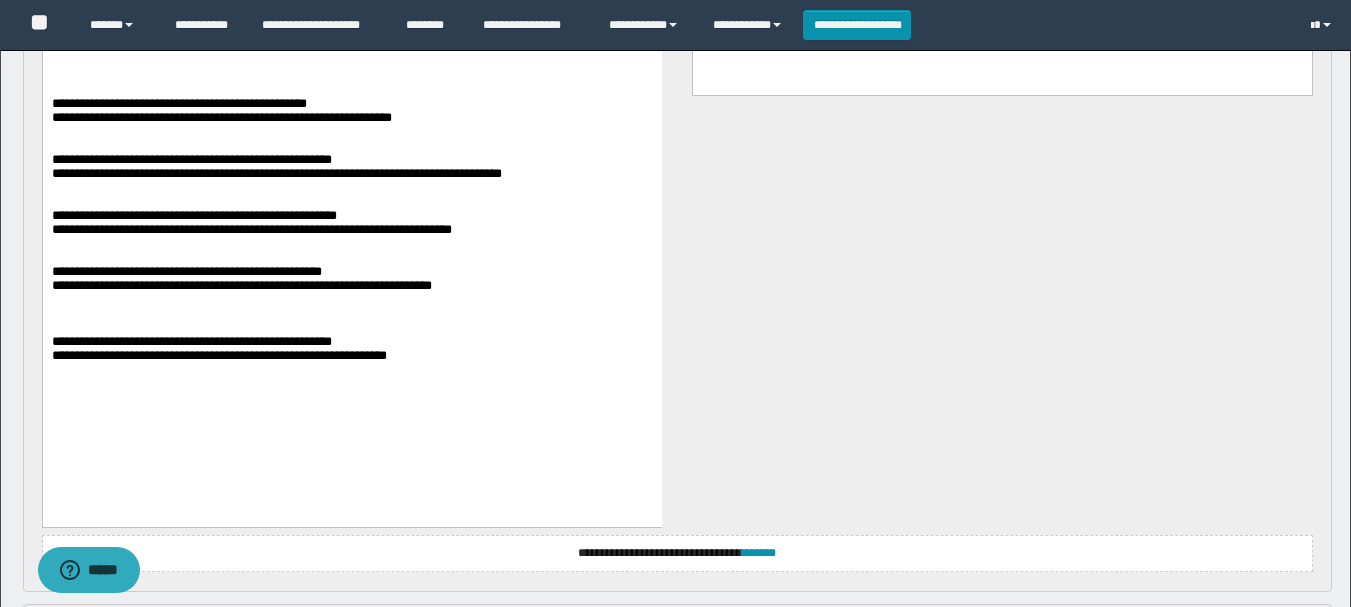 scroll, scrollTop: 1600, scrollLeft: 0, axis: vertical 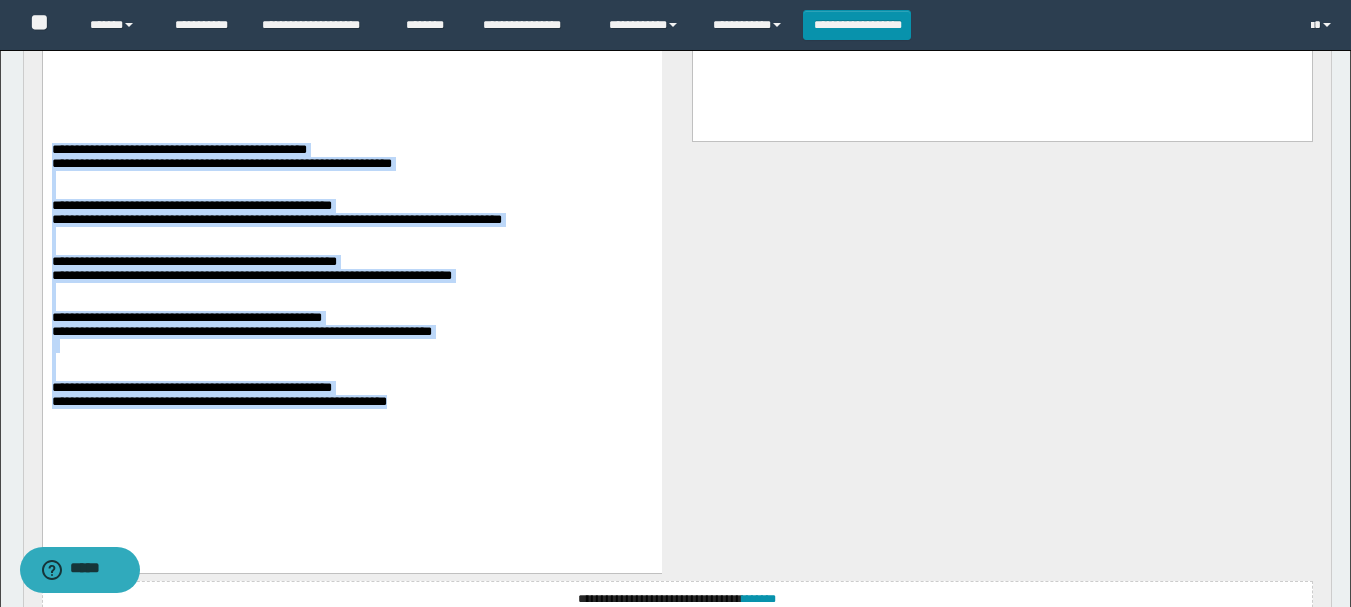 drag, startPoint x: 54, startPoint y: 168, endPoint x: 503, endPoint y: 475, distance: 543.92096 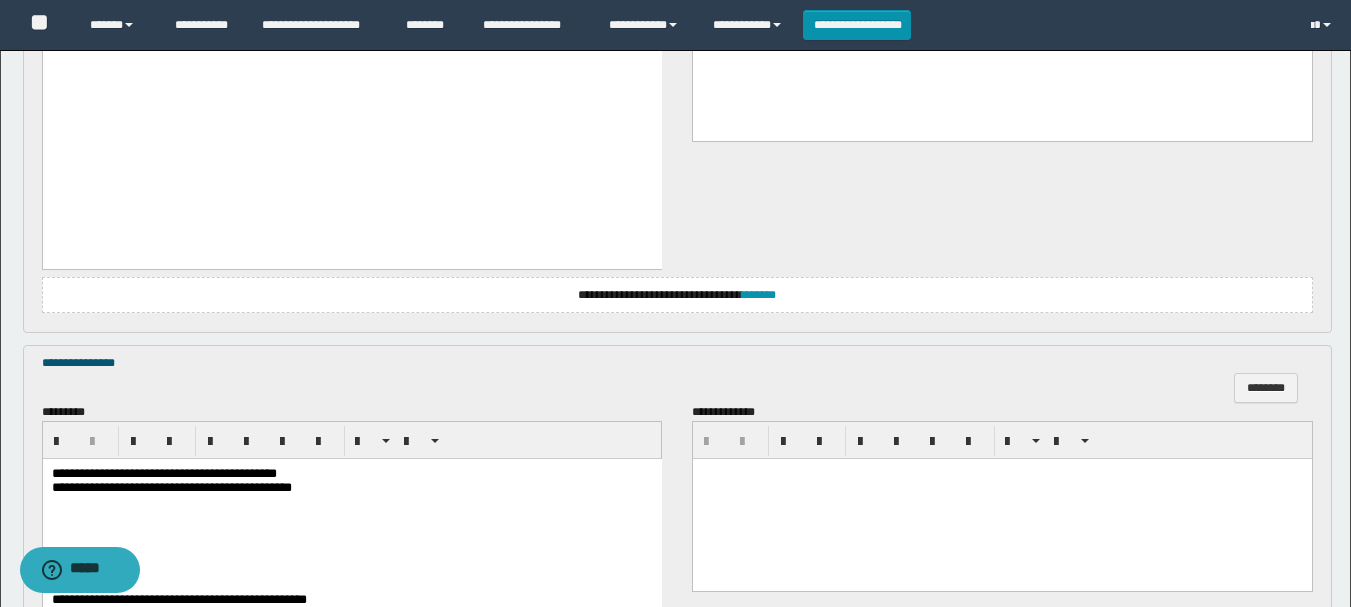 scroll, scrollTop: 500, scrollLeft: 0, axis: vertical 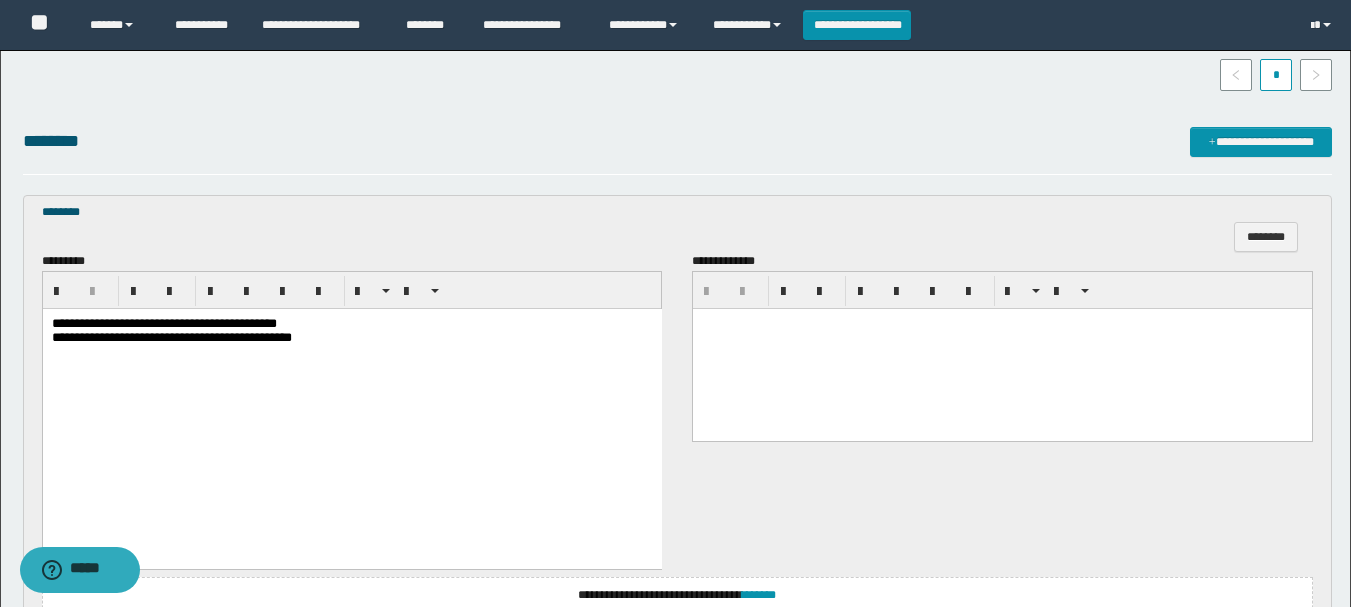 click on "**********" at bounding box center (163, 322) 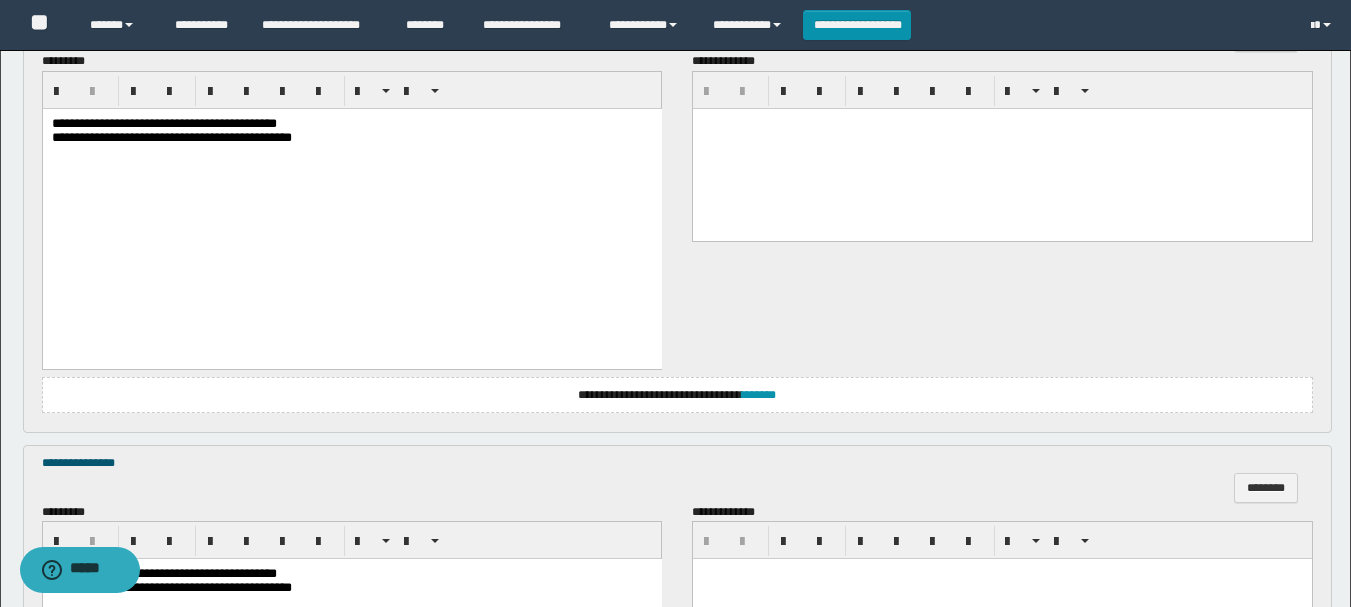 scroll, scrollTop: 1000, scrollLeft: 0, axis: vertical 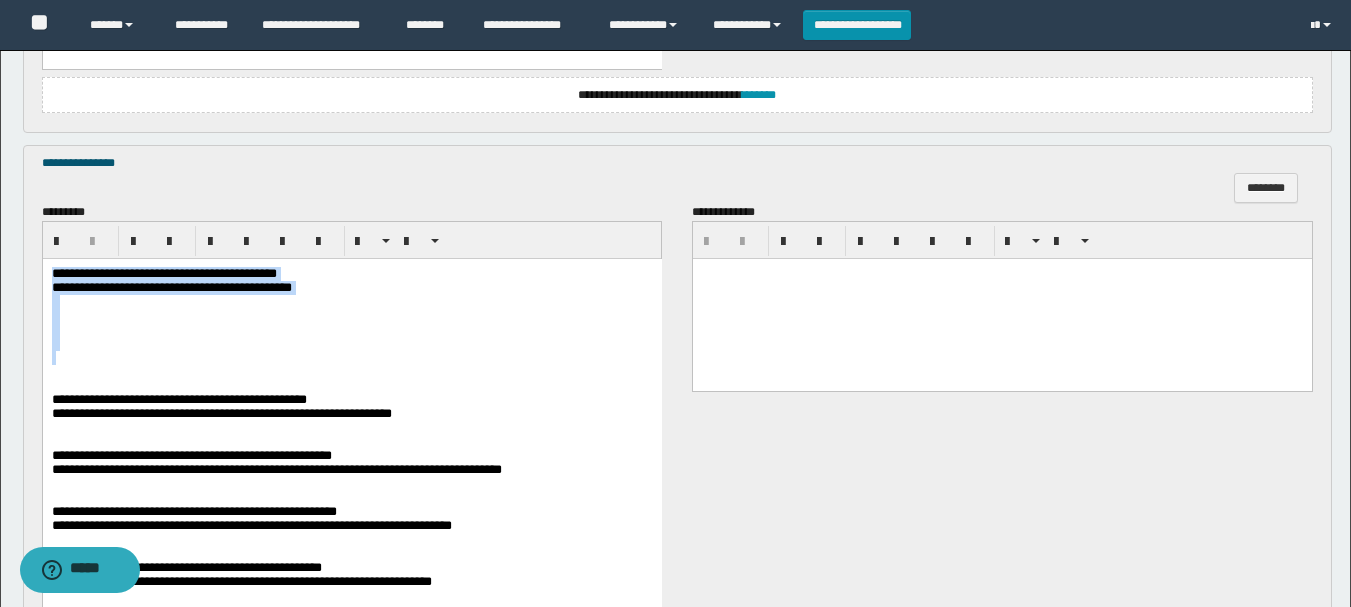 drag, startPoint x: 50, startPoint y: 272, endPoint x: 504, endPoint y: 366, distance: 463.62915 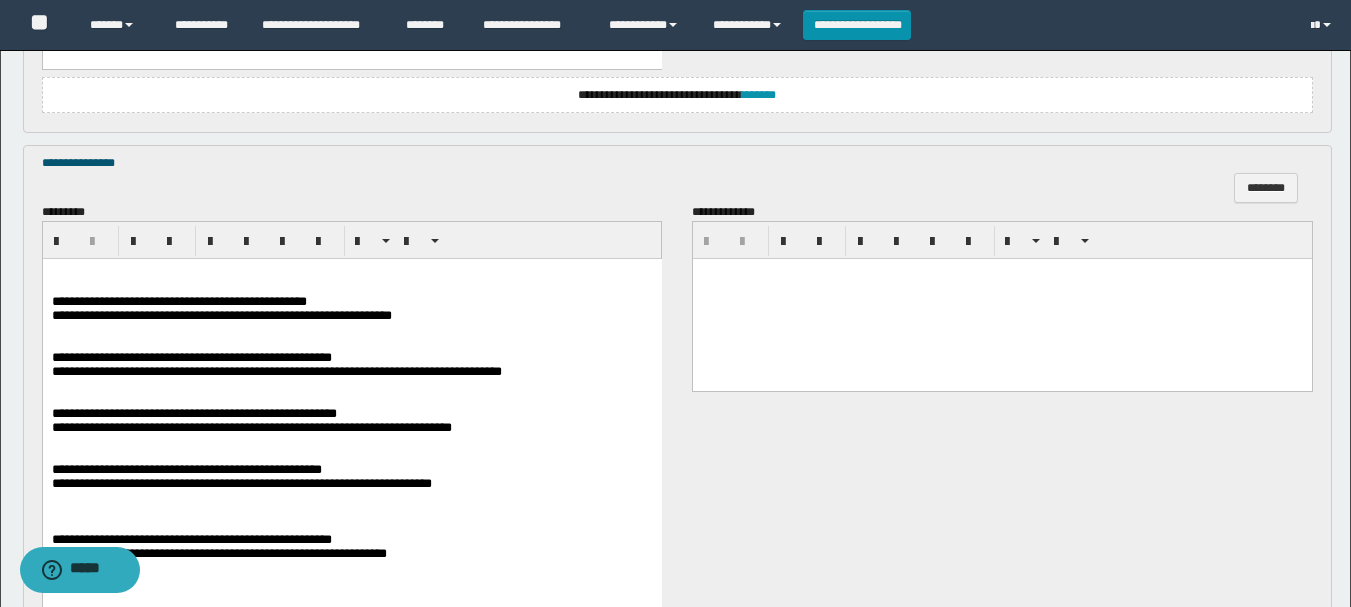 scroll, scrollTop: 1100, scrollLeft: 0, axis: vertical 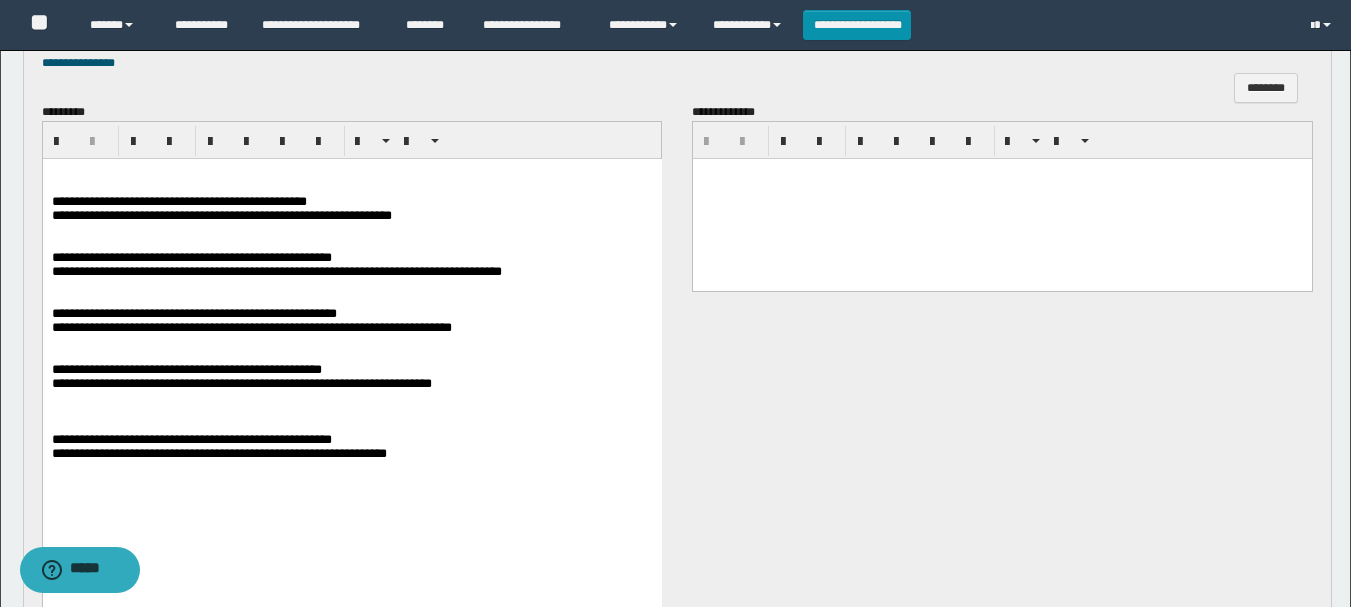 click on "**********" at bounding box center (178, 201) 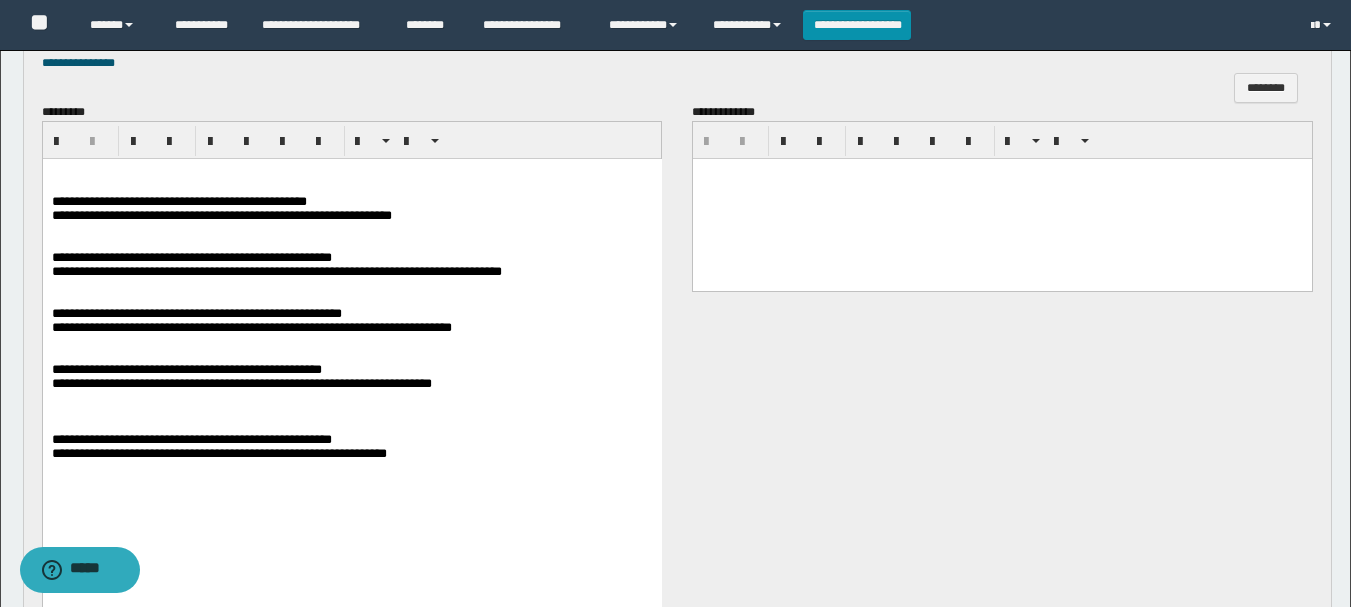click on "**********" at bounding box center [186, 369] 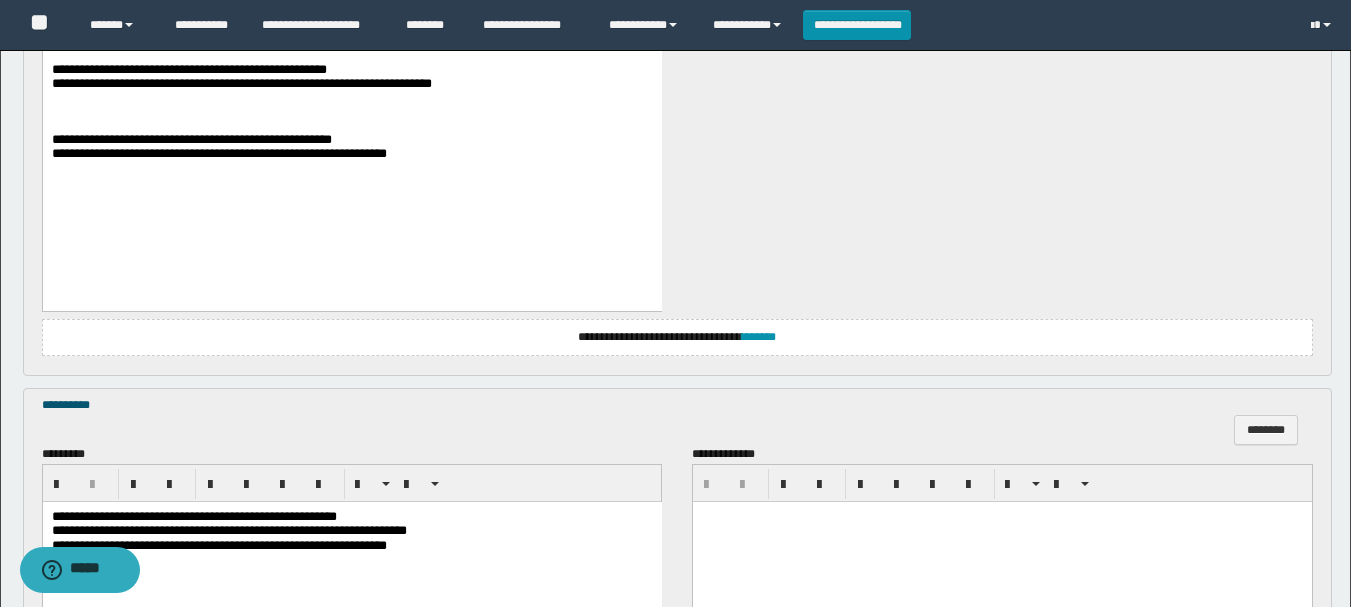 scroll, scrollTop: 1600, scrollLeft: 0, axis: vertical 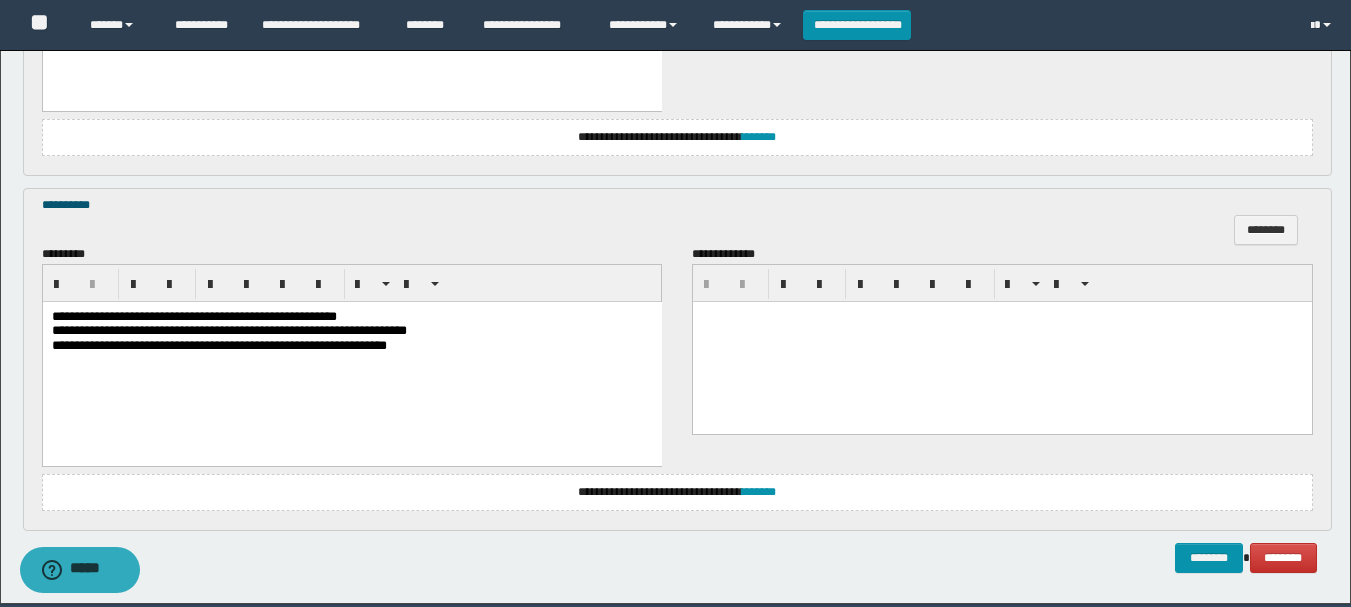 click on "**********" at bounding box center (193, 316) 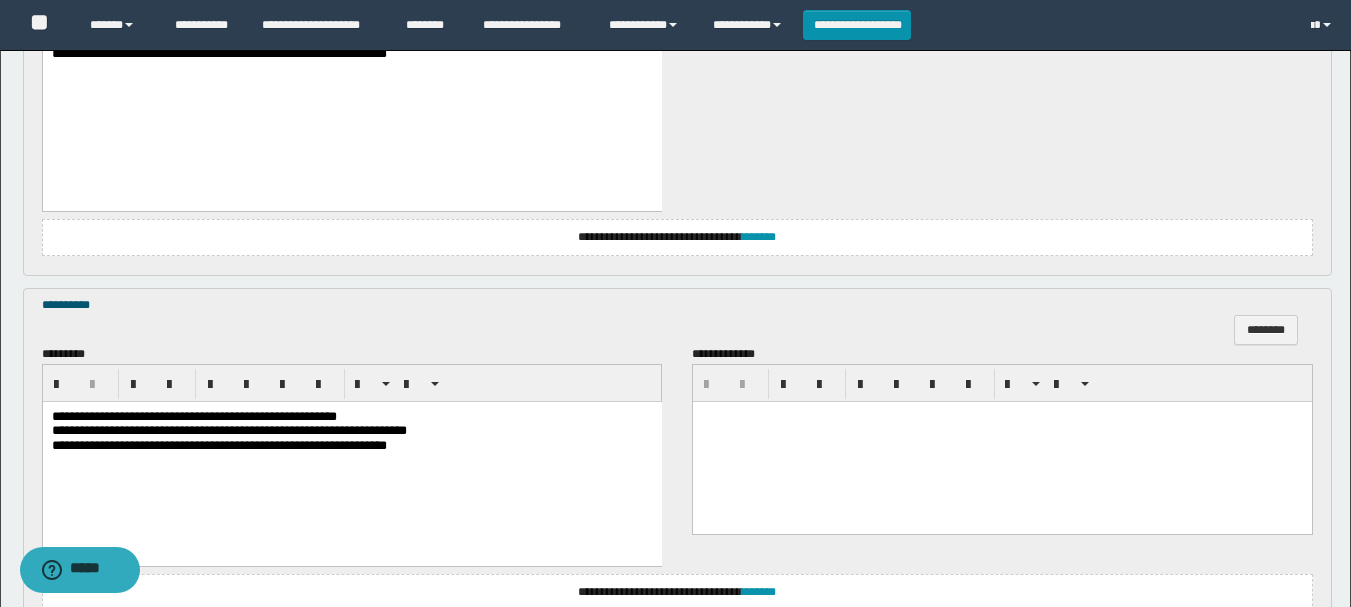 scroll, scrollTop: 1675, scrollLeft: 0, axis: vertical 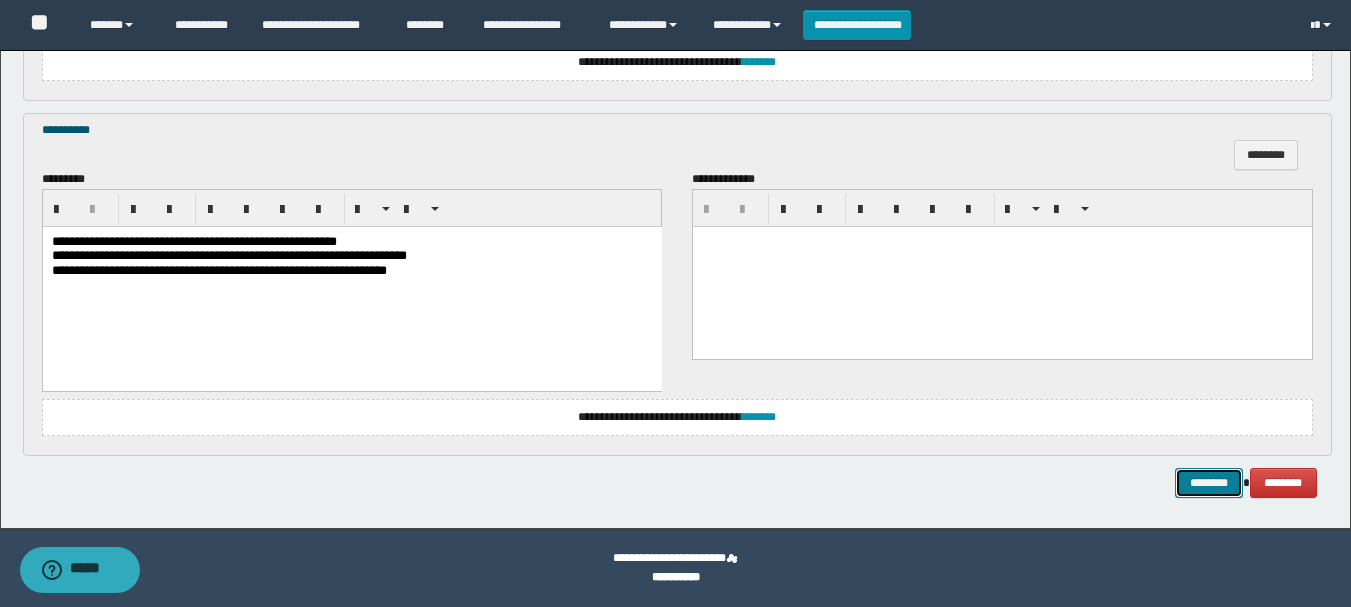click on "********" at bounding box center [1209, 483] 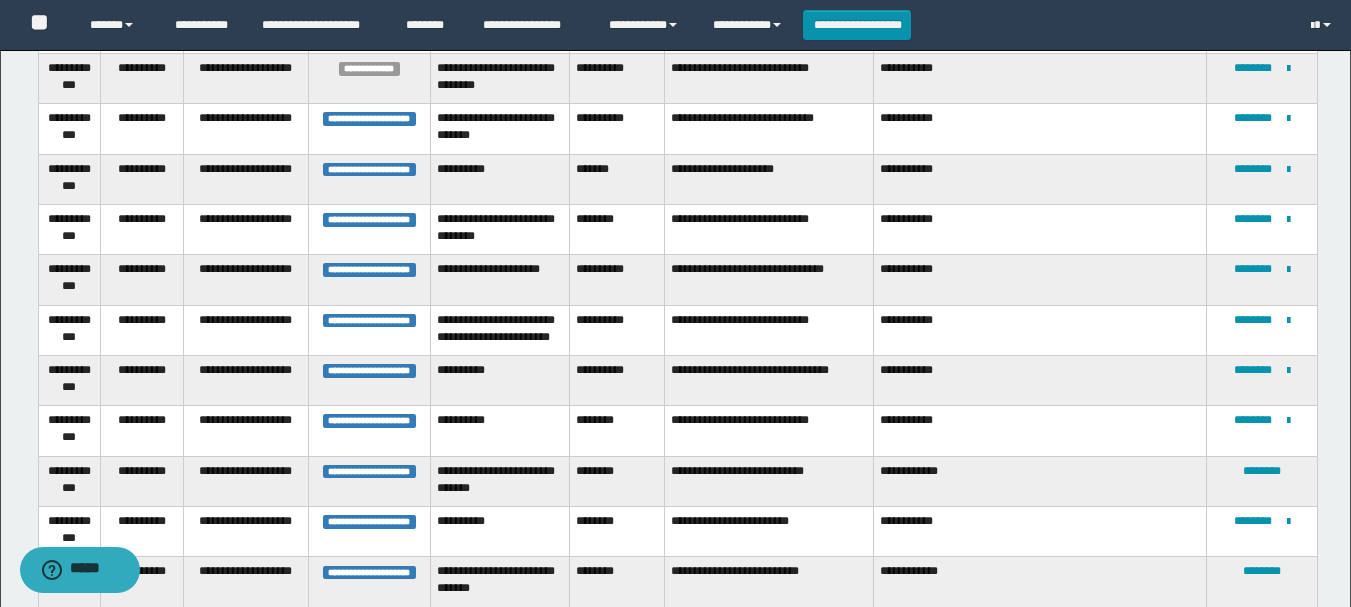 scroll, scrollTop: 0, scrollLeft: 0, axis: both 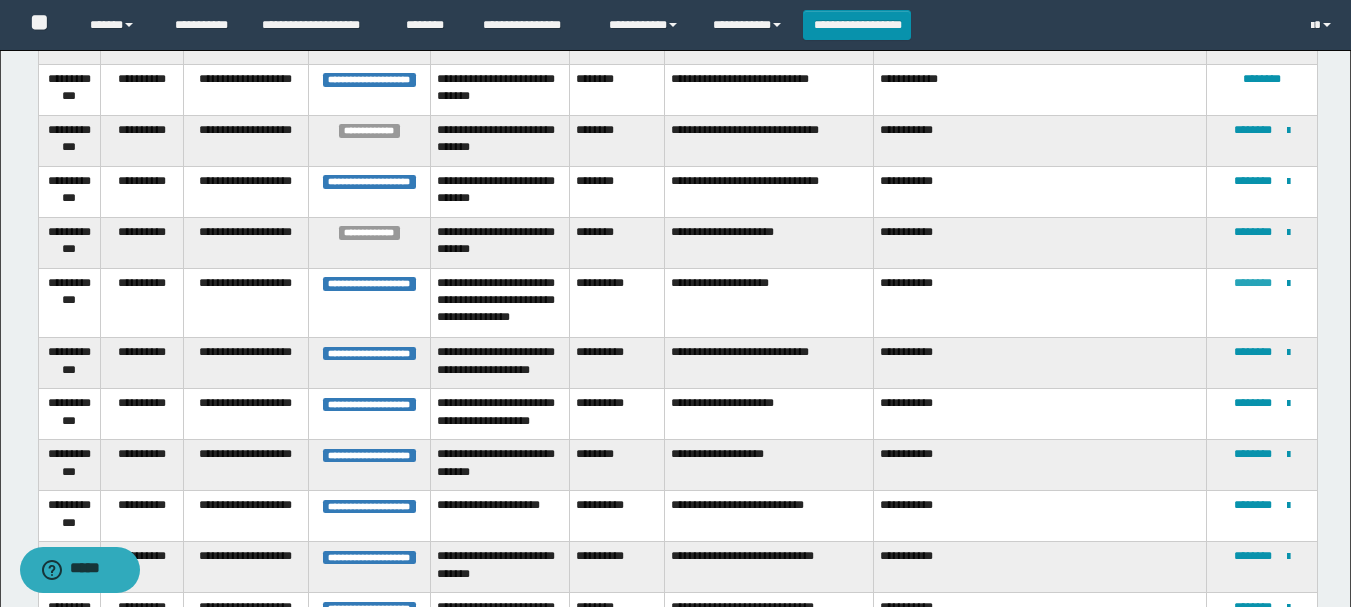click on "********" at bounding box center (1253, 283) 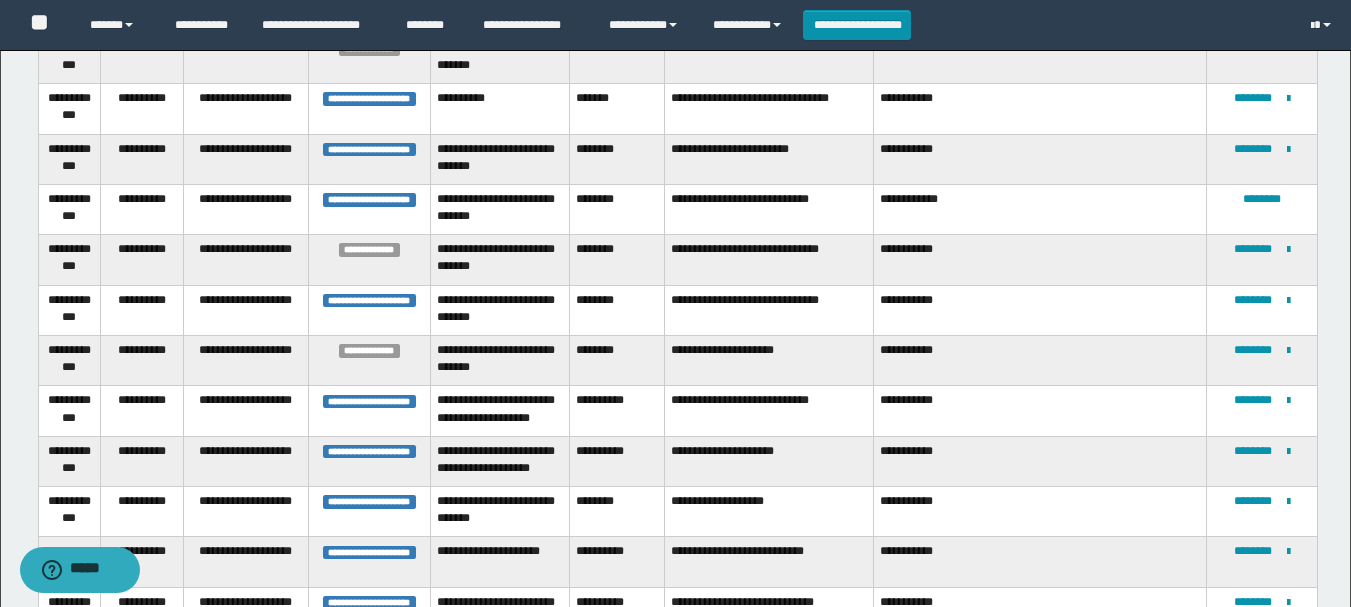 scroll, scrollTop: 895, scrollLeft: 0, axis: vertical 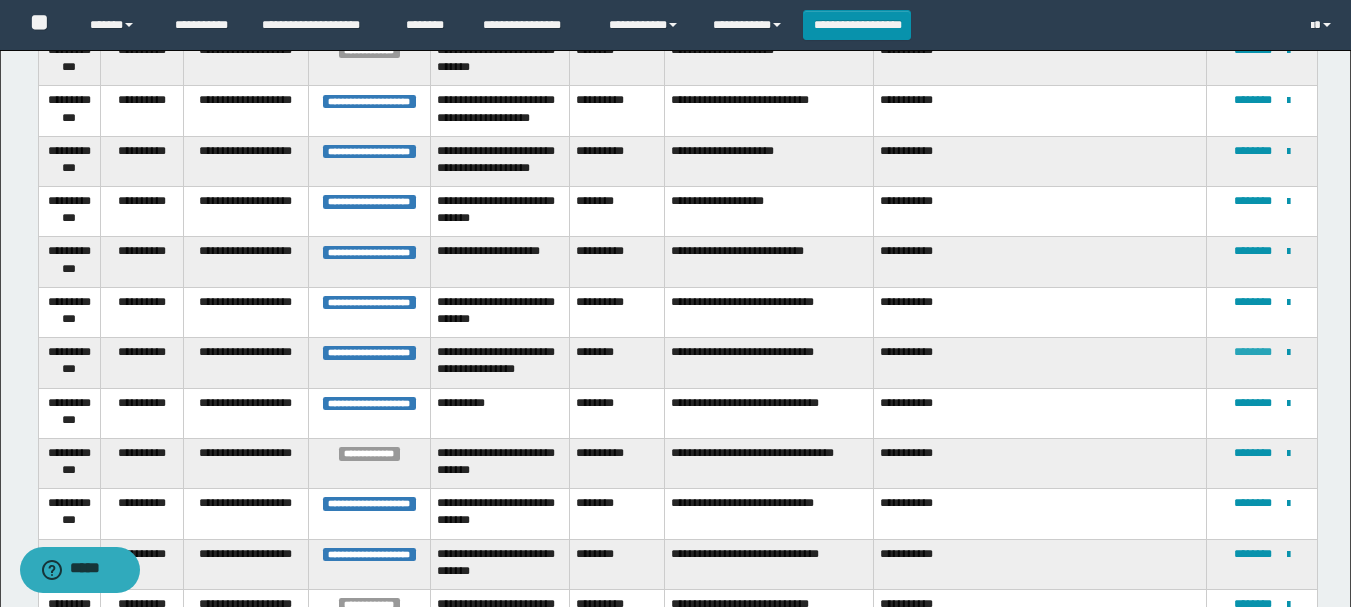 click on "********" at bounding box center (1253, 352) 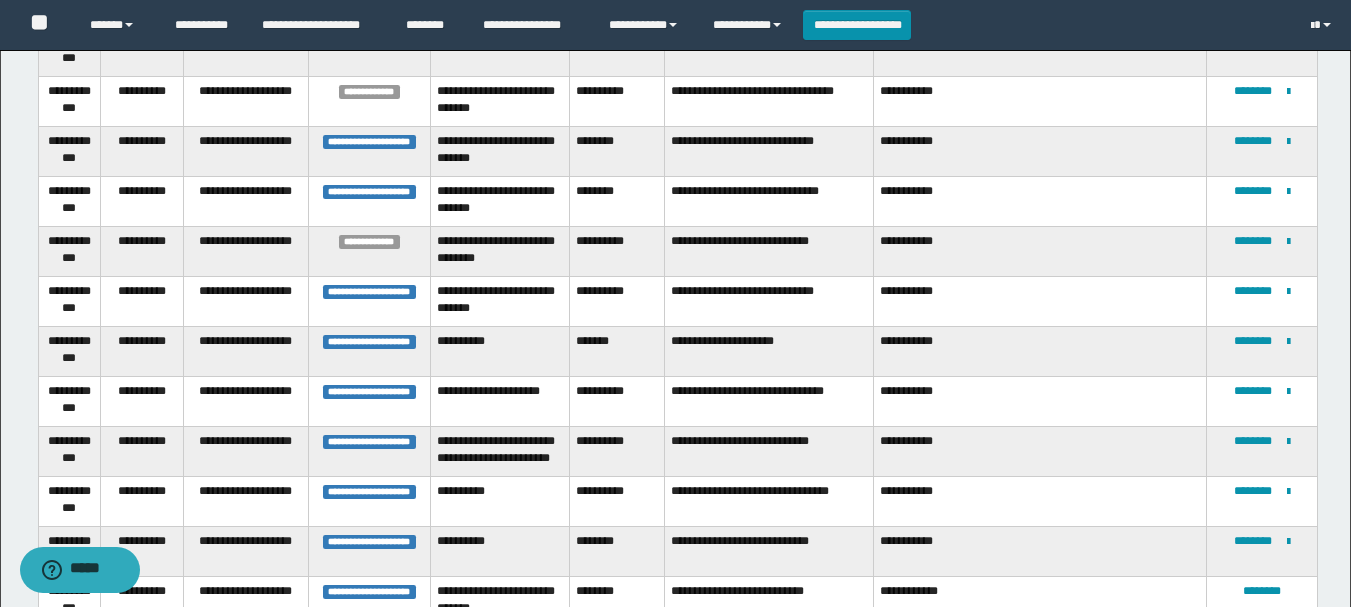 scroll, scrollTop: 1400, scrollLeft: 0, axis: vertical 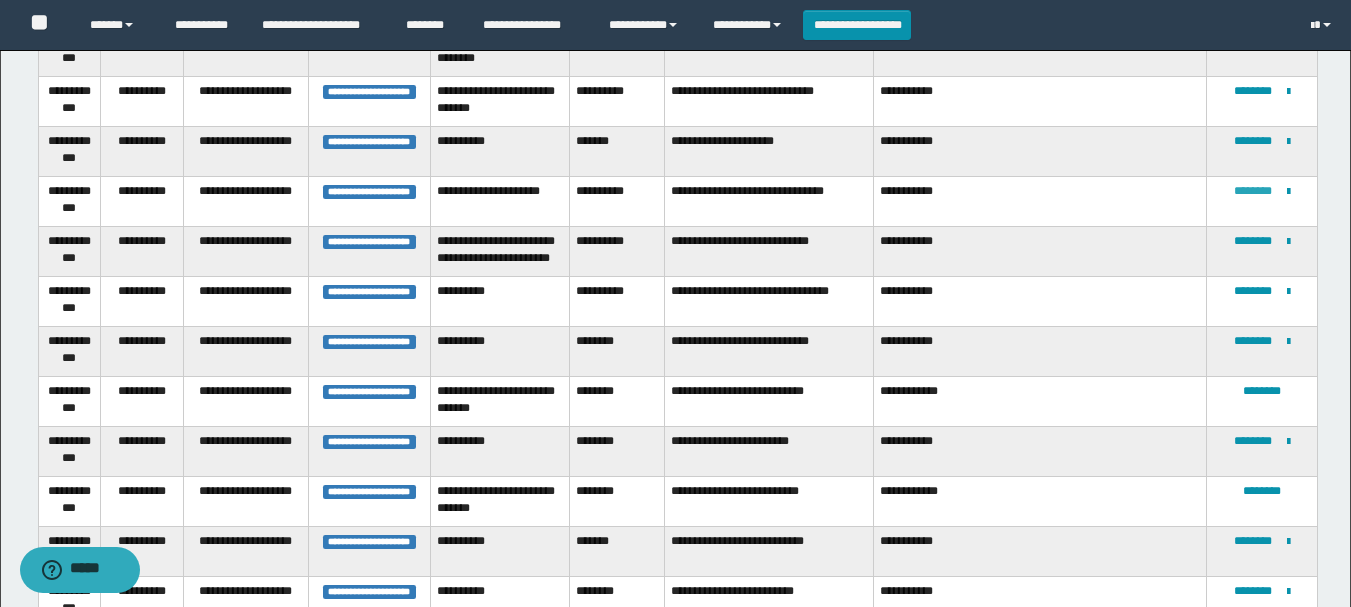 click on "********" at bounding box center (1253, 191) 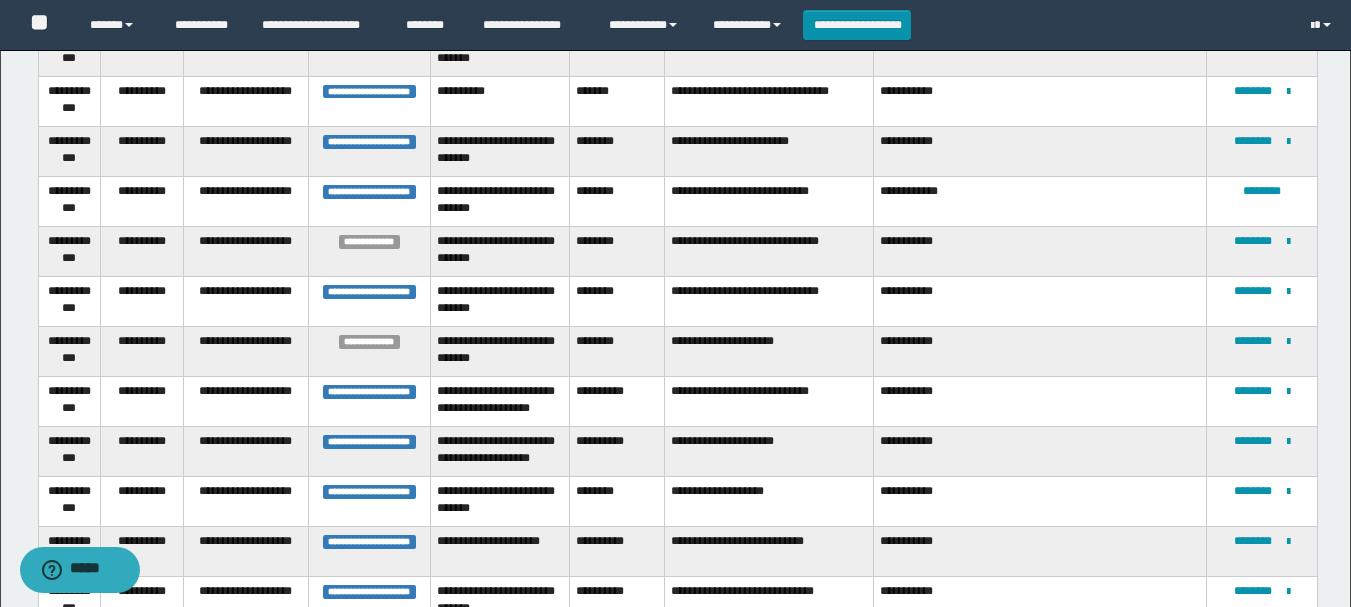 scroll, scrollTop: 700, scrollLeft: 0, axis: vertical 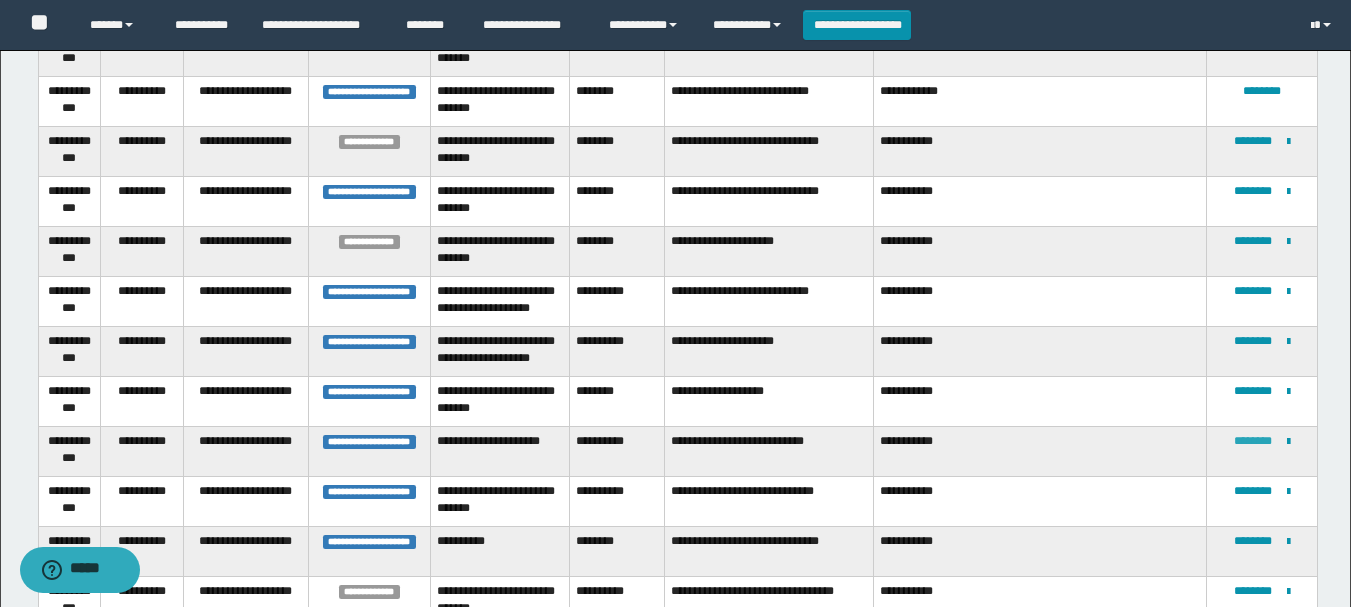 click on "********" at bounding box center (1253, 441) 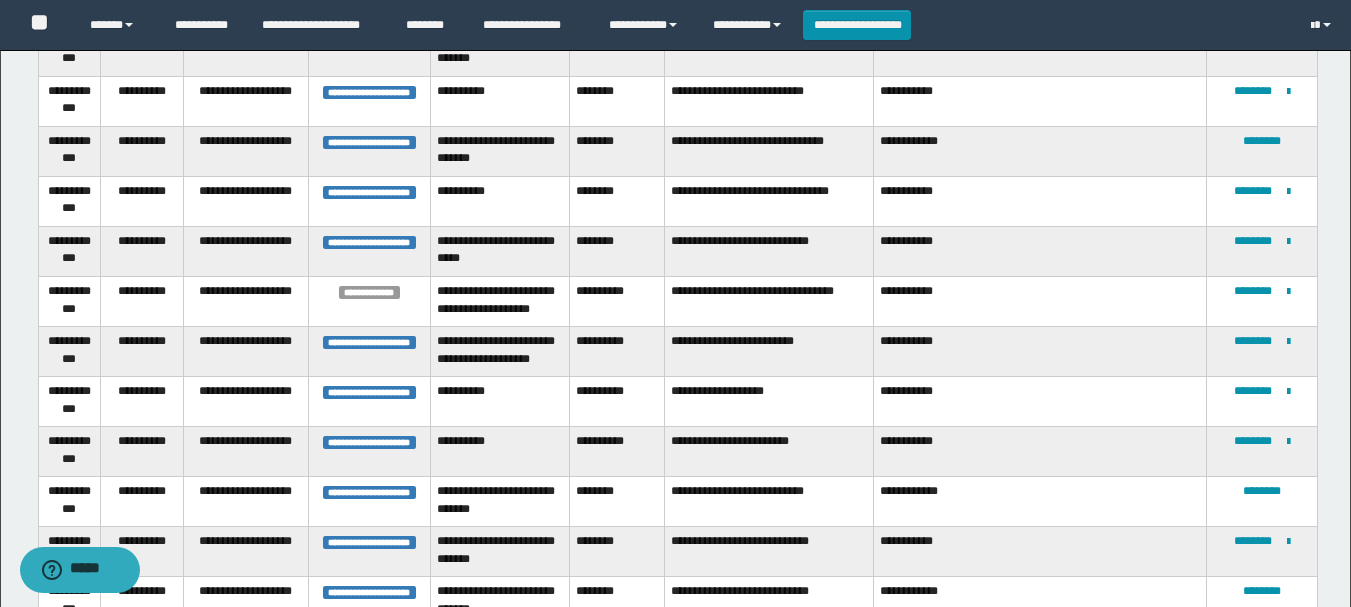 scroll, scrollTop: 2377, scrollLeft: 0, axis: vertical 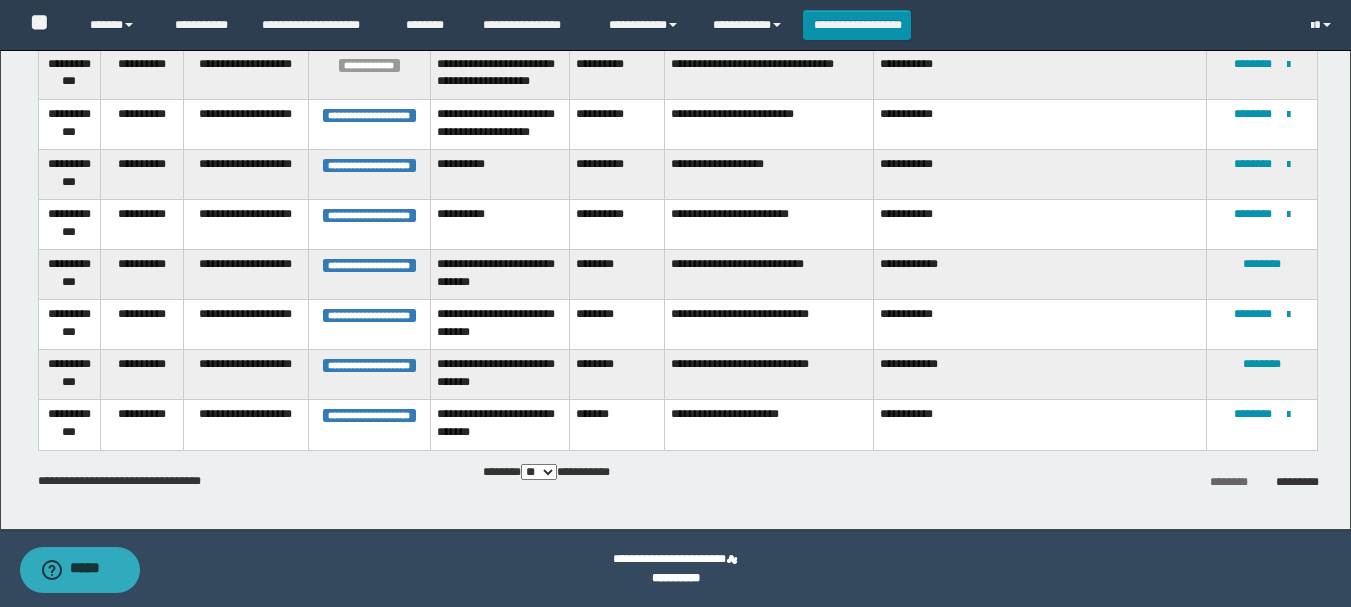 click on "*********" at bounding box center (1297, 482) 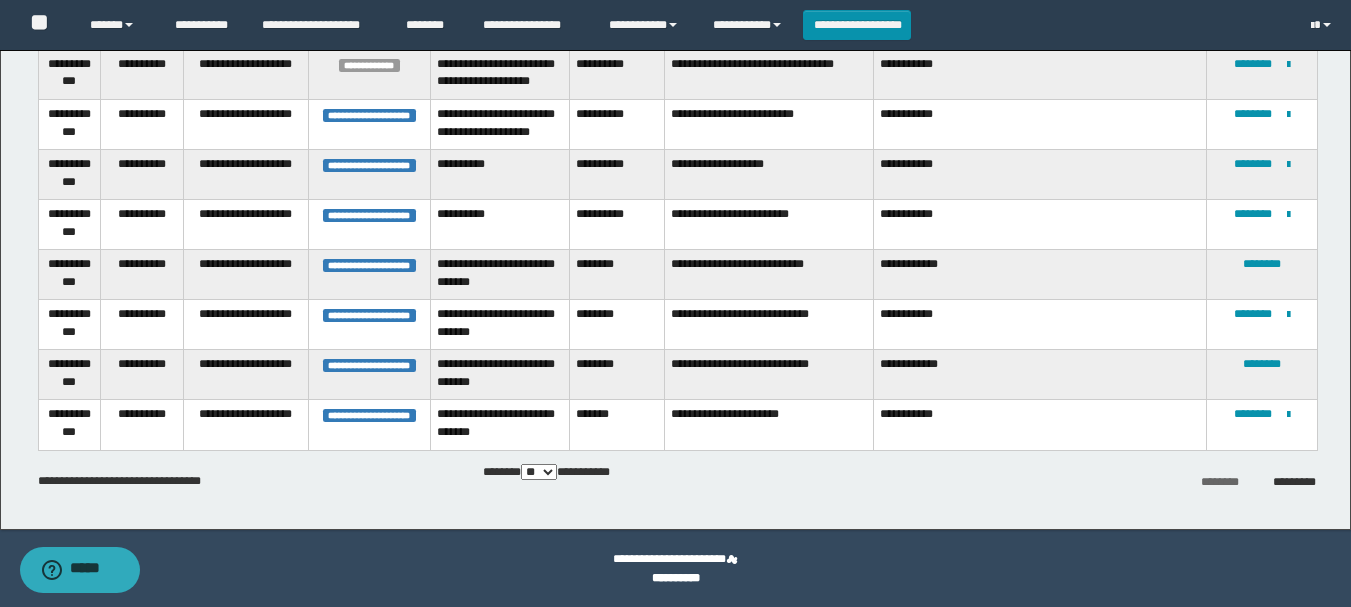 scroll, scrollTop: 1152, scrollLeft: 0, axis: vertical 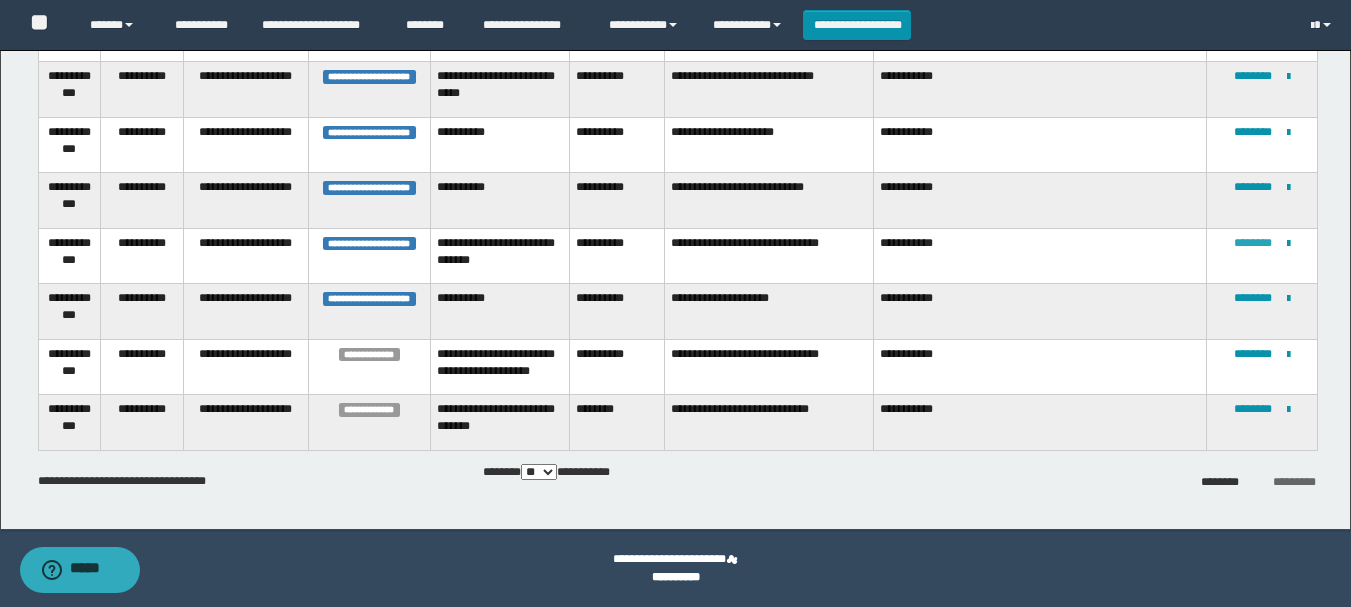 click on "********" at bounding box center (1253, 243) 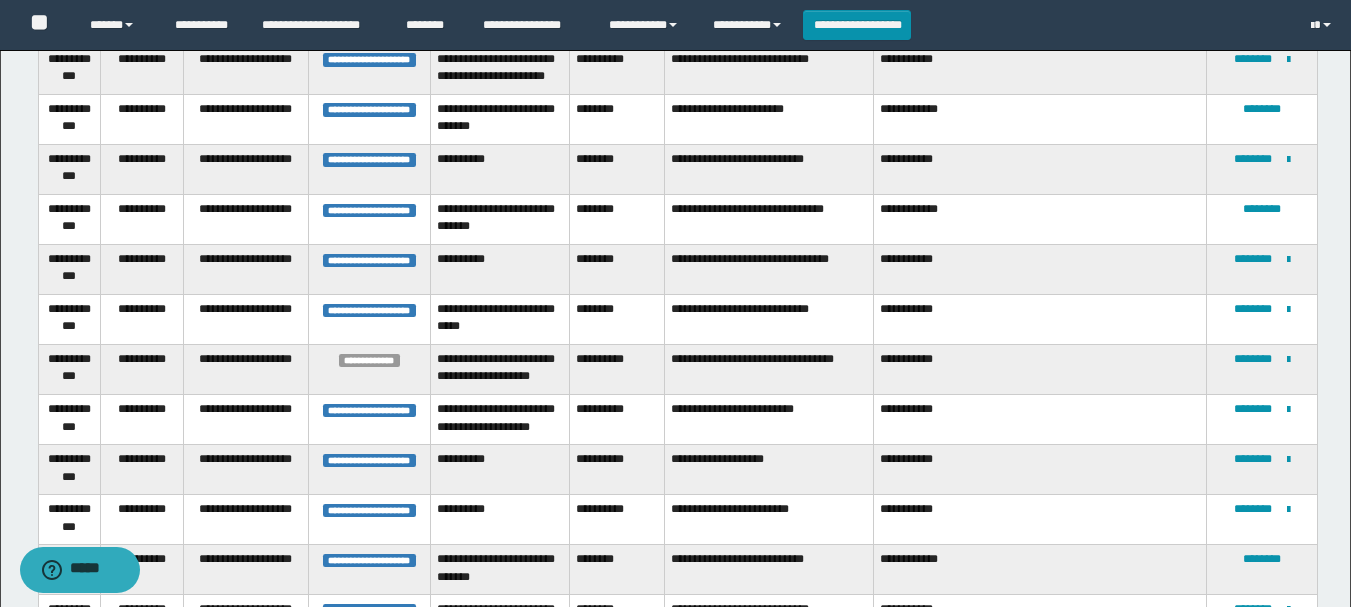 scroll, scrollTop: 2377, scrollLeft: 0, axis: vertical 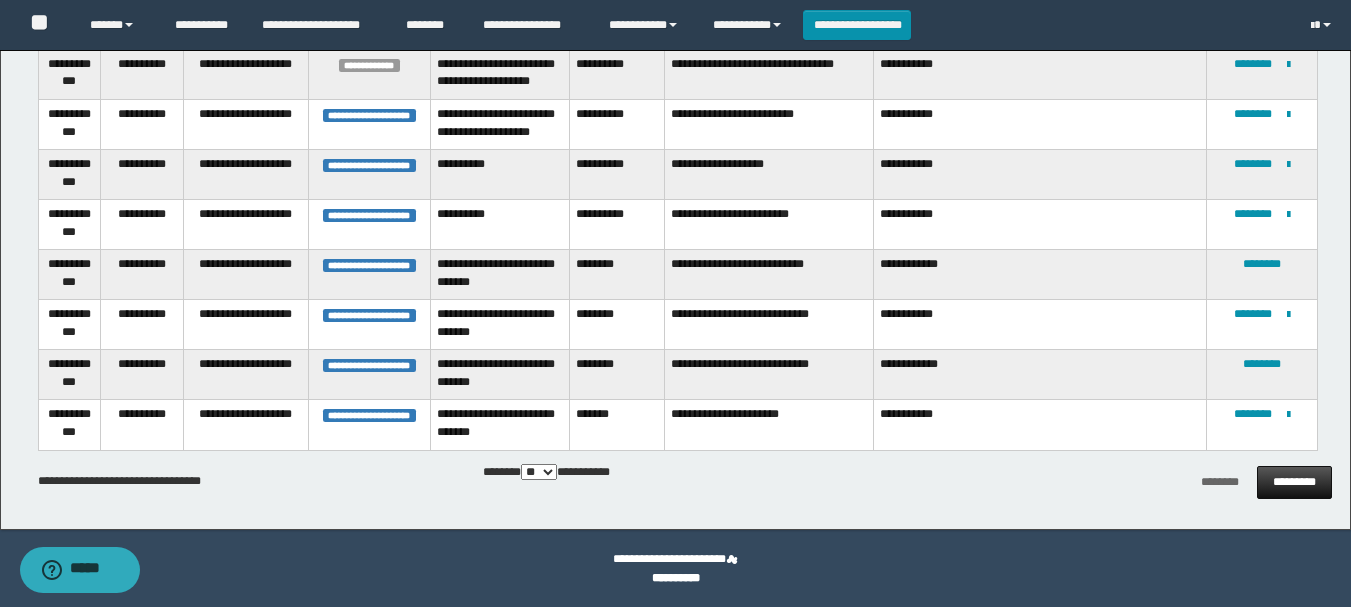 click on "*********" at bounding box center [1294, 482] 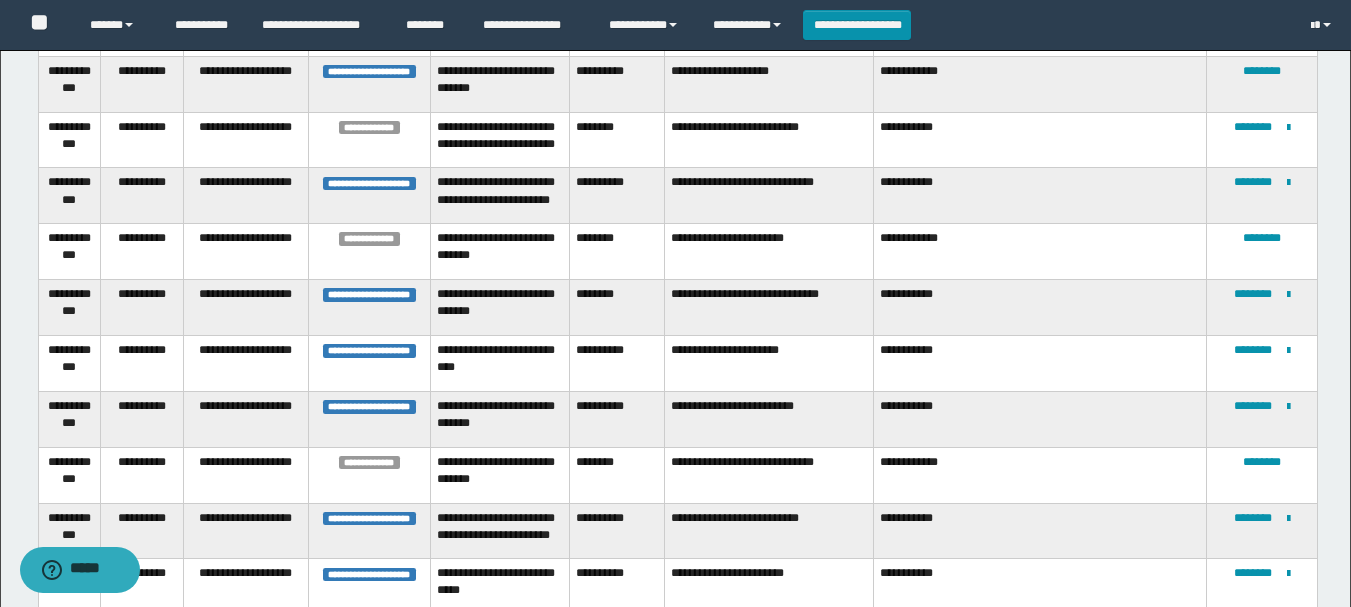 scroll, scrollTop: 405, scrollLeft: 0, axis: vertical 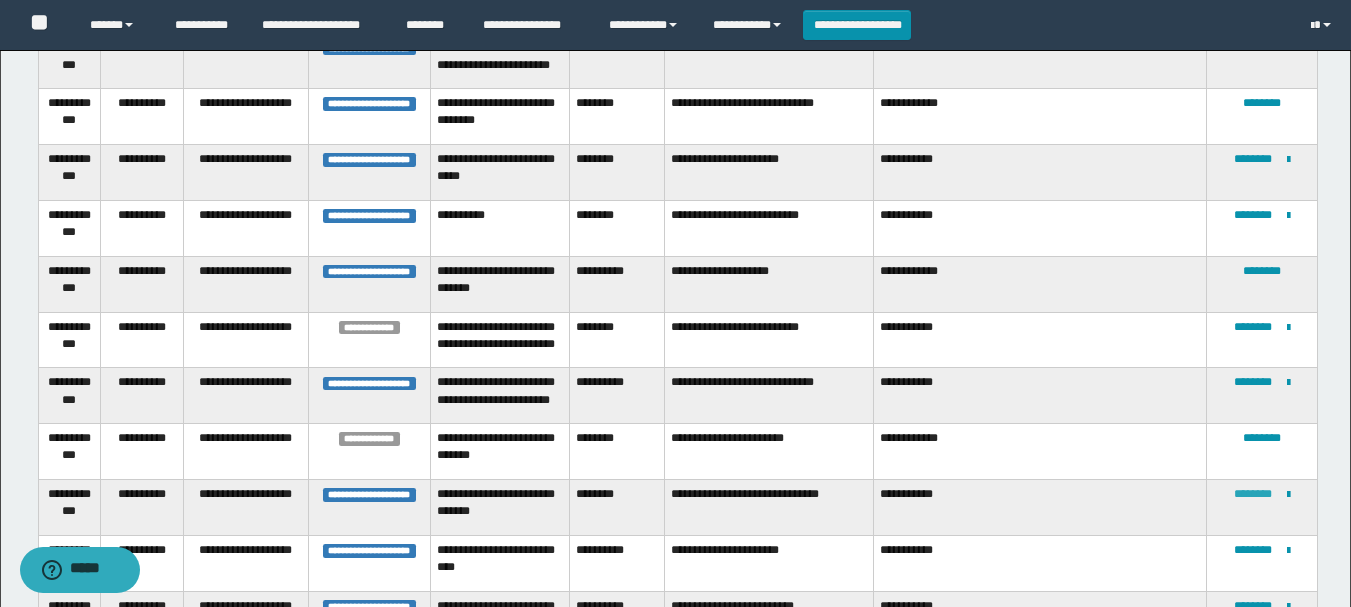 click on "********" at bounding box center [1253, 494] 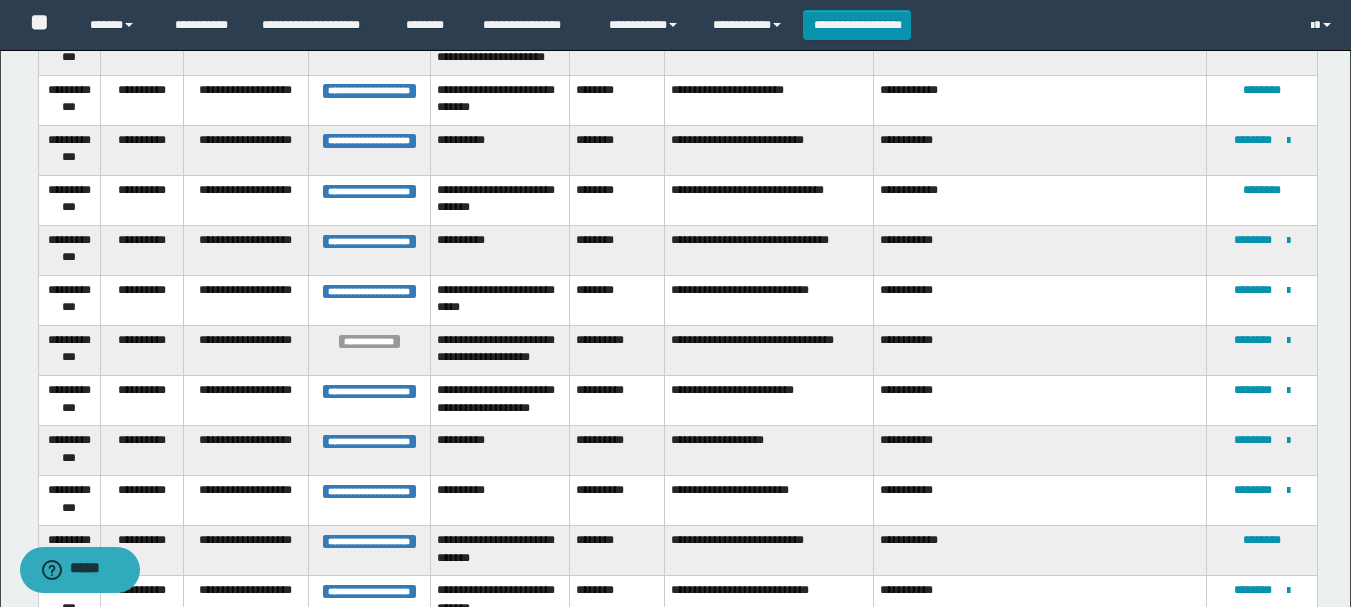 scroll, scrollTop: 2301, scrollLeft: 0, axis: vertical 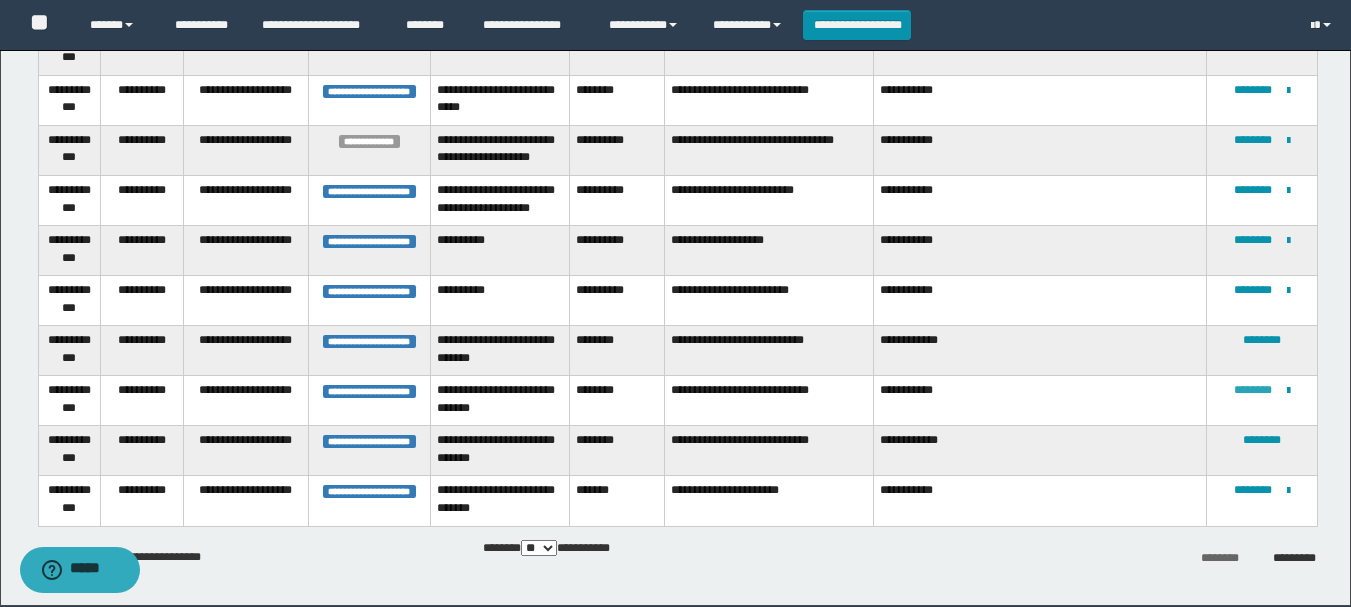 click on "********" at bounding box center (1253, 390) 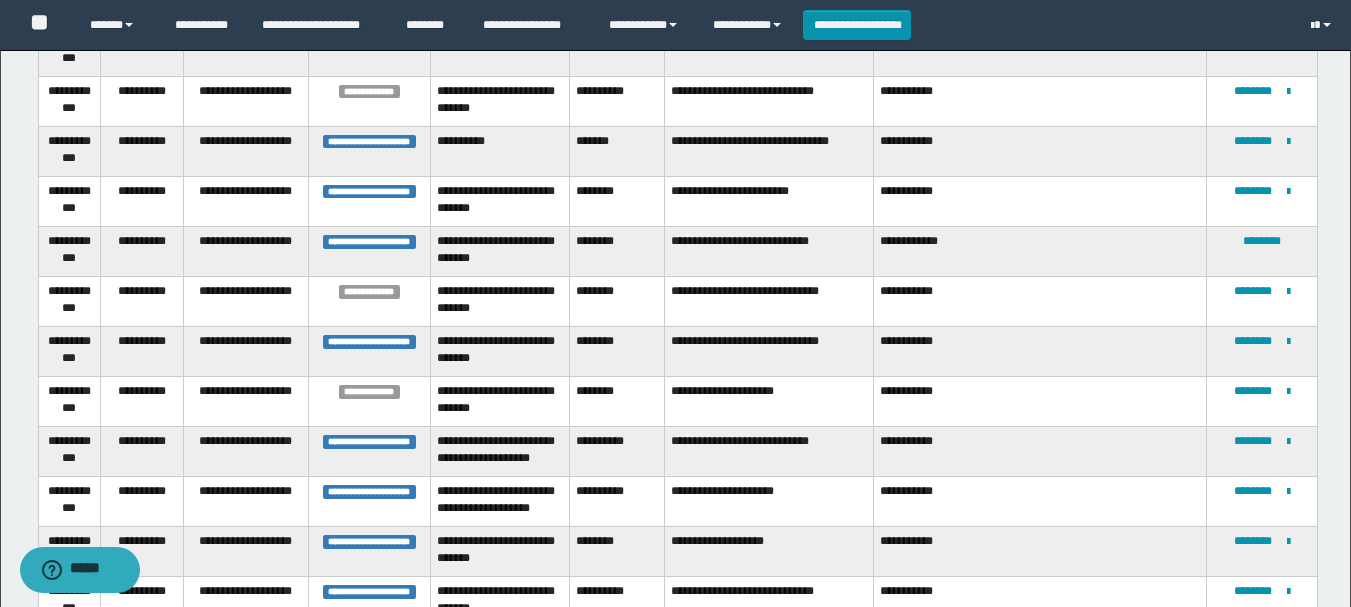 scroll, scrollTop: 0, scrollLeft: 0, axis: both 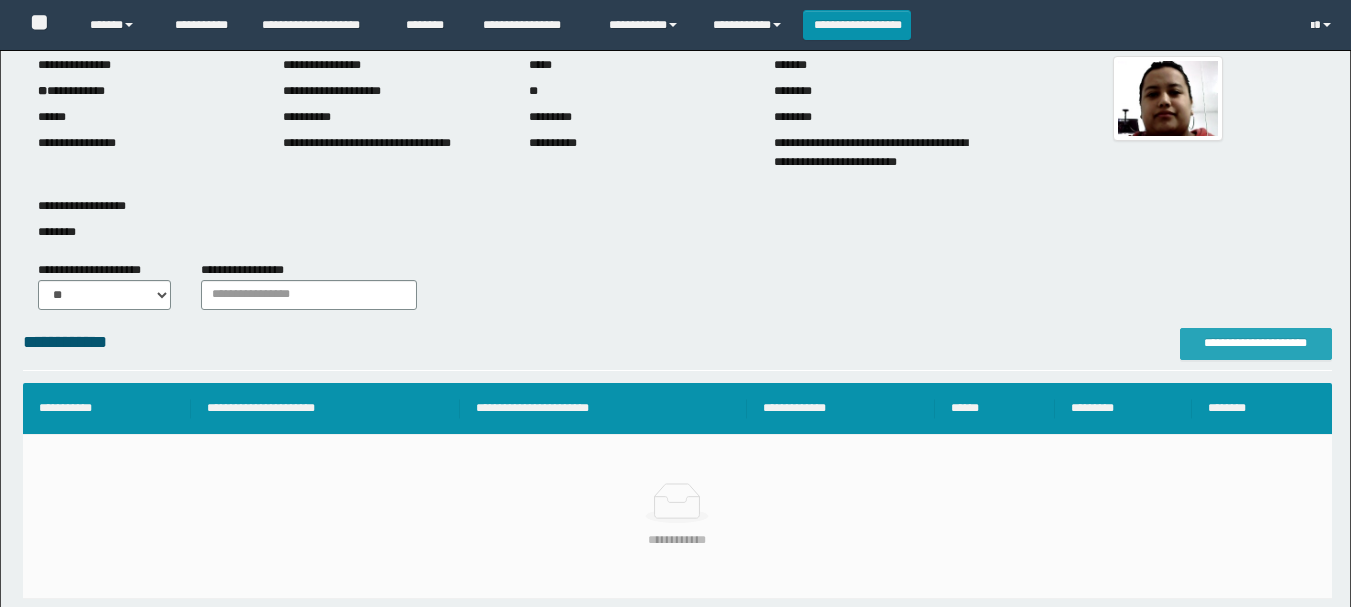 click on "**********" at bounding box center [1256, 343] 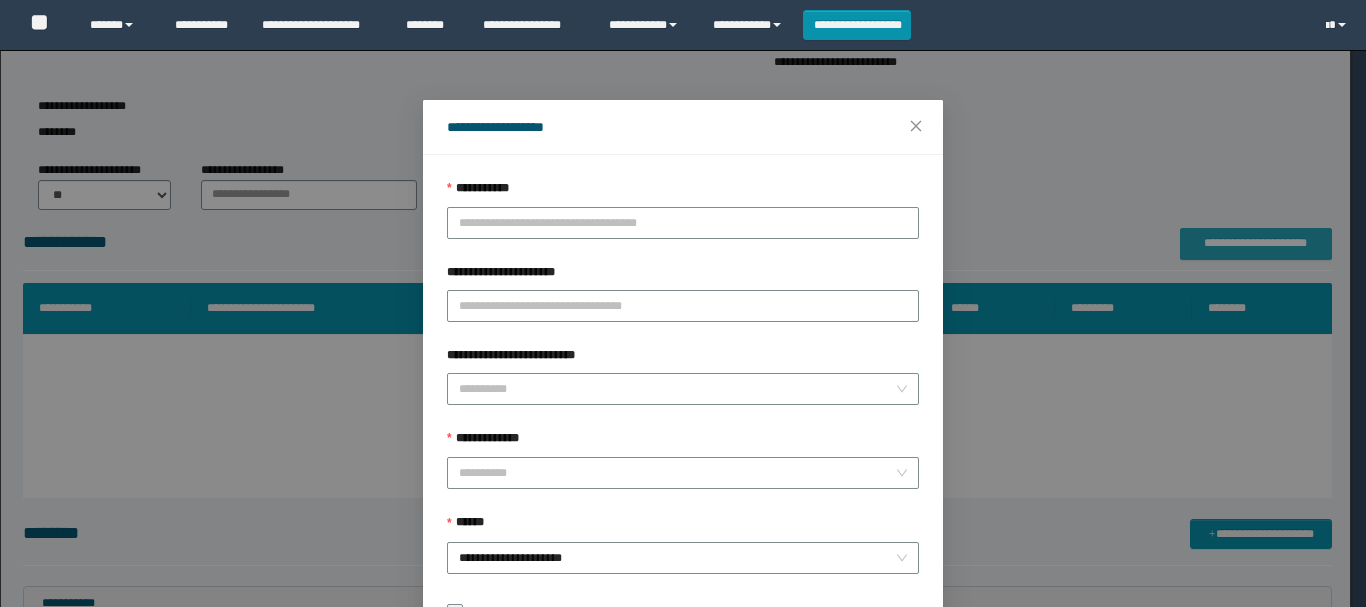 scroll, scrollTop: 200, scrollLeft: 0, axis: vertical 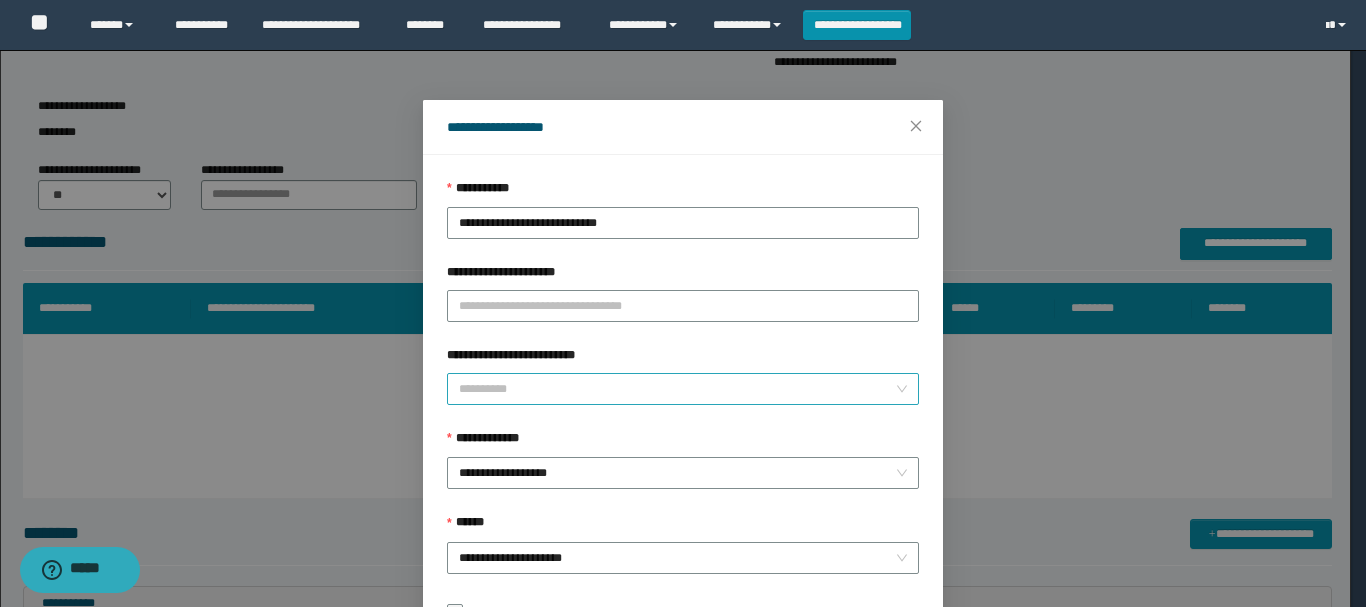 click on "**********" at bounding box center [677, 389] 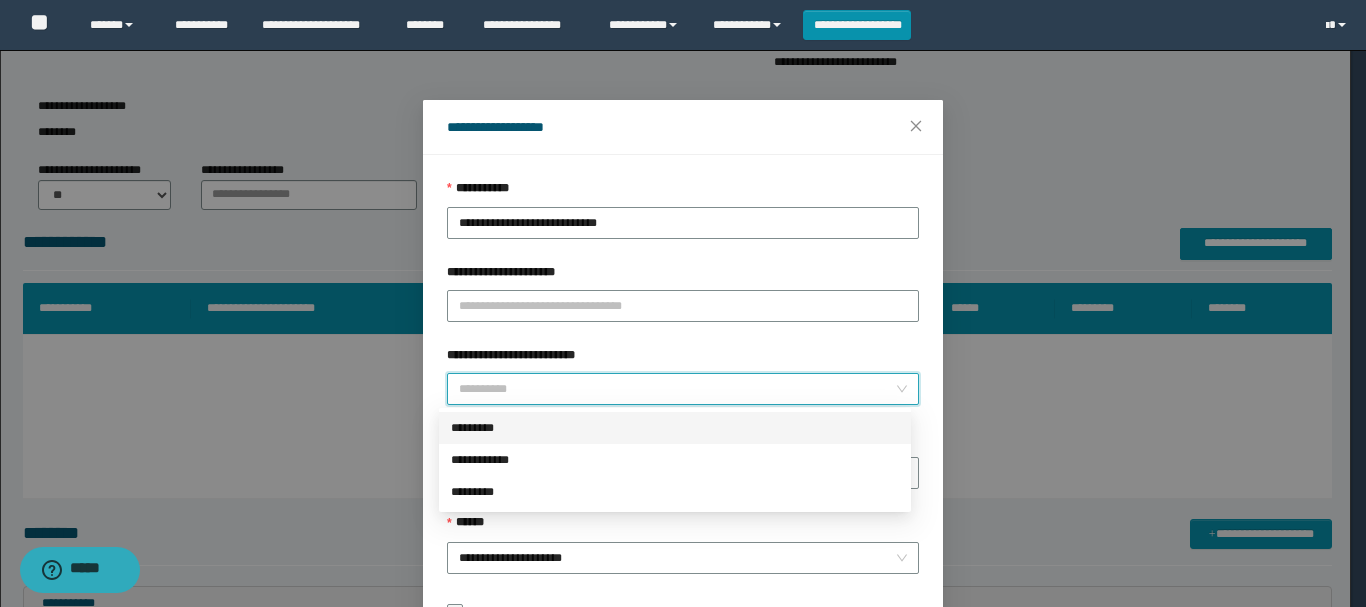 click on "*********" at bounding box center [675, 428] 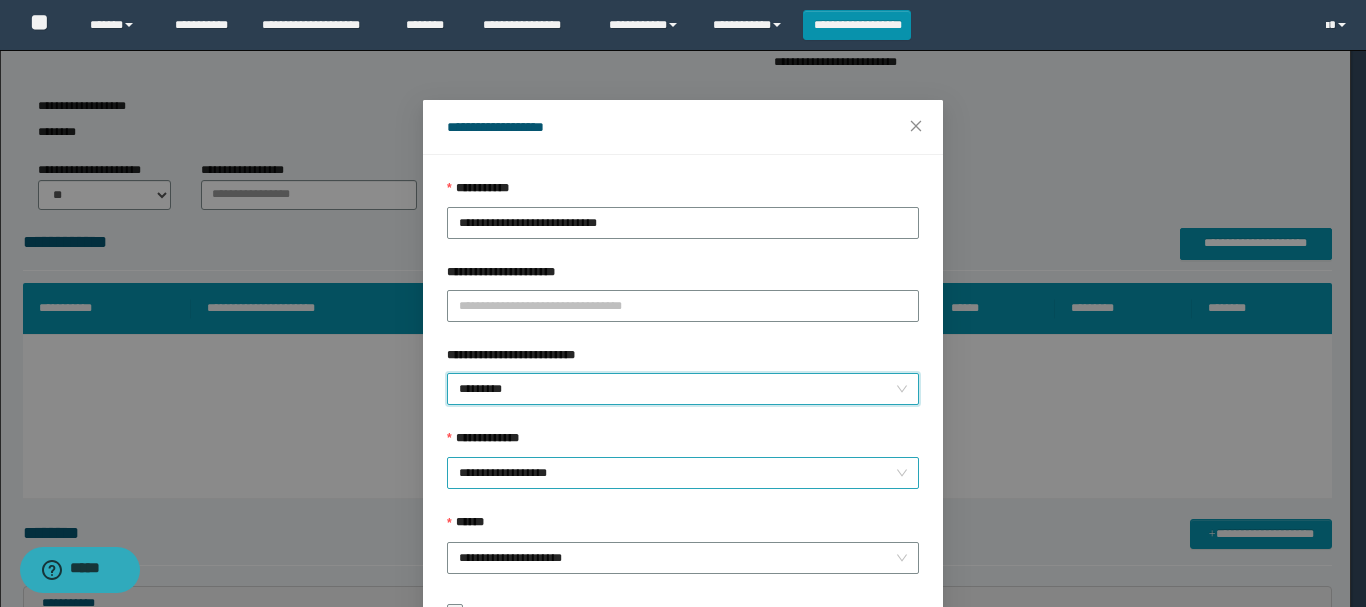 click on "**********" at bounding box center (683, 473) 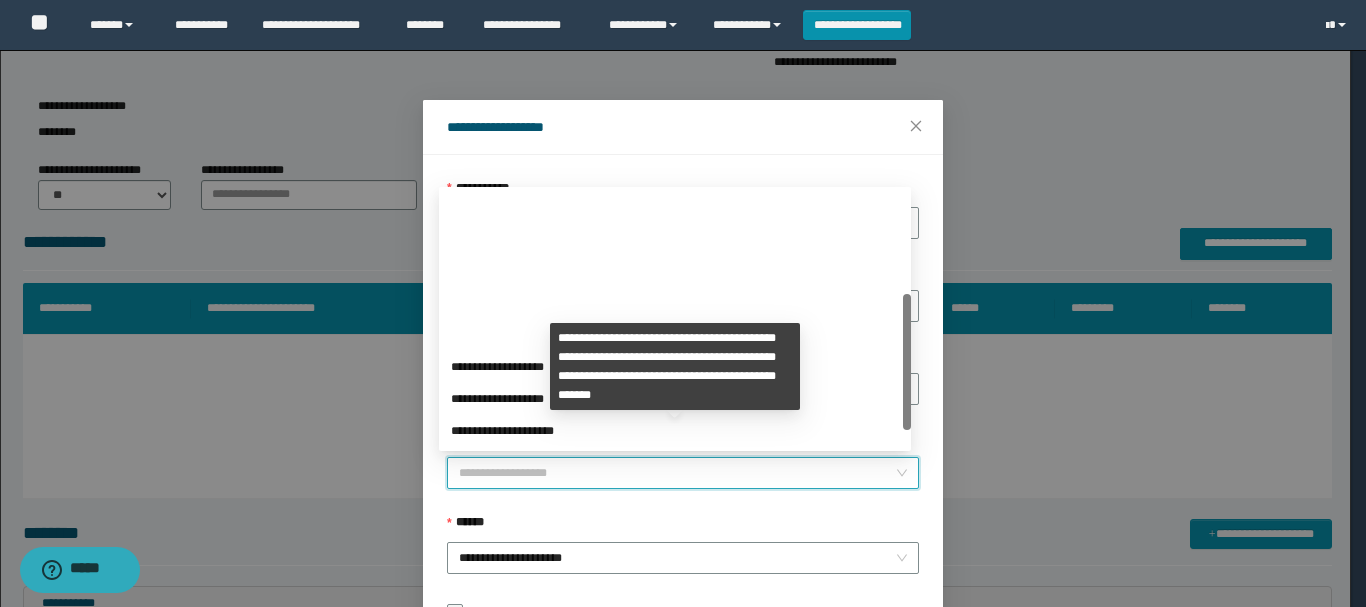 scroll, scrollTop: 192, scrollLeft: 0, axis: vertical 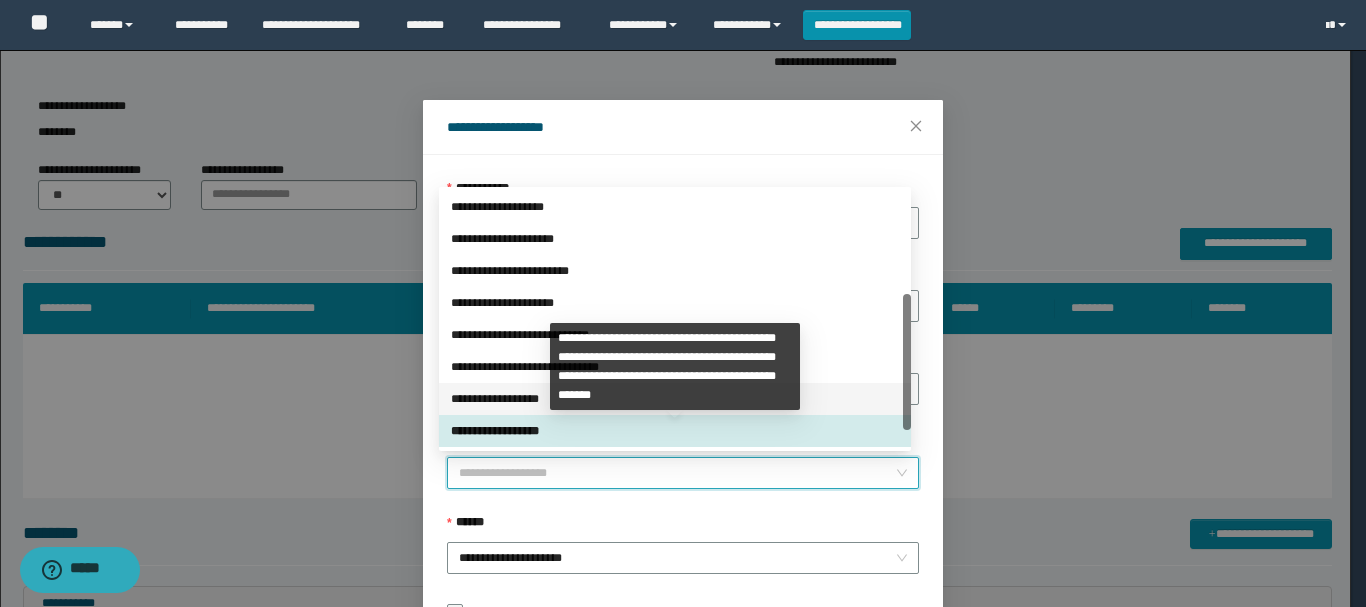 click on "**********" at bounding box center [675, 399] 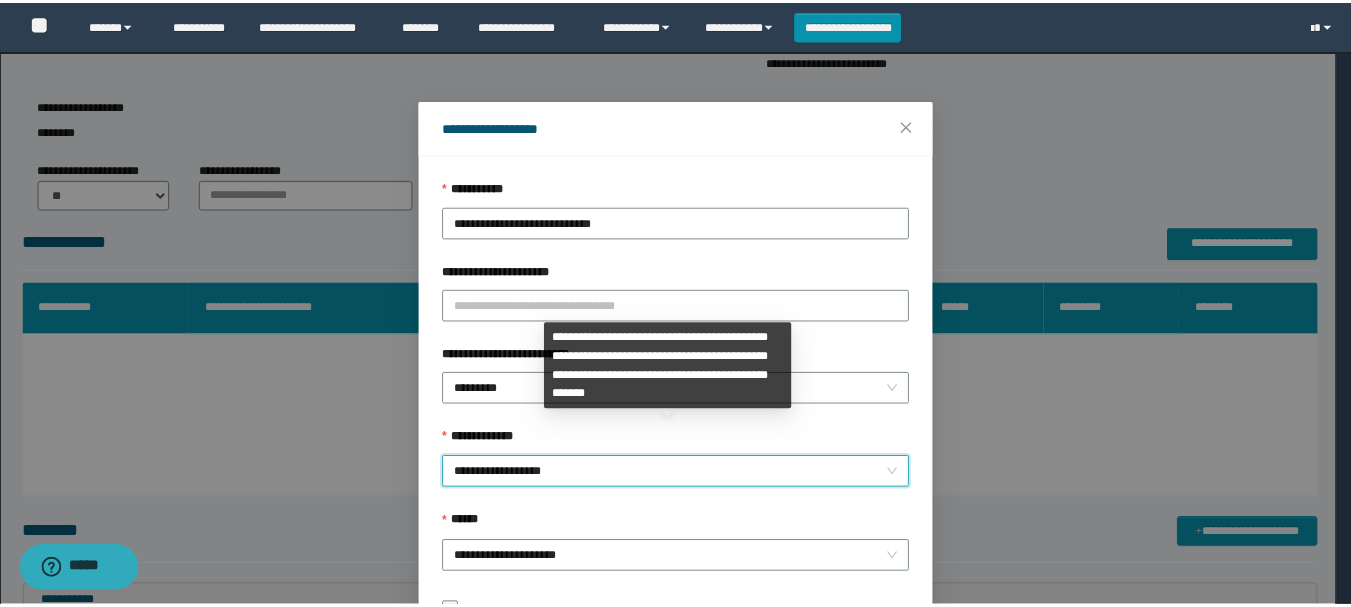scroll, scrollTop: 145, scrollLeft: 0, axis: vertical 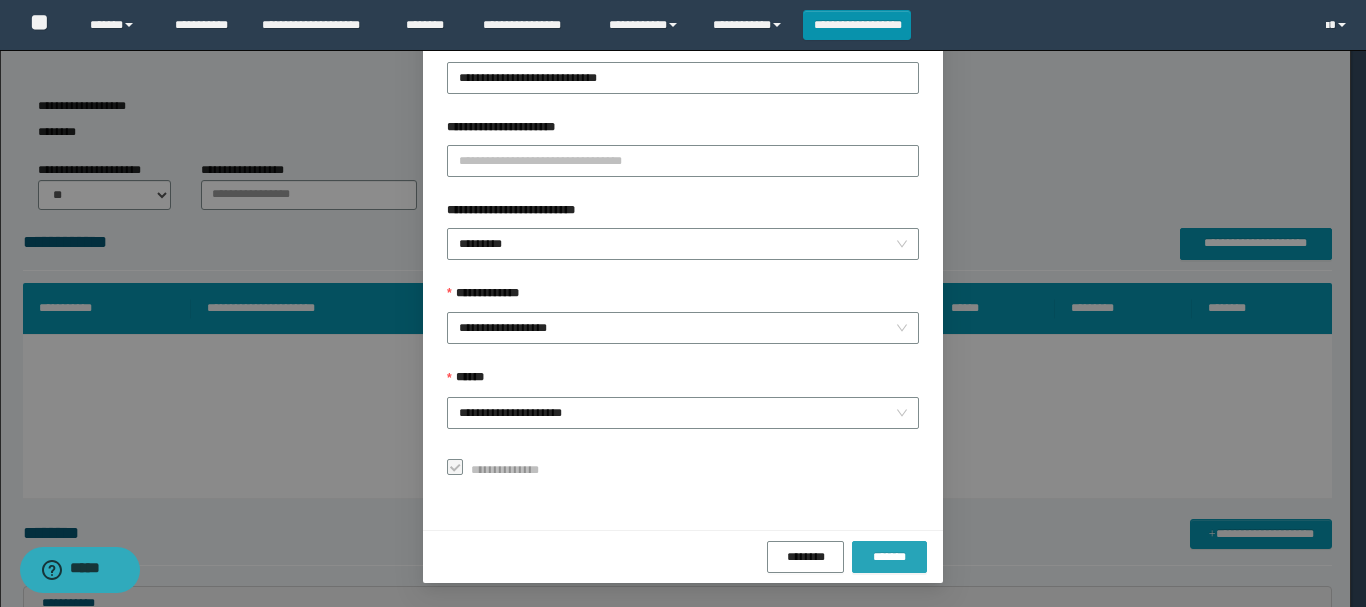 click on "*******" at bounding box center (889, 557) 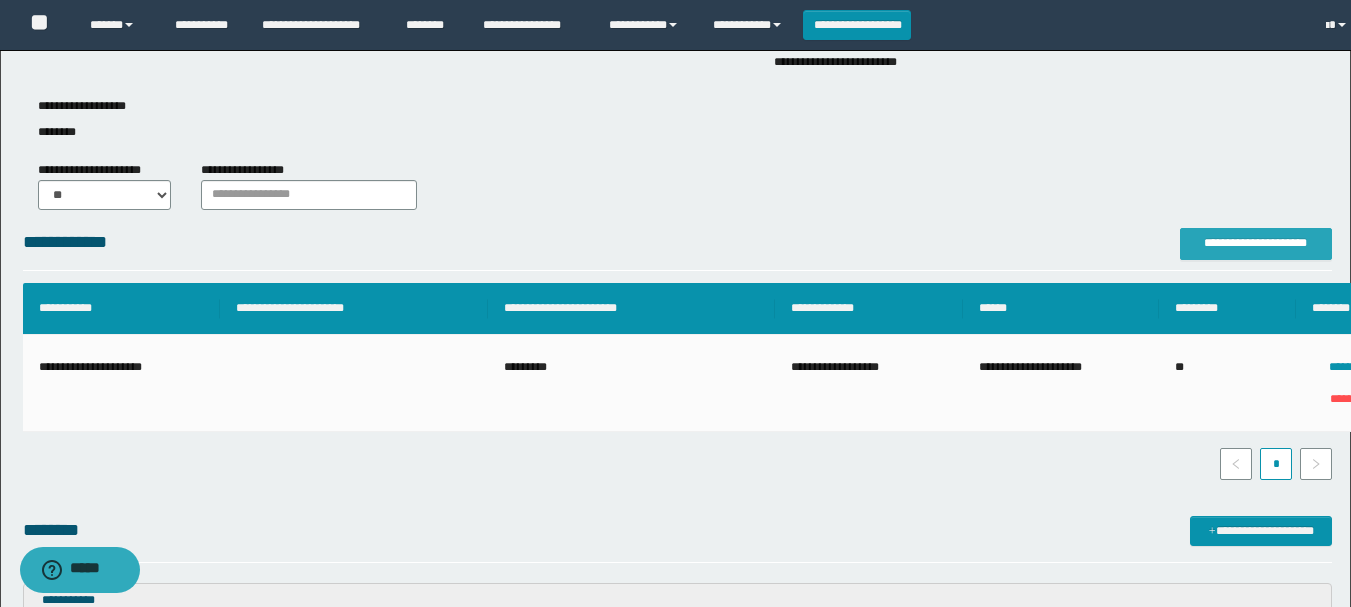 scroll, scrollTop: 0, scrollLeft: 0, axis: both 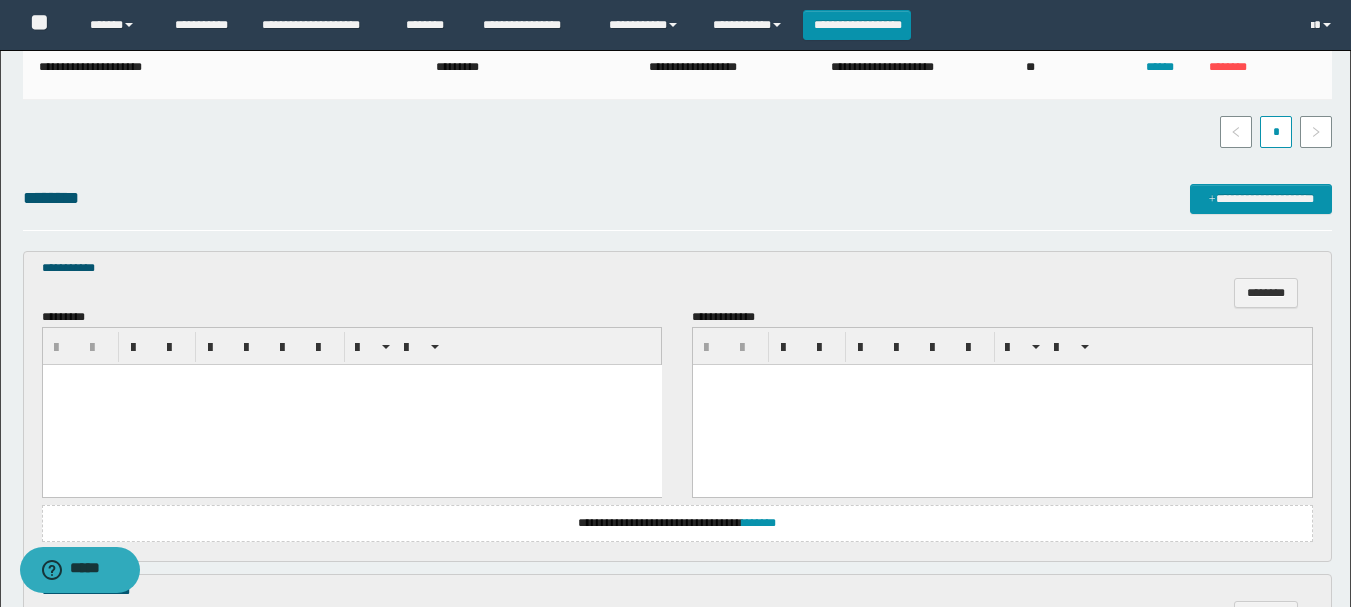 click at bounding box center [351, 405] 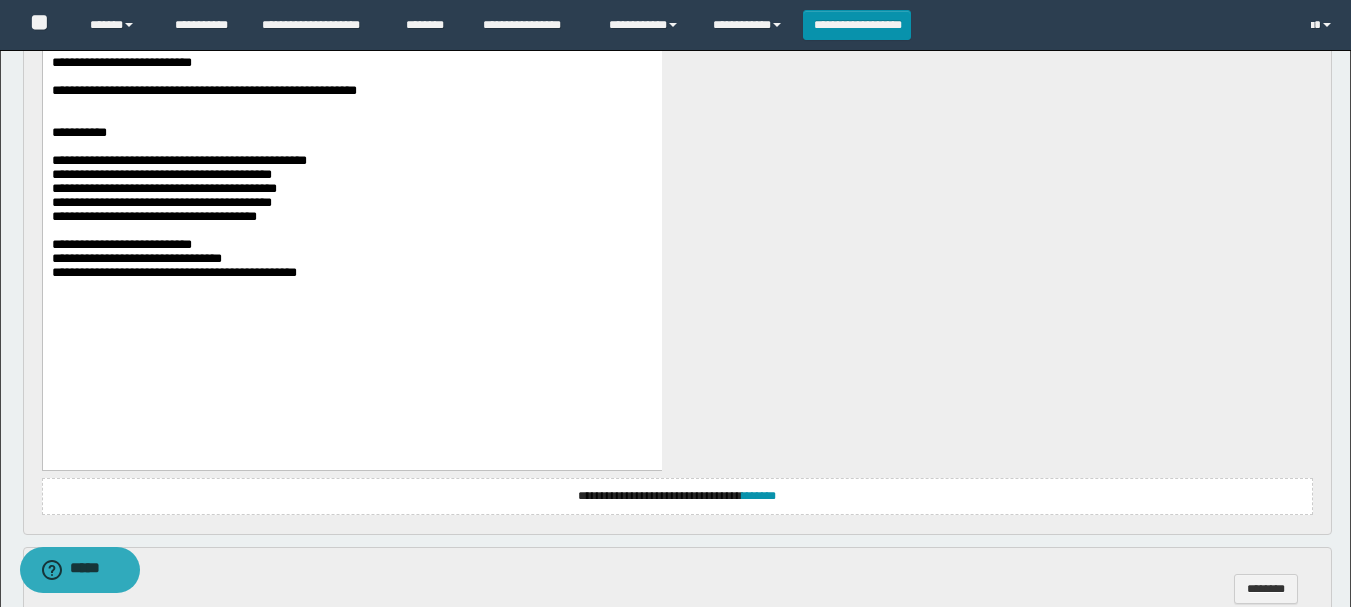 scroll, scrollTop: 1500, scrollLeft: 0, axis: vertical 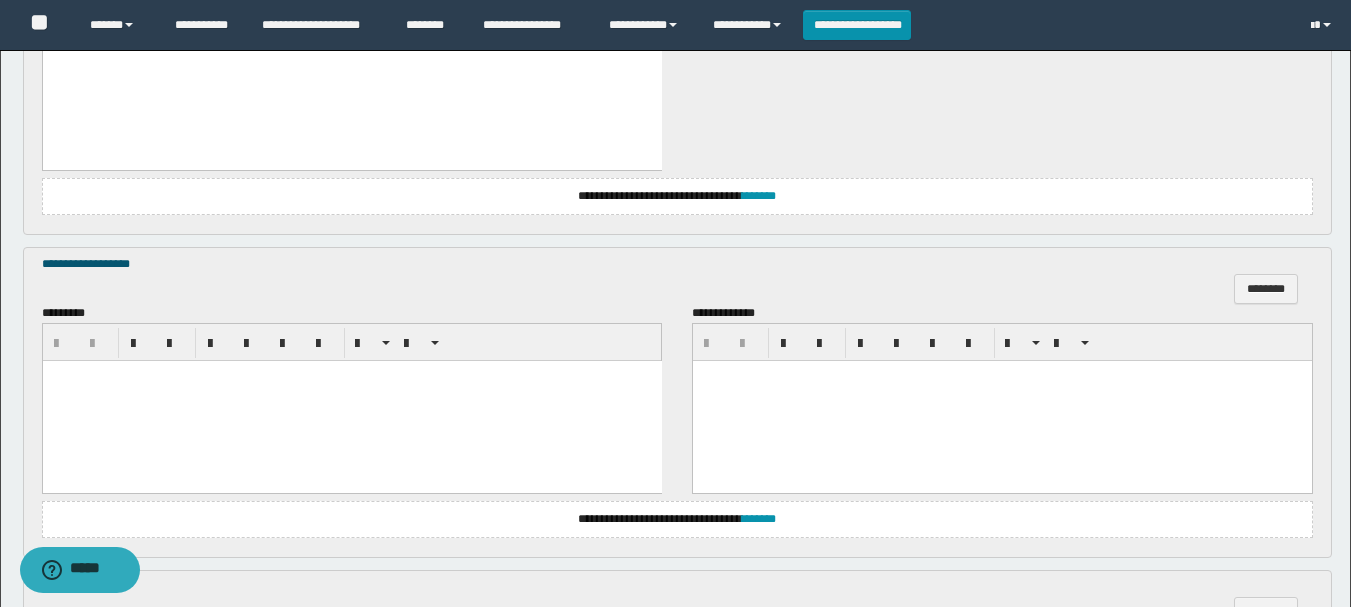click at bounding box center (351, 400) 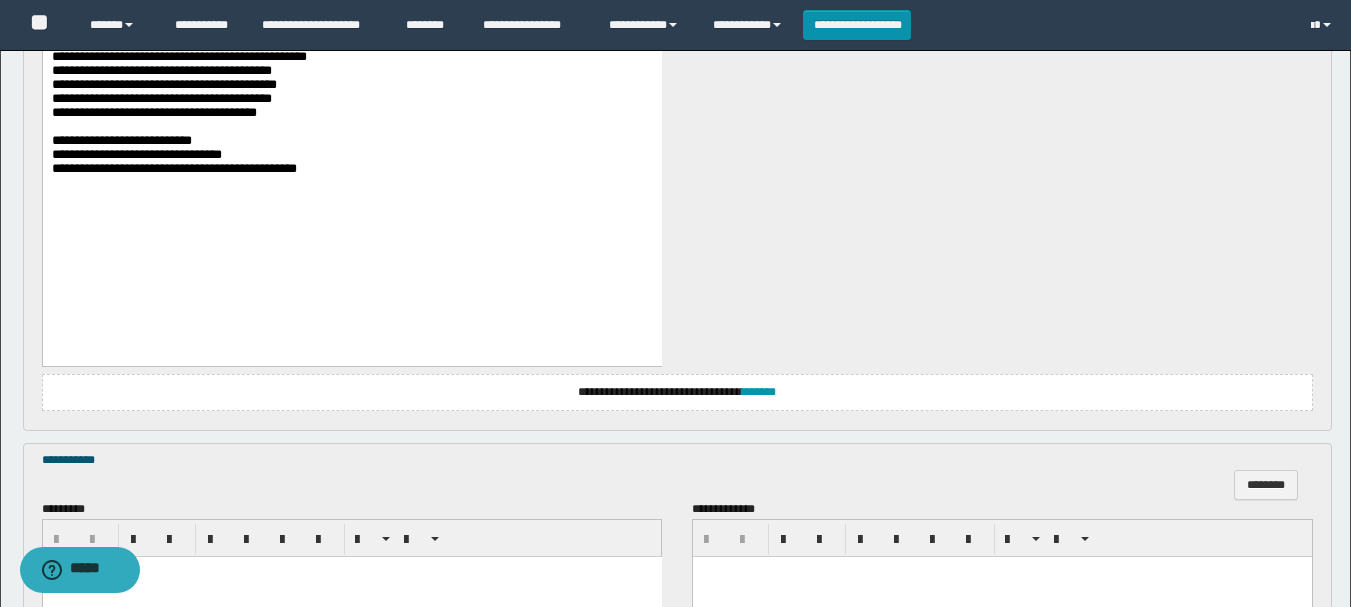 scroll, scrollTop: 2597, scrollLeft: 0, axis: vertical 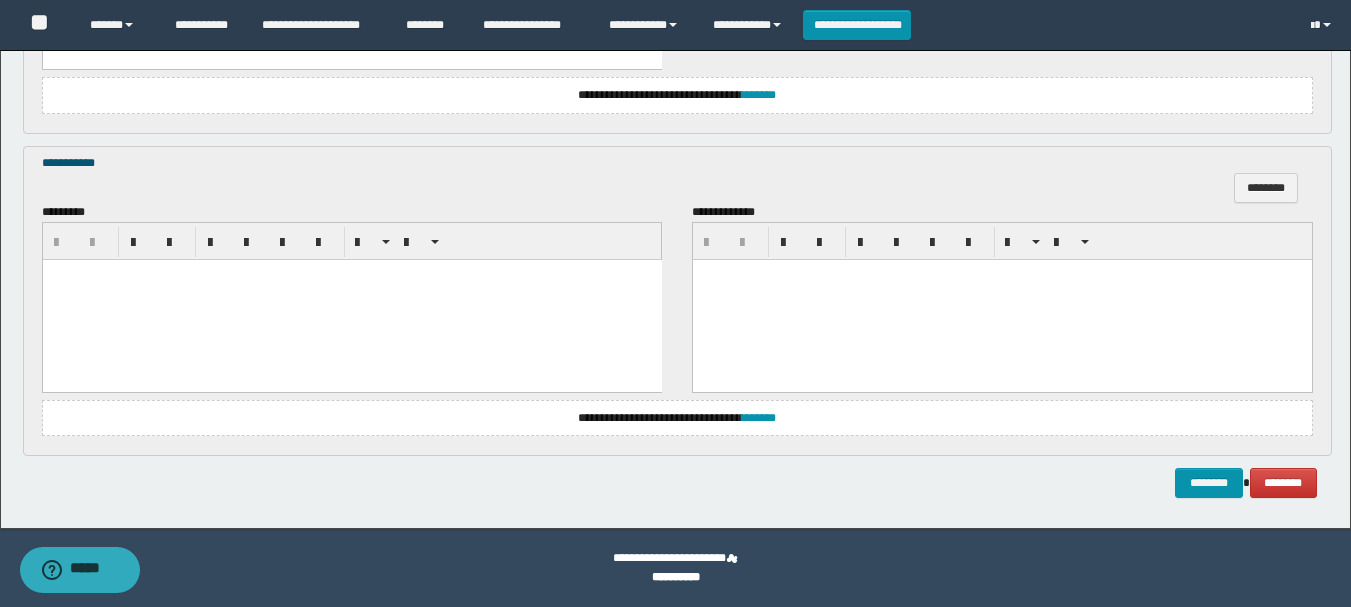 click at bounding box center [351, 299] 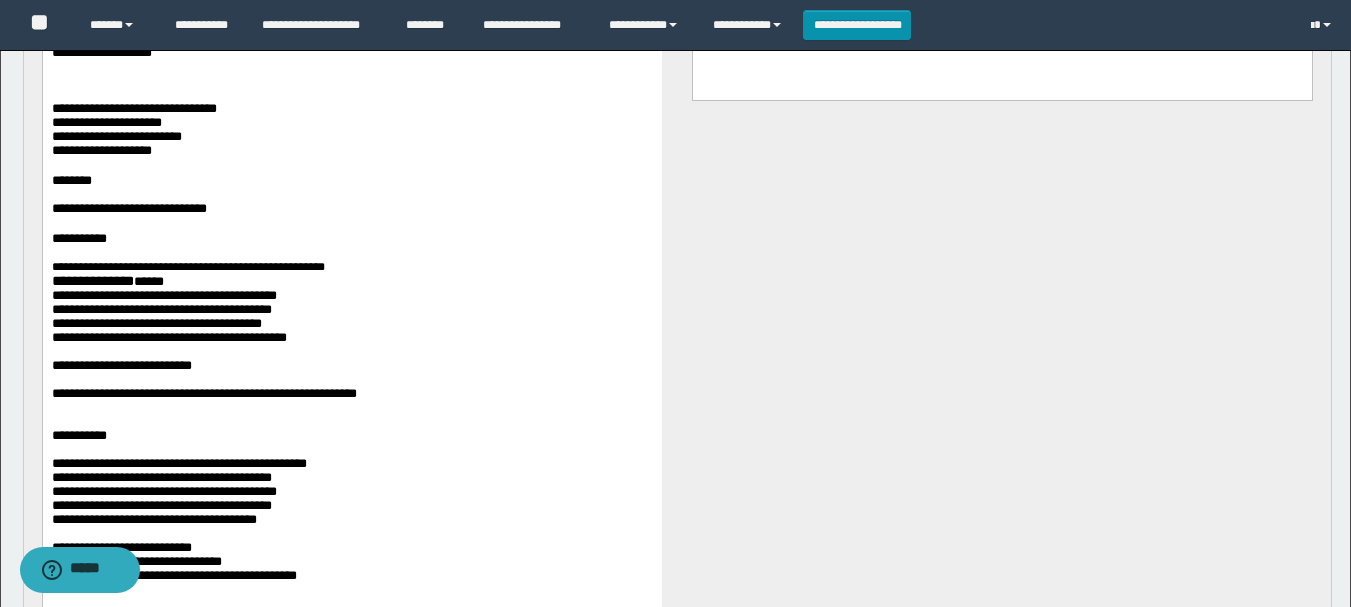 scroll, scrollTop: 97, scrollLeft: 0, axis: vertical 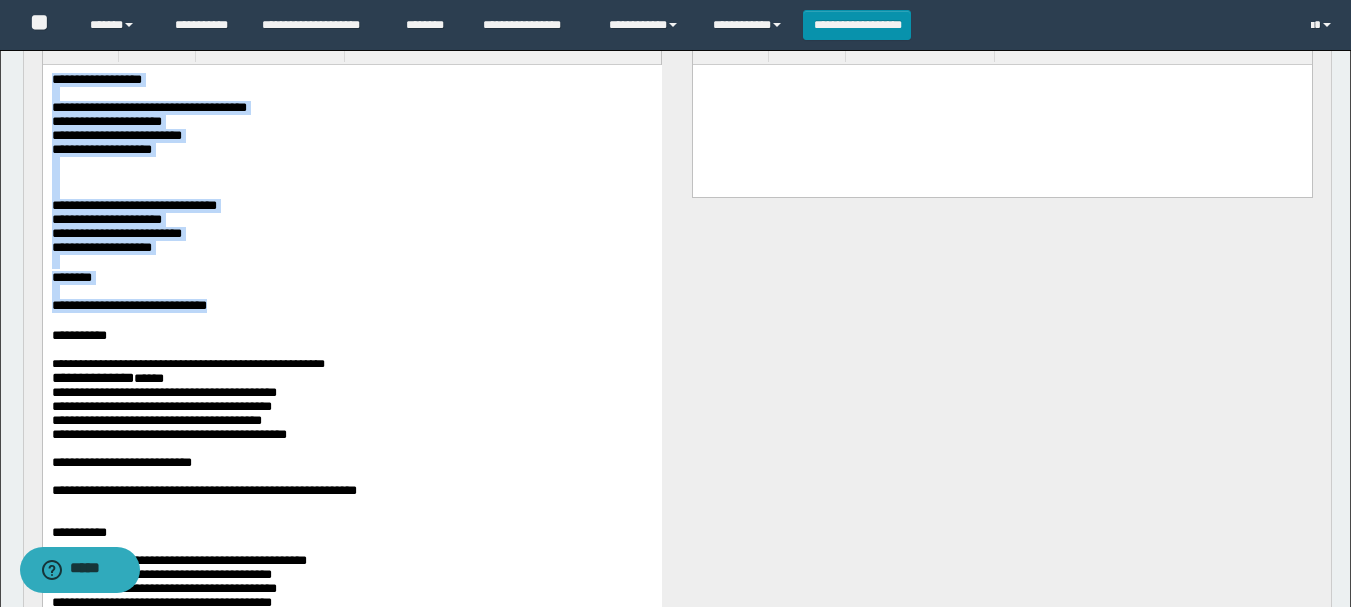 drag, startPoint x: 52, startPoint y: 78, endPoint x: 408, endPoint y: 338, distance: 440.83557 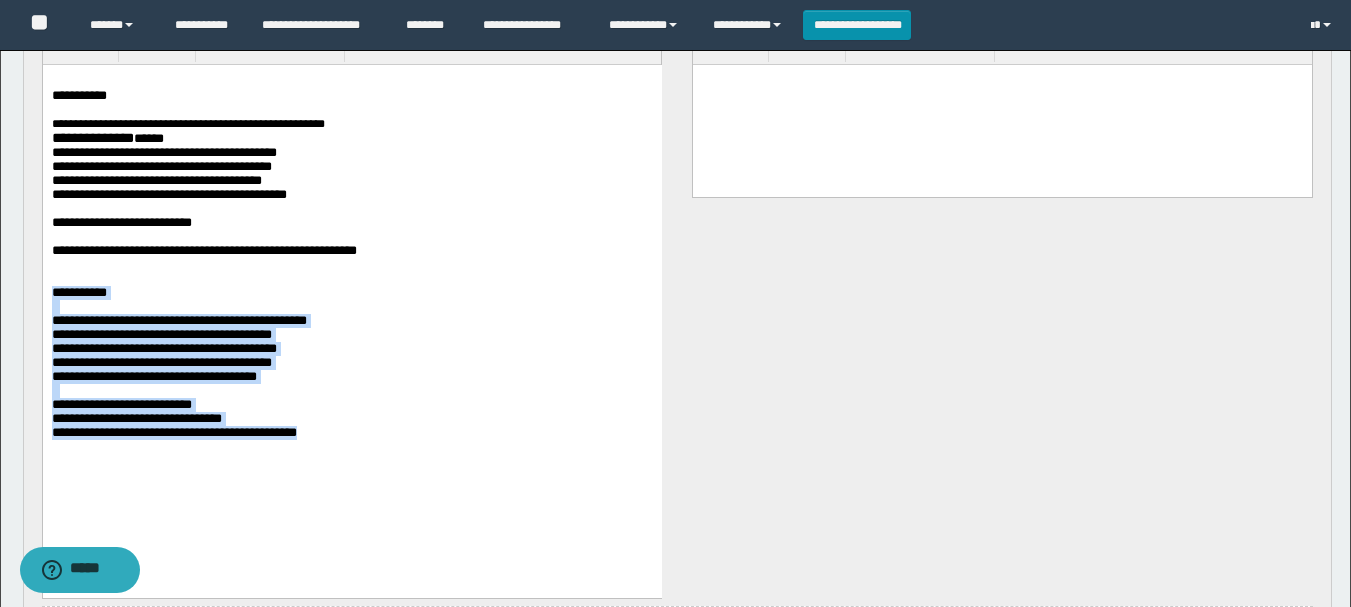 drag, startPoint x: 52, startPoint y: 317, endPoint x: 564, endPoint y: 575, distance: 573.3306 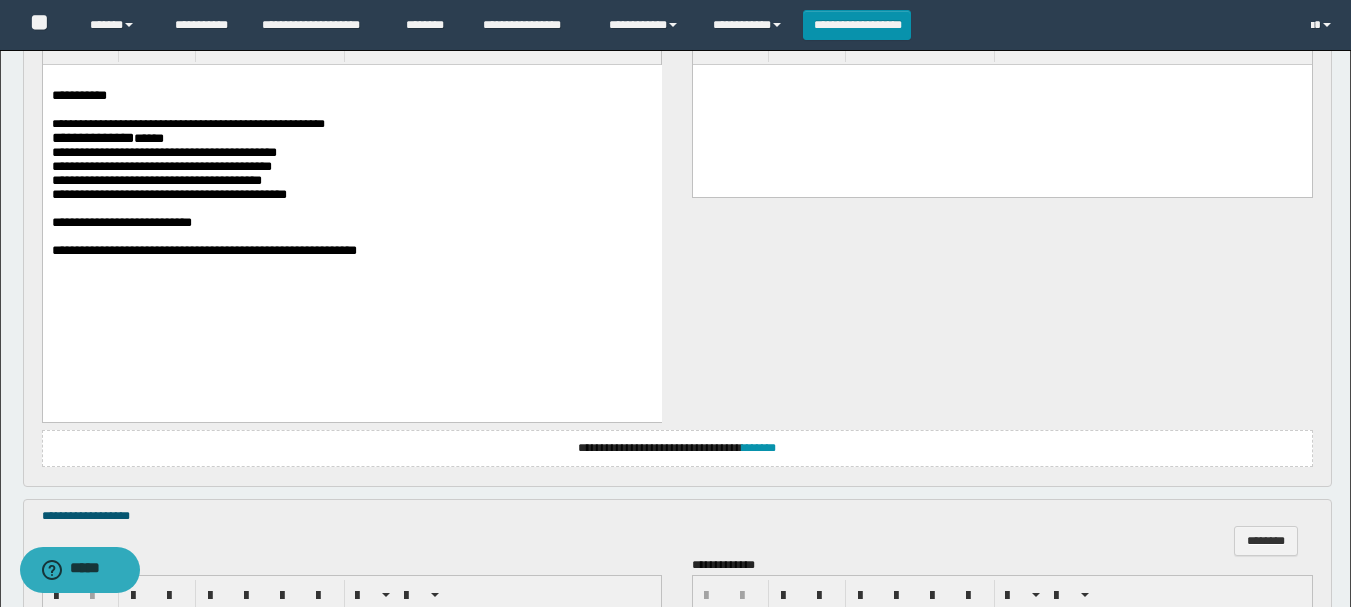 scroll, scrollTop: 700, scrollLeft: 0, axis: vertical 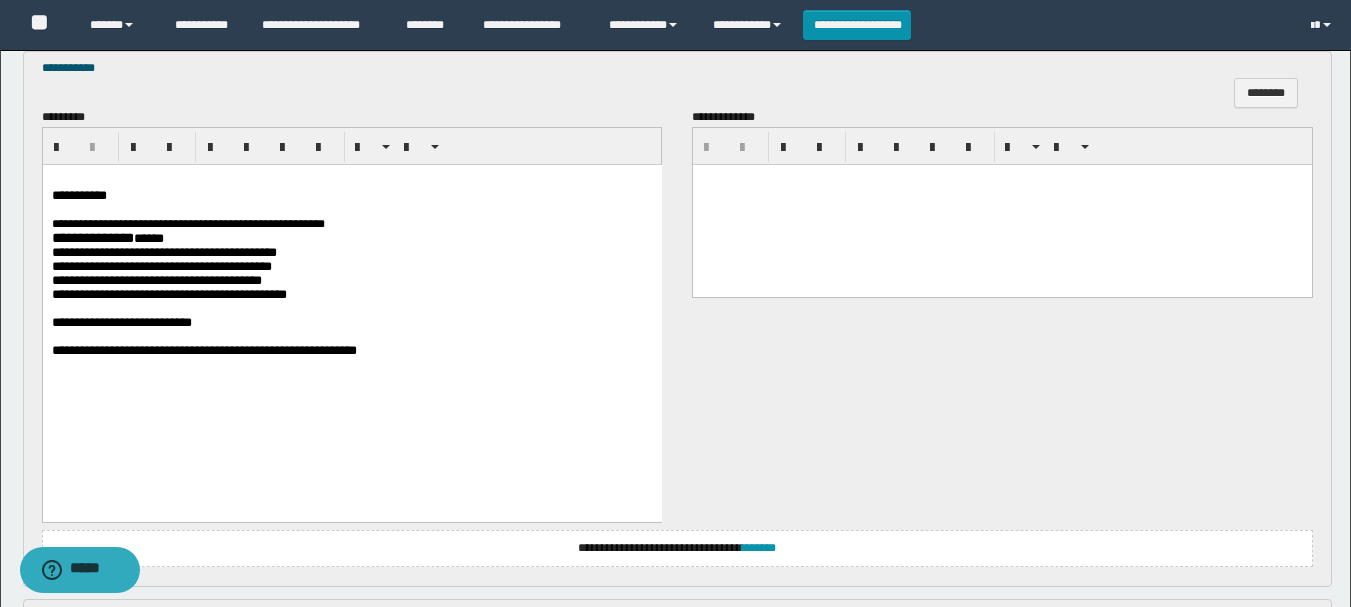 click at bounding box center [351, 337] 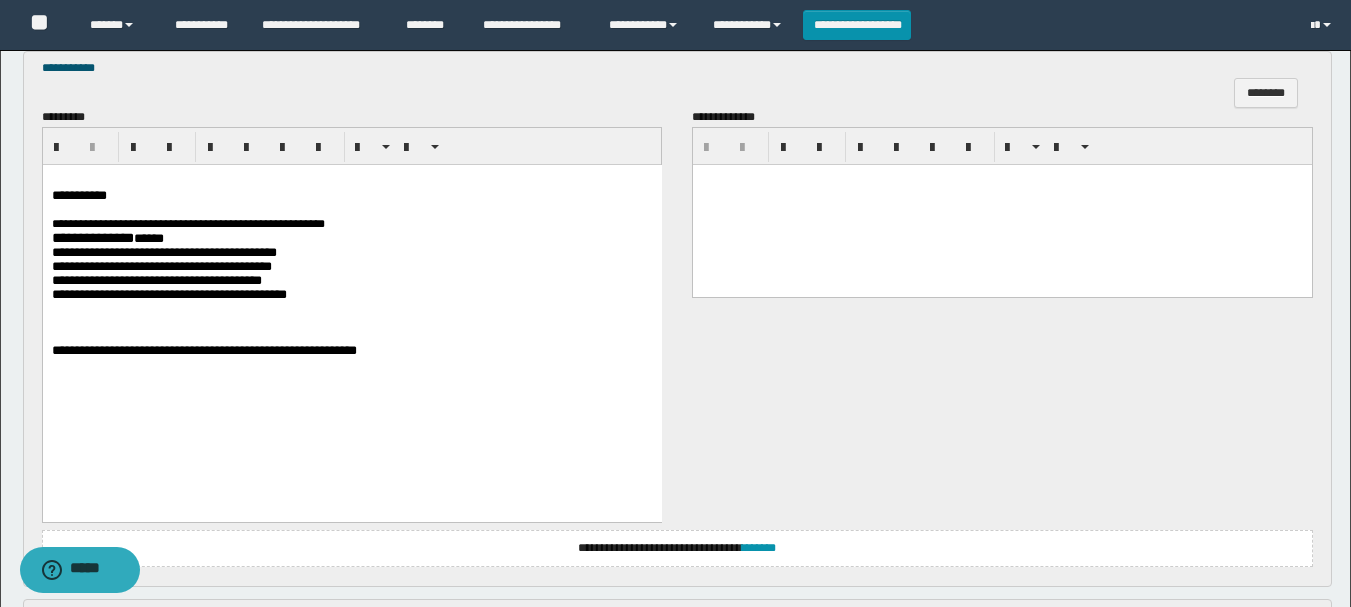 click on "**********" at bounding box center [351, 295] 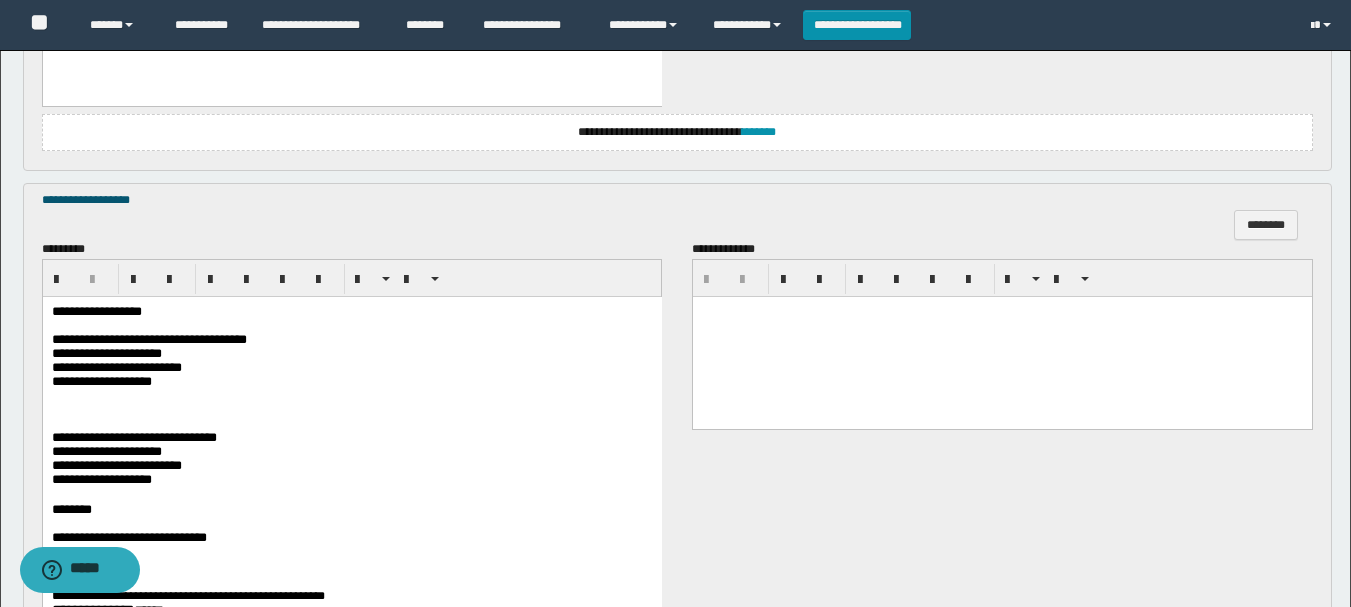 scroll, scrollTop: 1200, scrollLeft: 0, axis: vertical 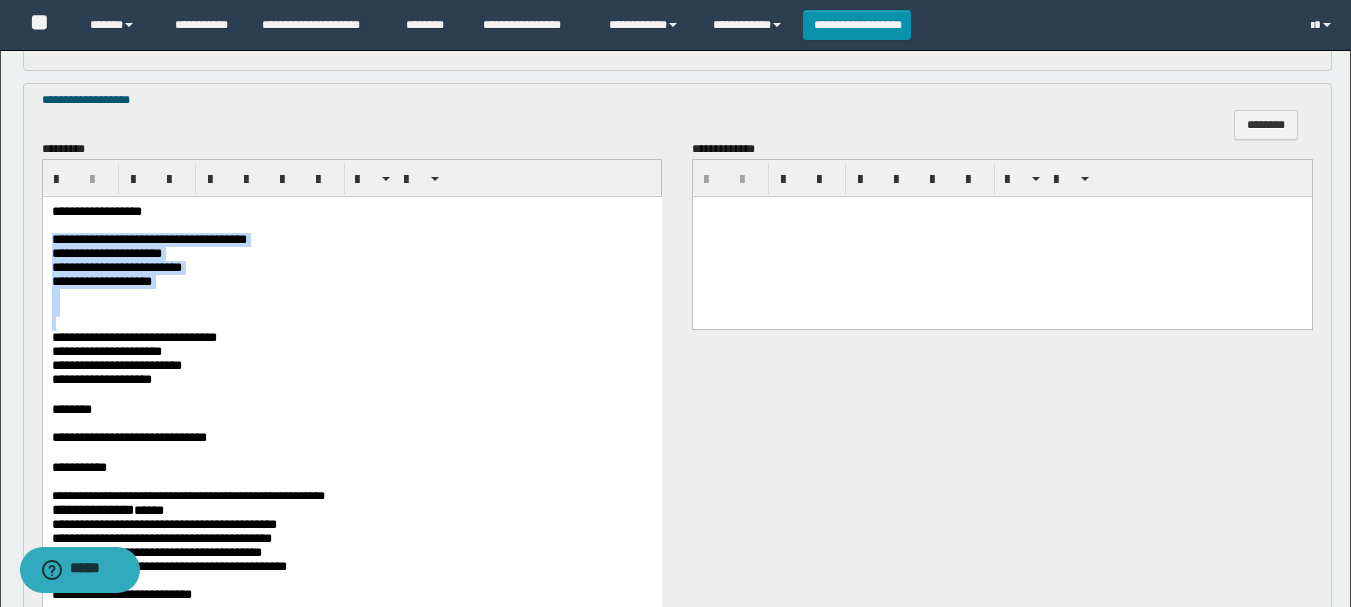 drag, startPoint x: 51, startPoint y: 246, endPoint x: 465, endPoint y: 267, distance: 414.53226 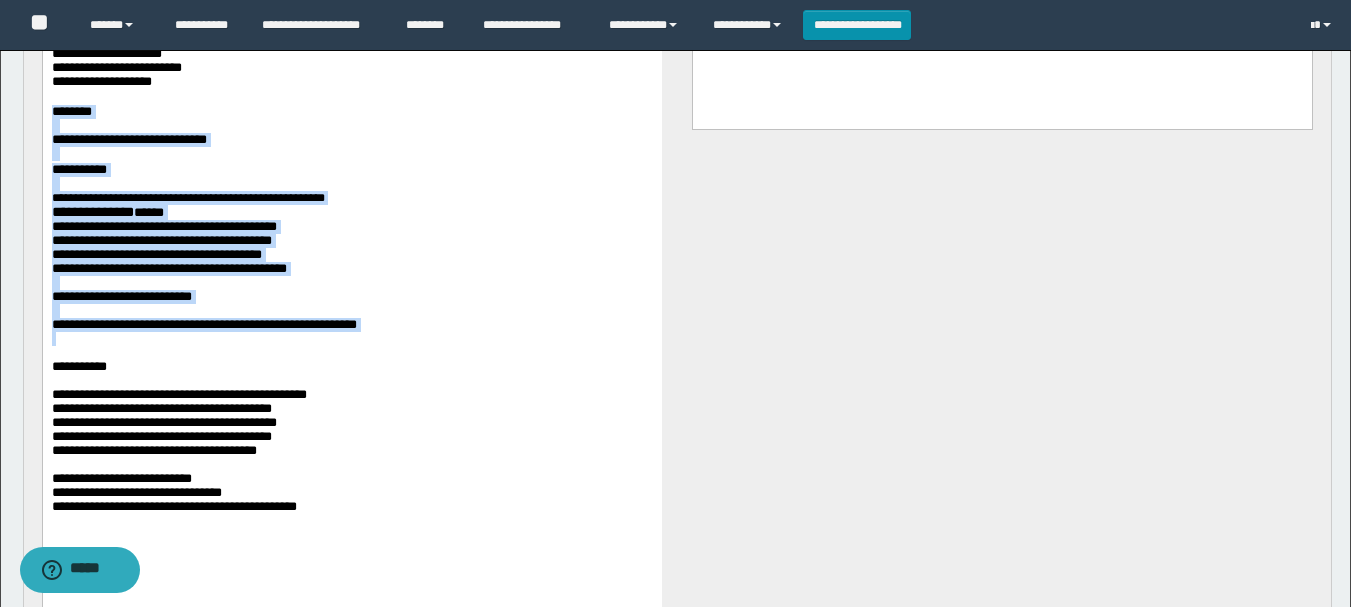 scroll, scrollTop: 1500, scrollLeft: 0, axis: vertical 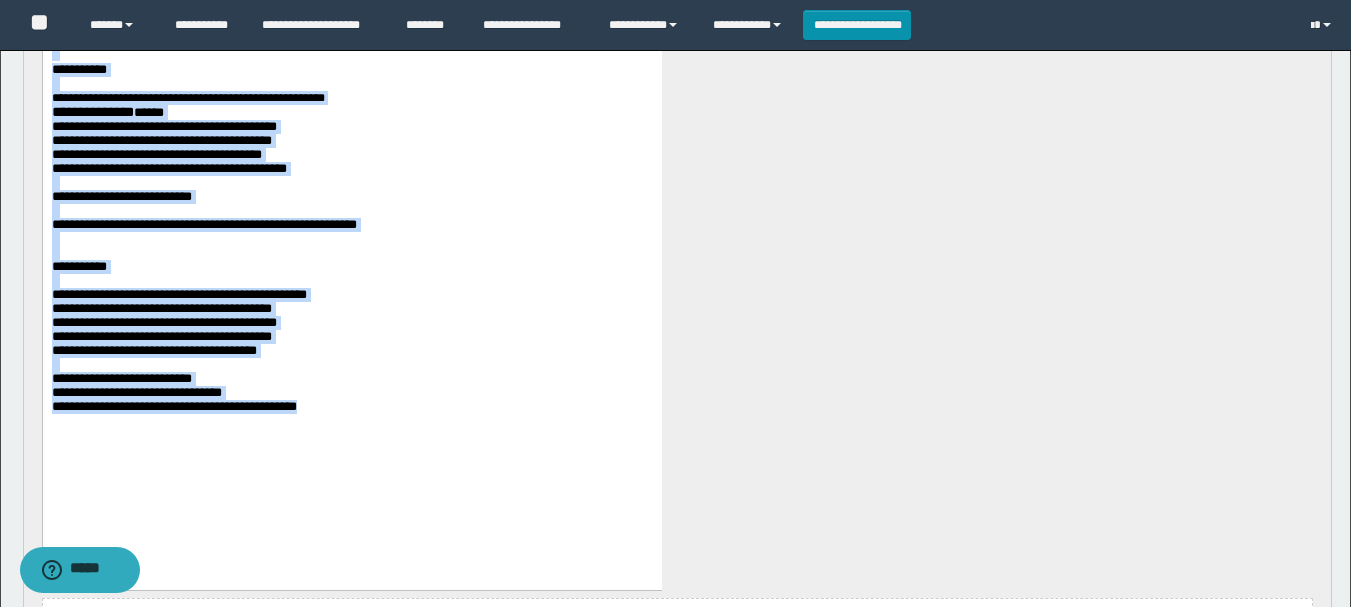 drag, startPoint x: 51, startPoint y: 17, endPoint x: 457, endPoint y: 487, distance: 621.0765 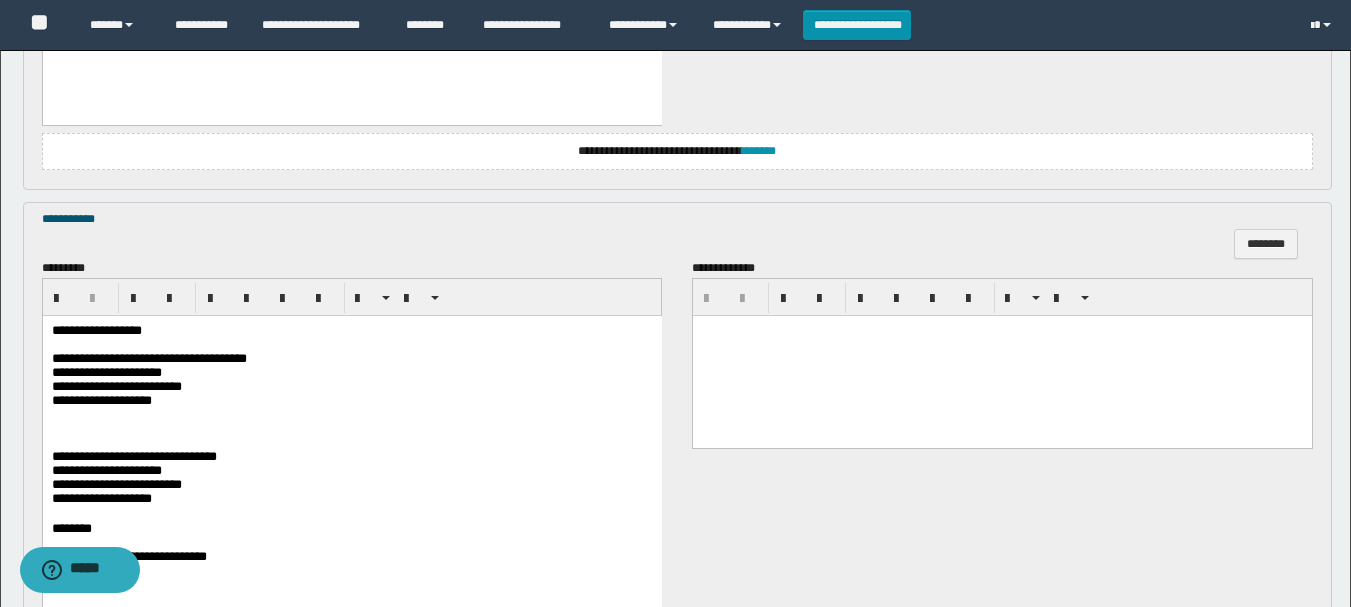 scroll, scrollTop: 1300, scrollLeft: 0, axis: vertical 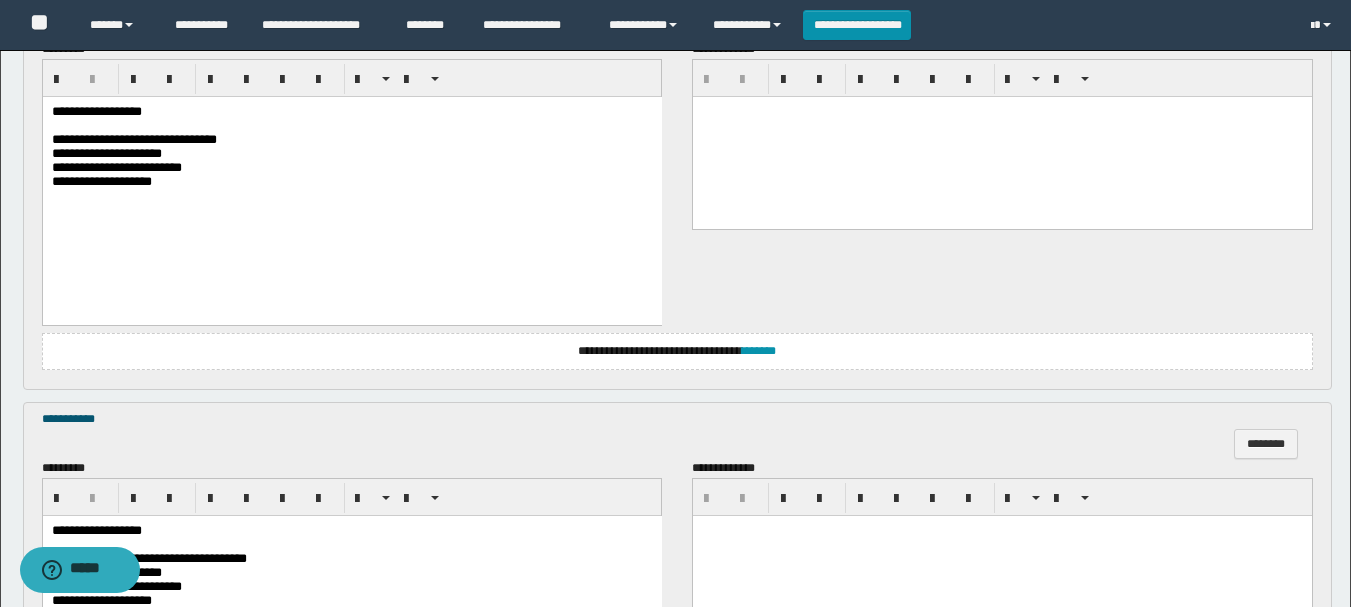 click on "**********" at bounding box center [351, 167] 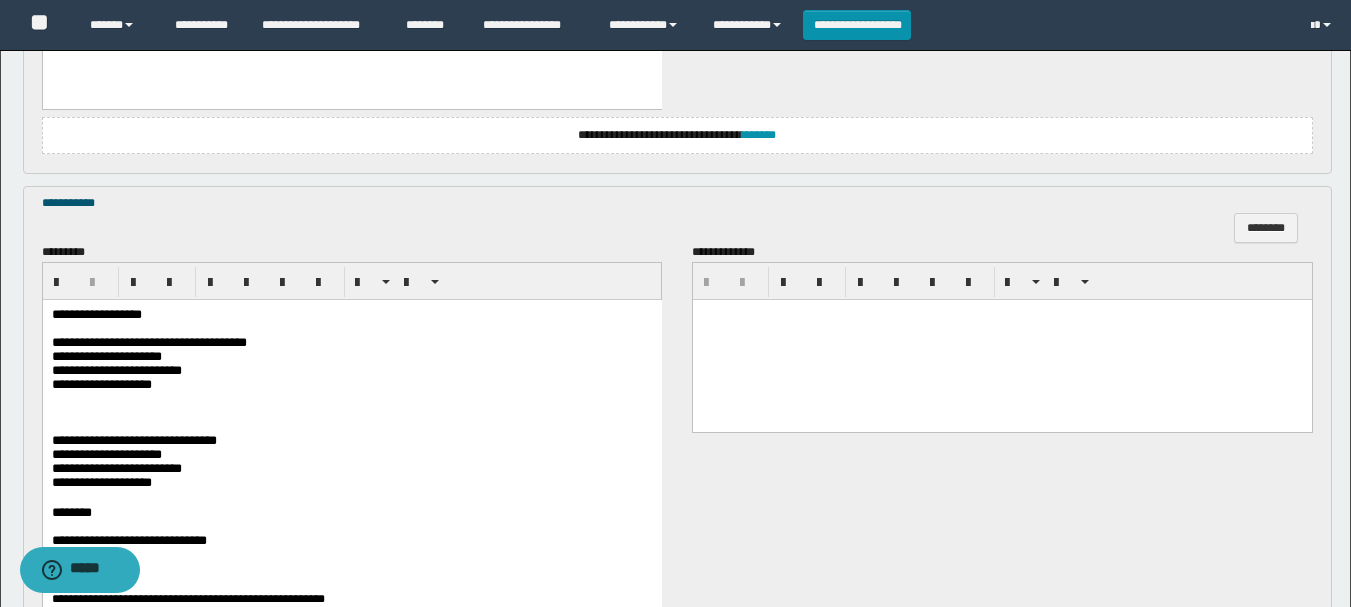 scroll, scrollTop: 1600, scrollLeft: 0, axis: vertical 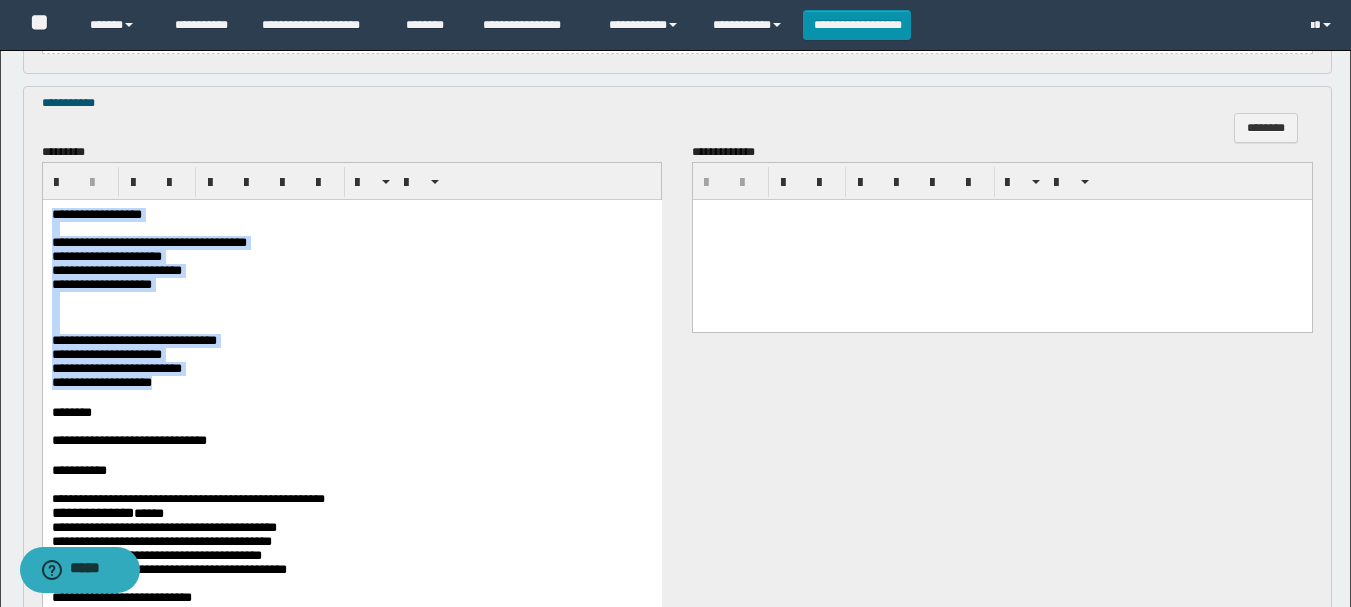 drag, startPoint x: 49, startPoint y: 212, endPoint x: 574, endPoint y: 402, distance: 558.32336 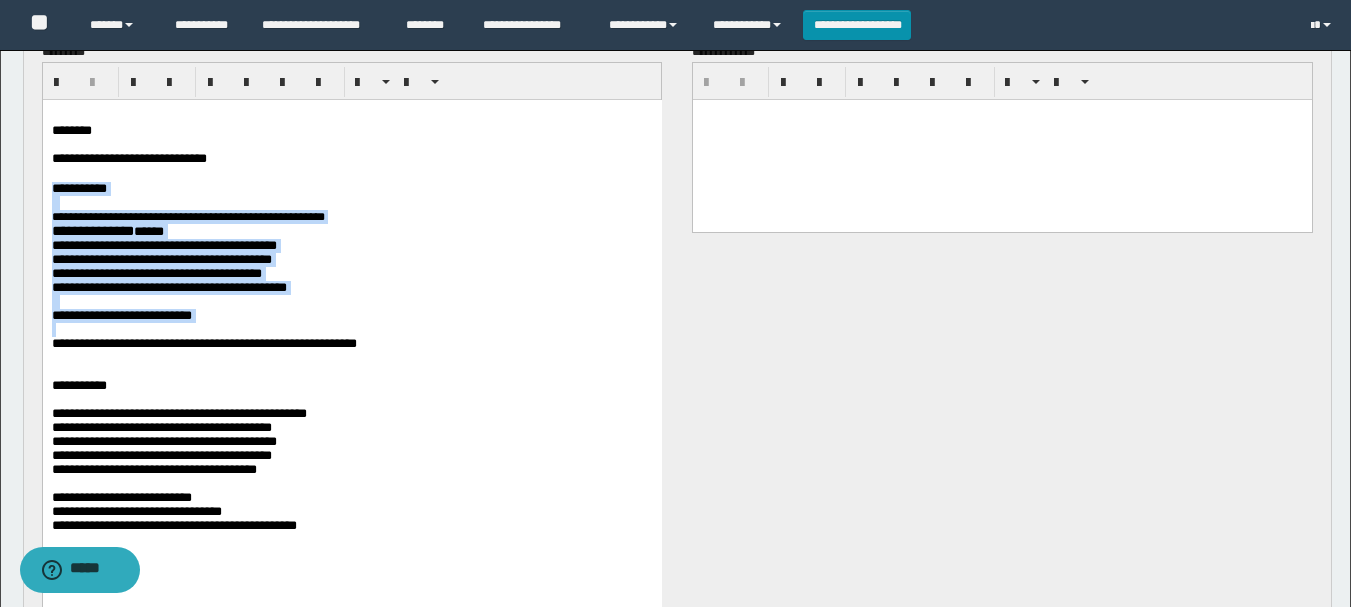scroll, scrollTop: 2005, scrollLeft: 0, axis: vertical 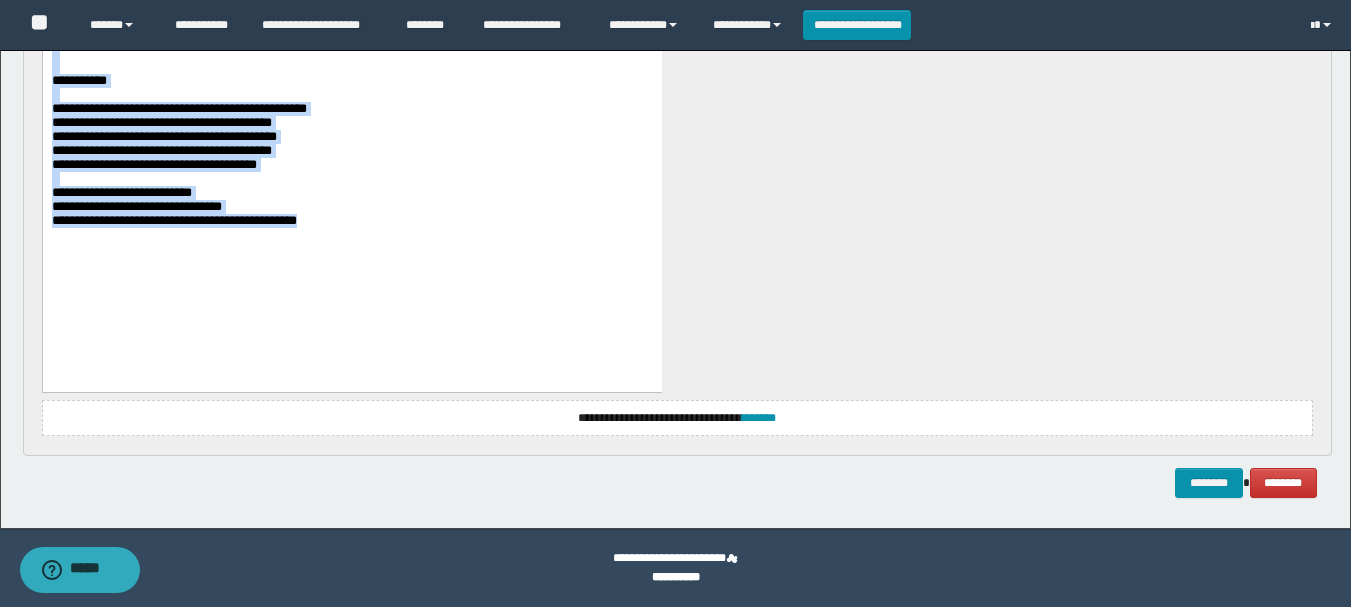 drag, startPoint x: 54, startPoint y: -109, endPoint x: 462, endPoint y: 398, distance: 650.77875 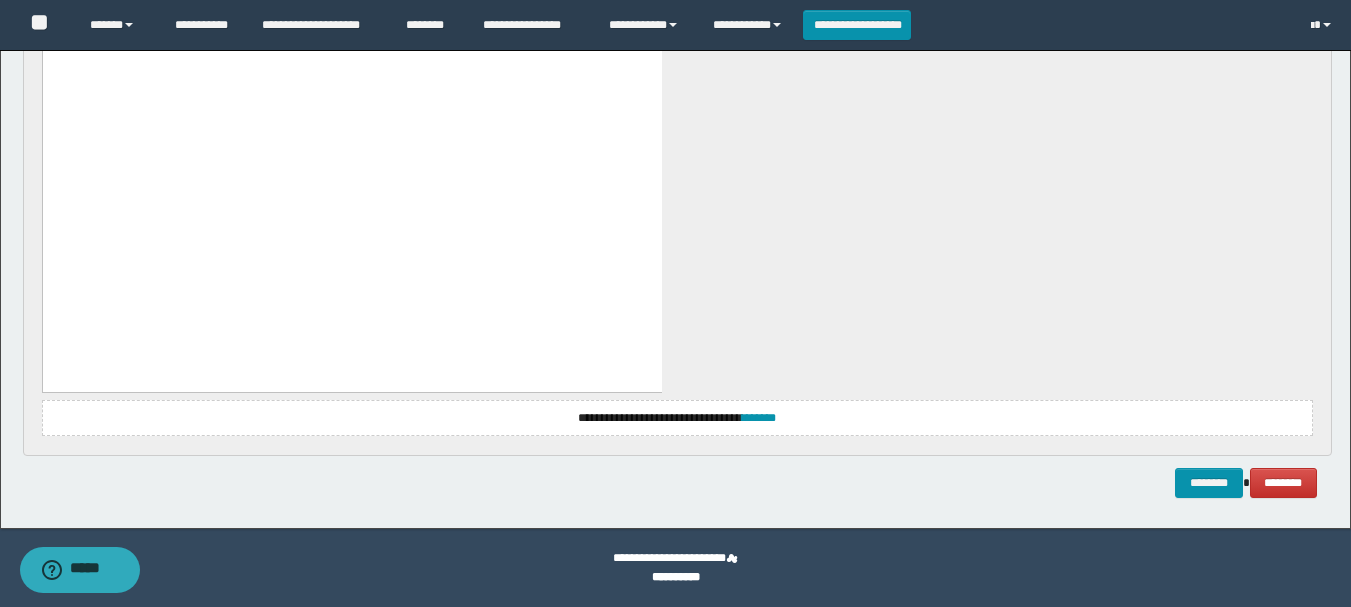 scroll, scrollTop: 1604, scrollLeft: 0, axis: vertical 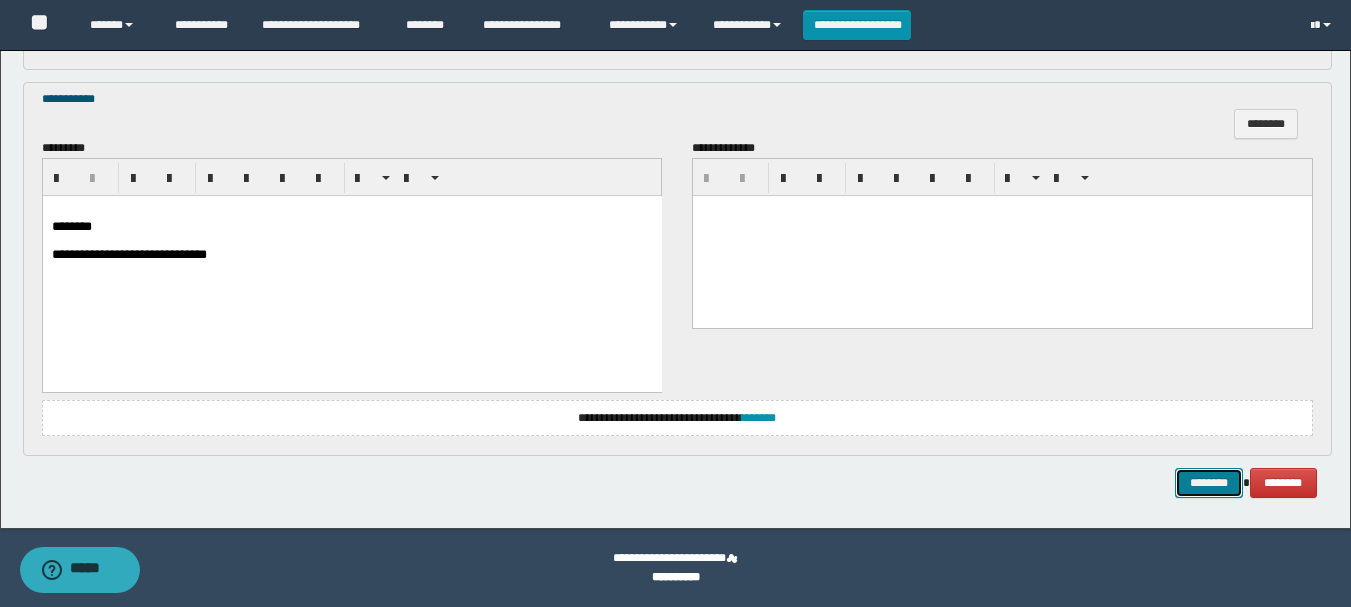 click on "********" at bounding box center (1209, 483) 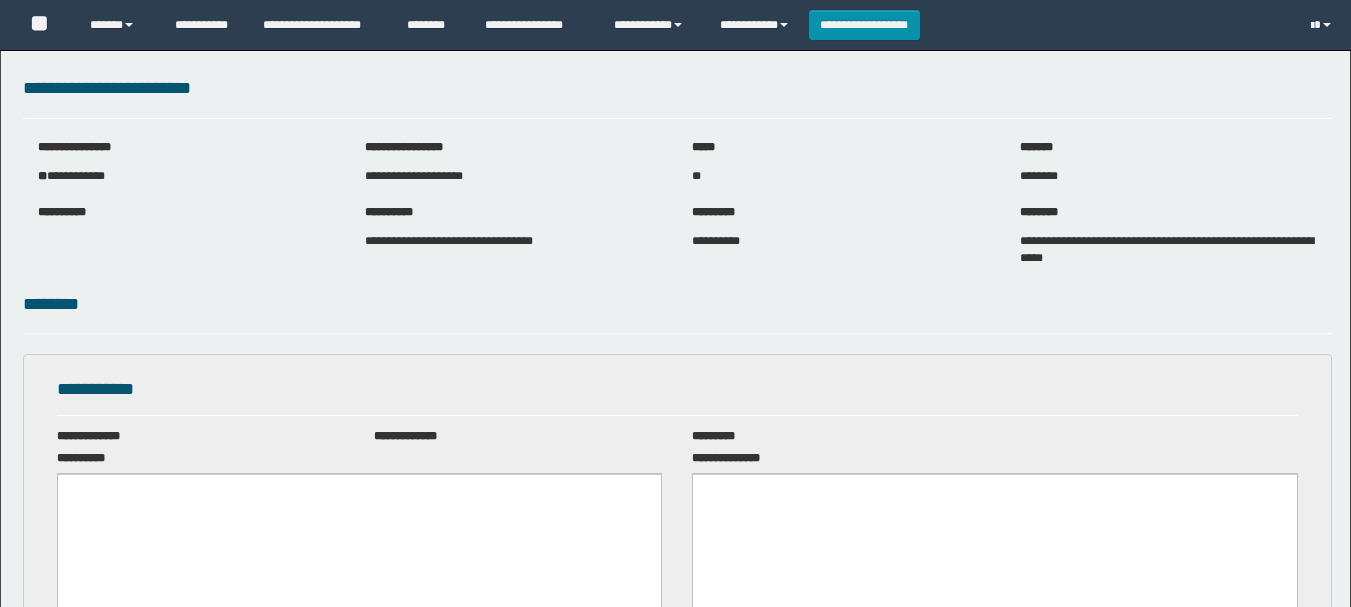 scroll, scrollTop: 1166, scrollLeft: 0, axis: vertical 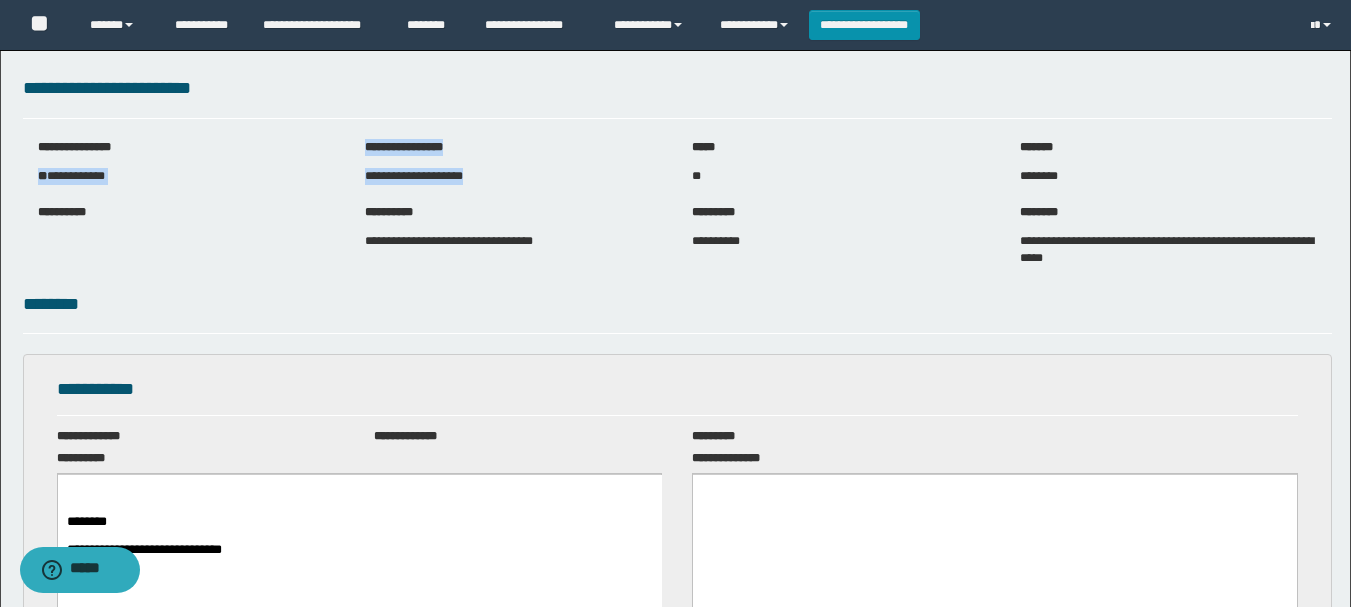 drag, startPoint x: 41, startPoint y: 170, endPoint x: 567, endPoint y: 175, distance: 526.02374 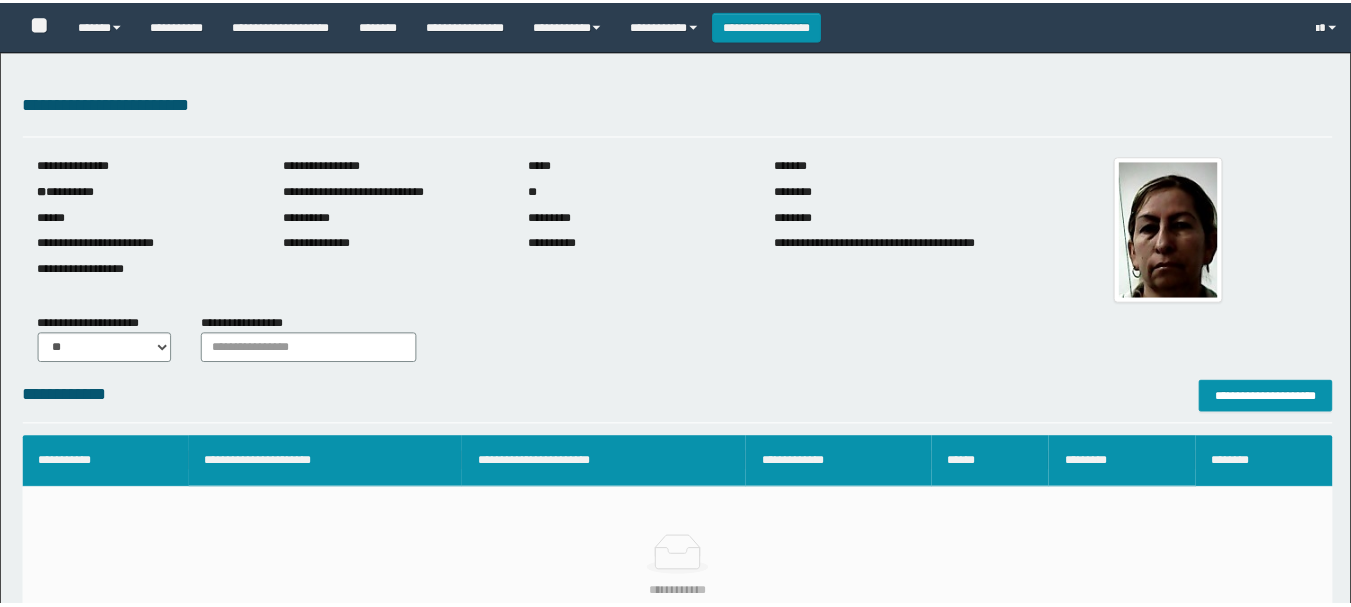 scroll, scrollTop: 0, scrollLeft: 0, axis: both 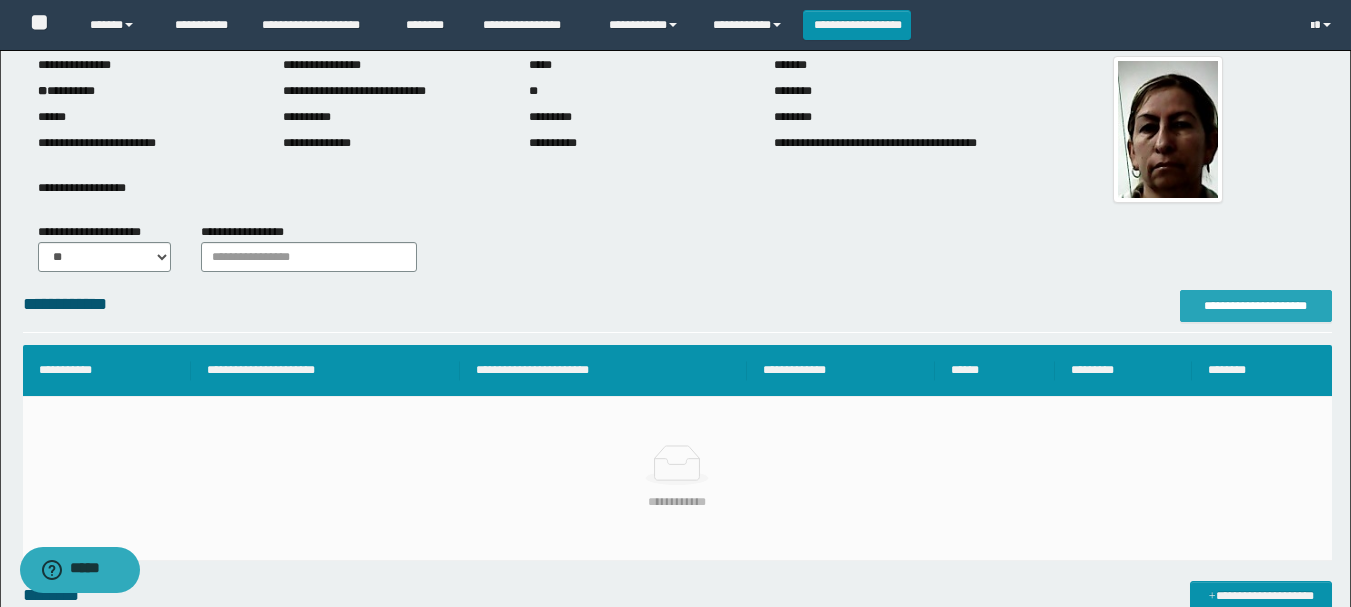 click on "**********" at bounding box center (1256, 306) 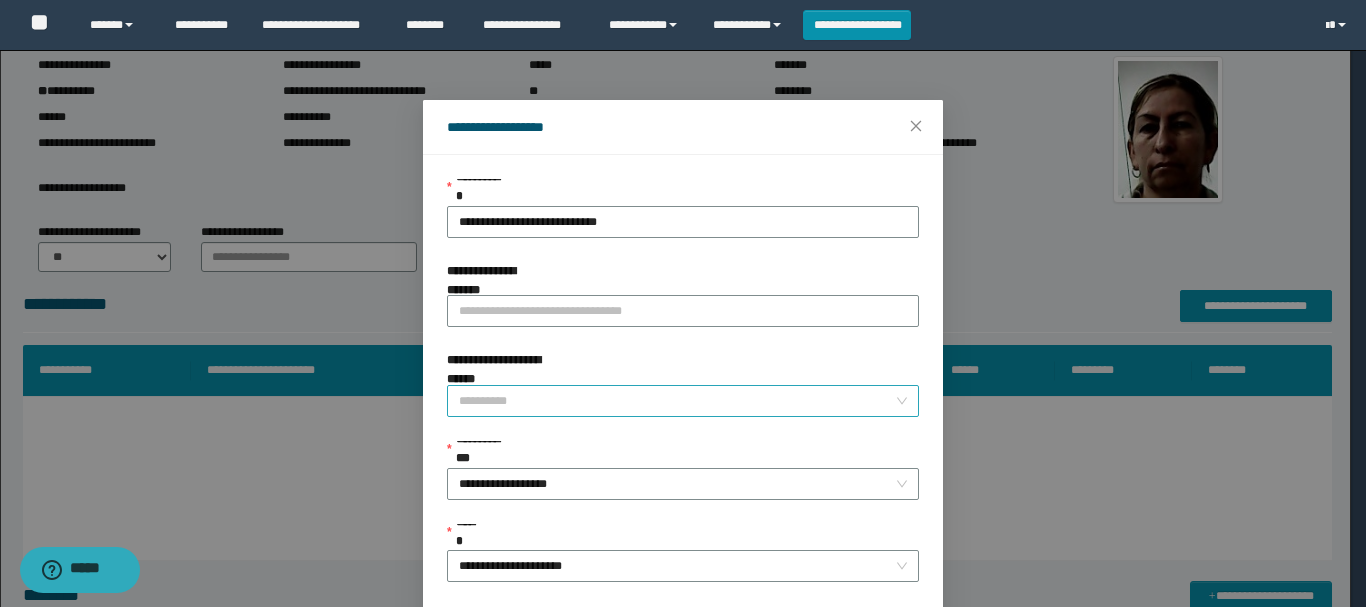 click on "**********" at bounding box center (677, 401) 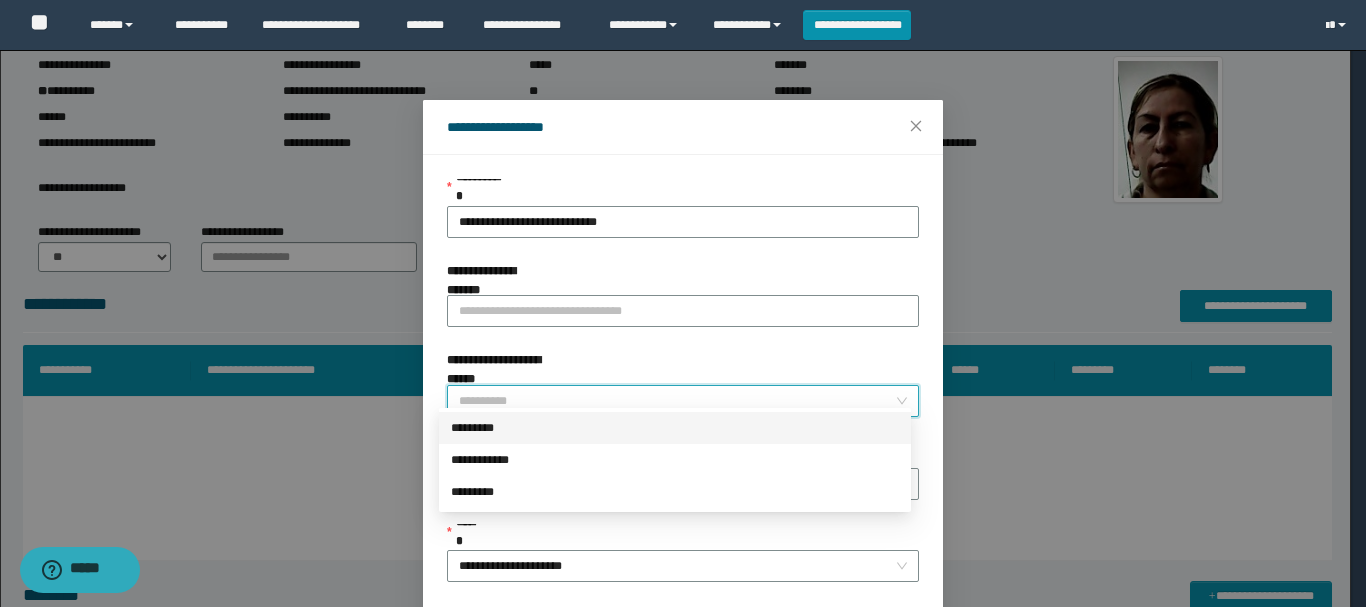 click on "*********" at bounding box center [675, 428] 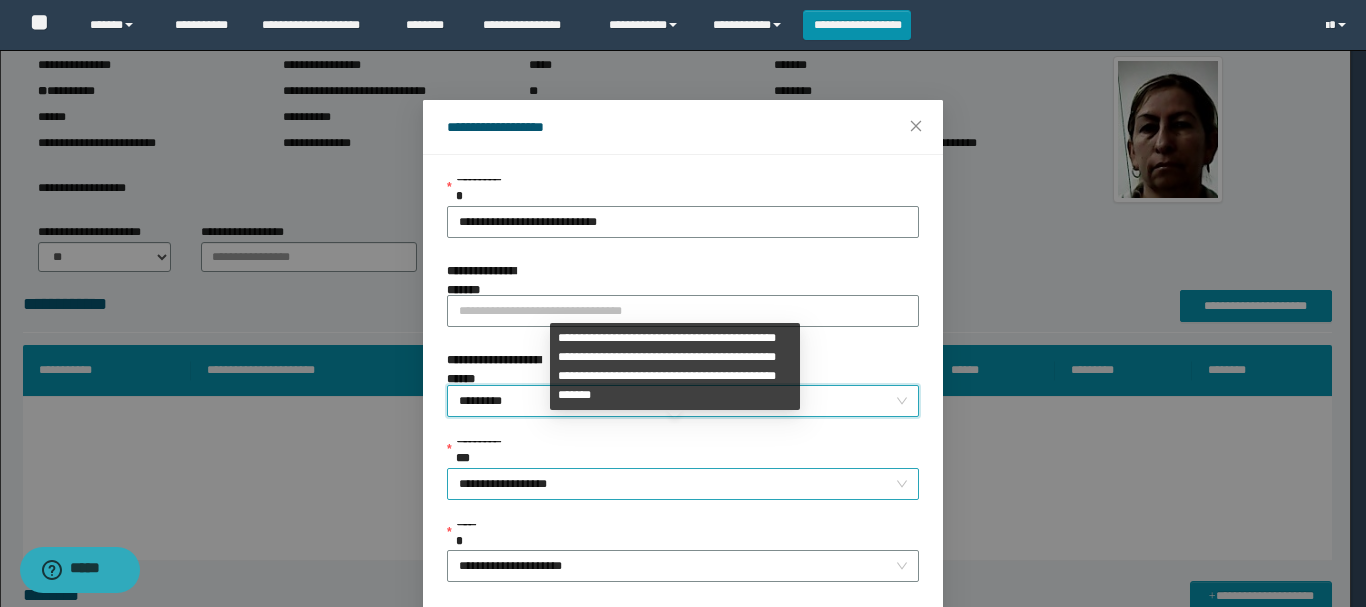 click on "**********" at bounding box center [683, 484] 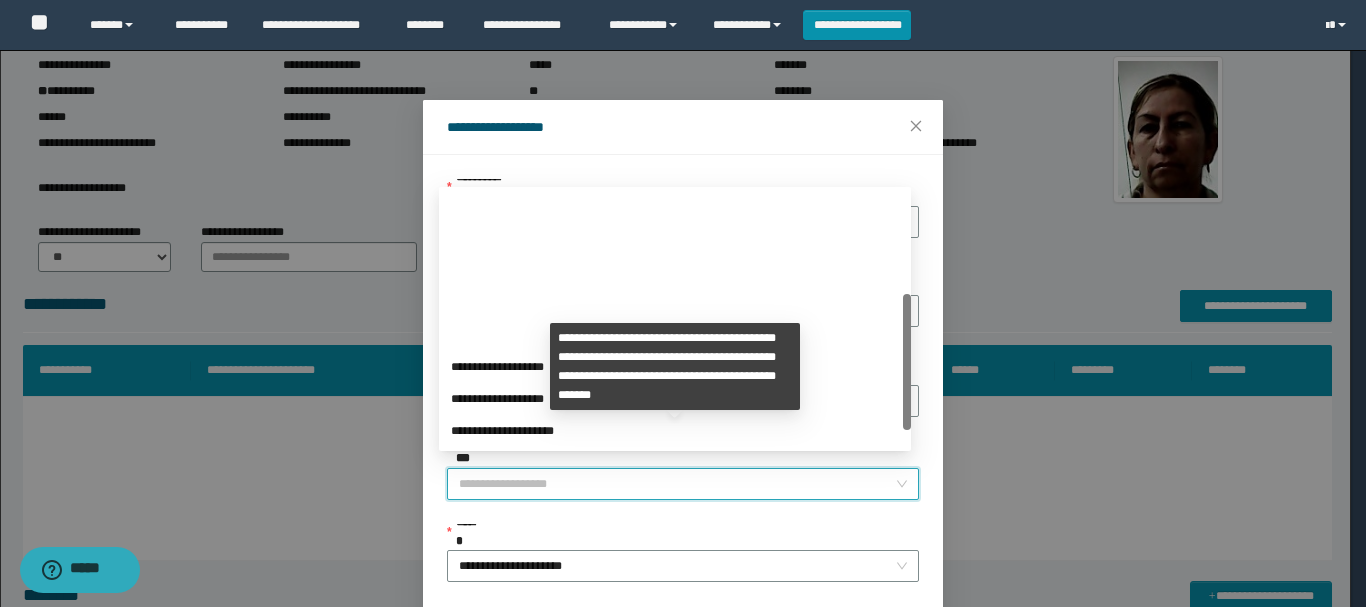 scroll, scrollTop: 192, scrollLeft: 0, axis: vertical 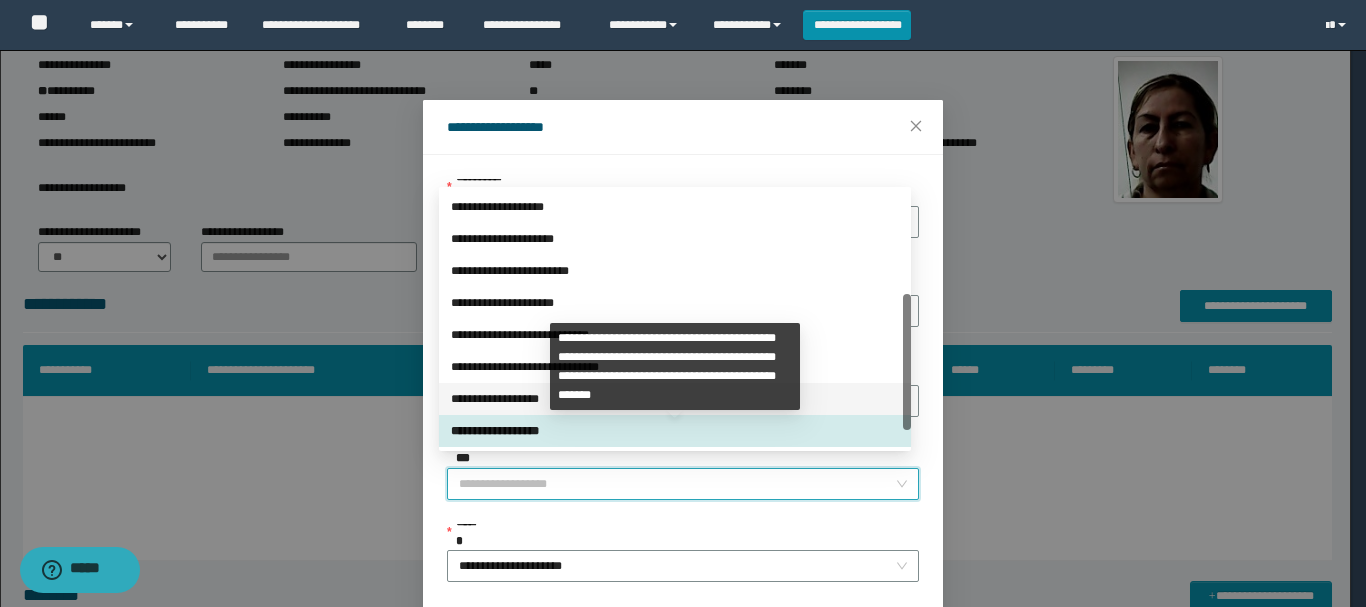 click on "**********" at bounding box center (675, 399) 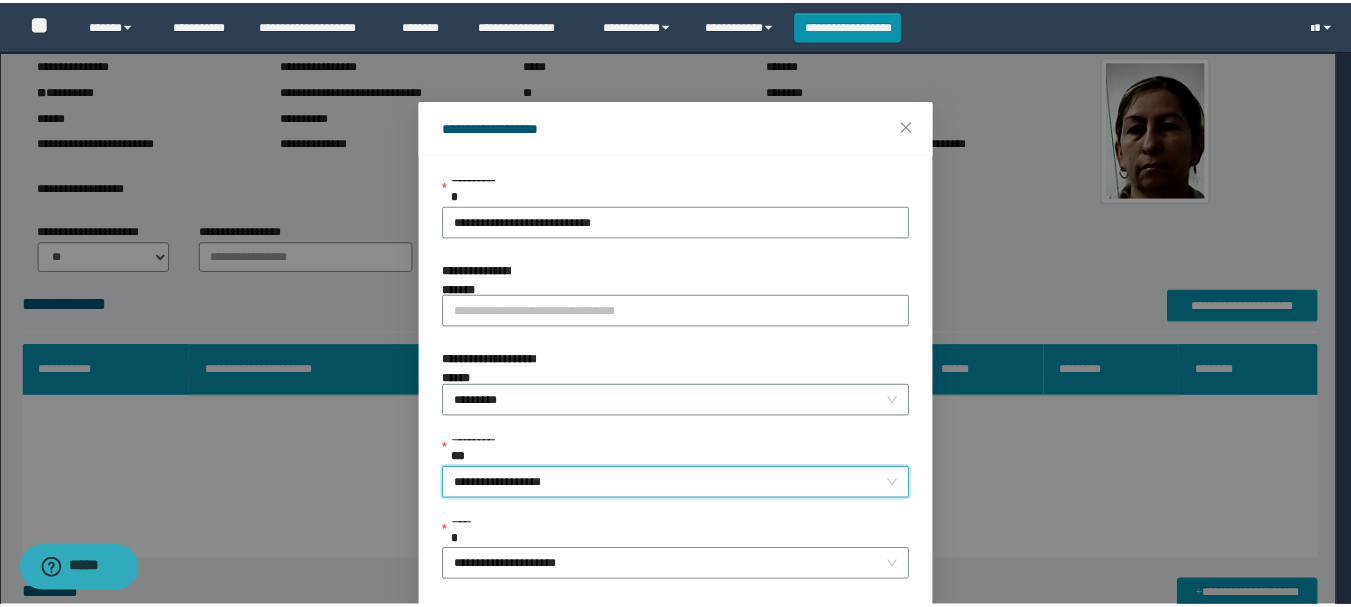 scroll, scrollTop: 145, scrollLeft: 0, axis: vertical 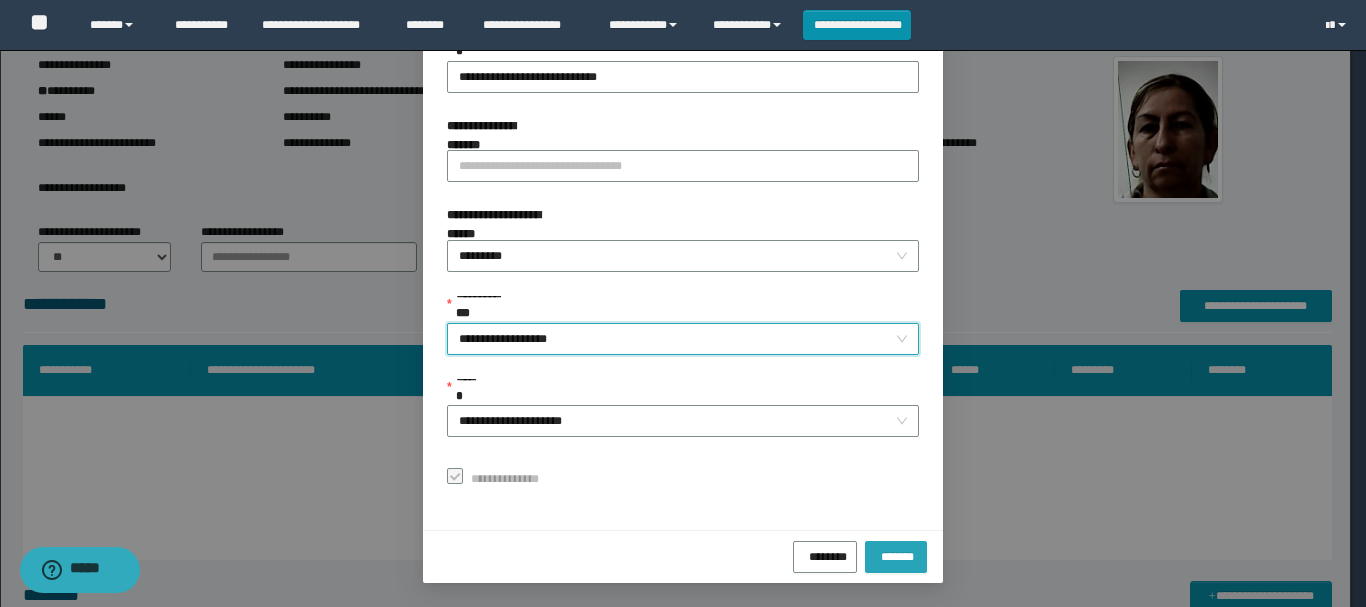 click on "*******" at bounding box center [896, 557] 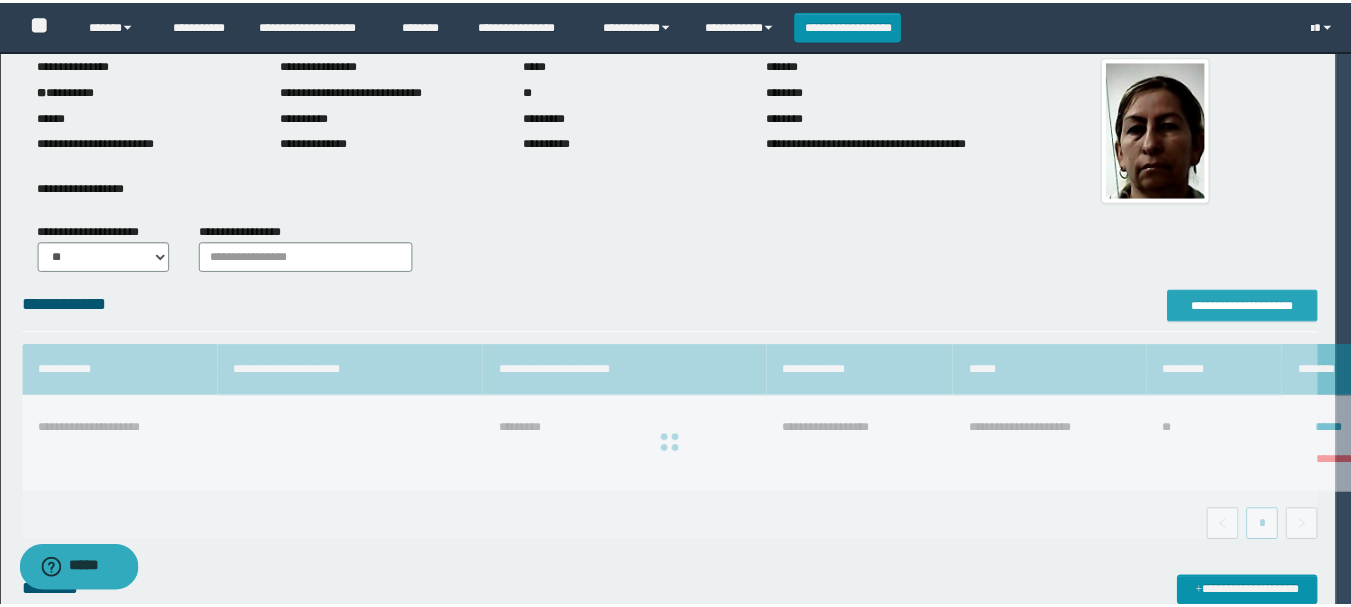 scroll, scrollTop: 0, scrollLeft: 0, axis: both 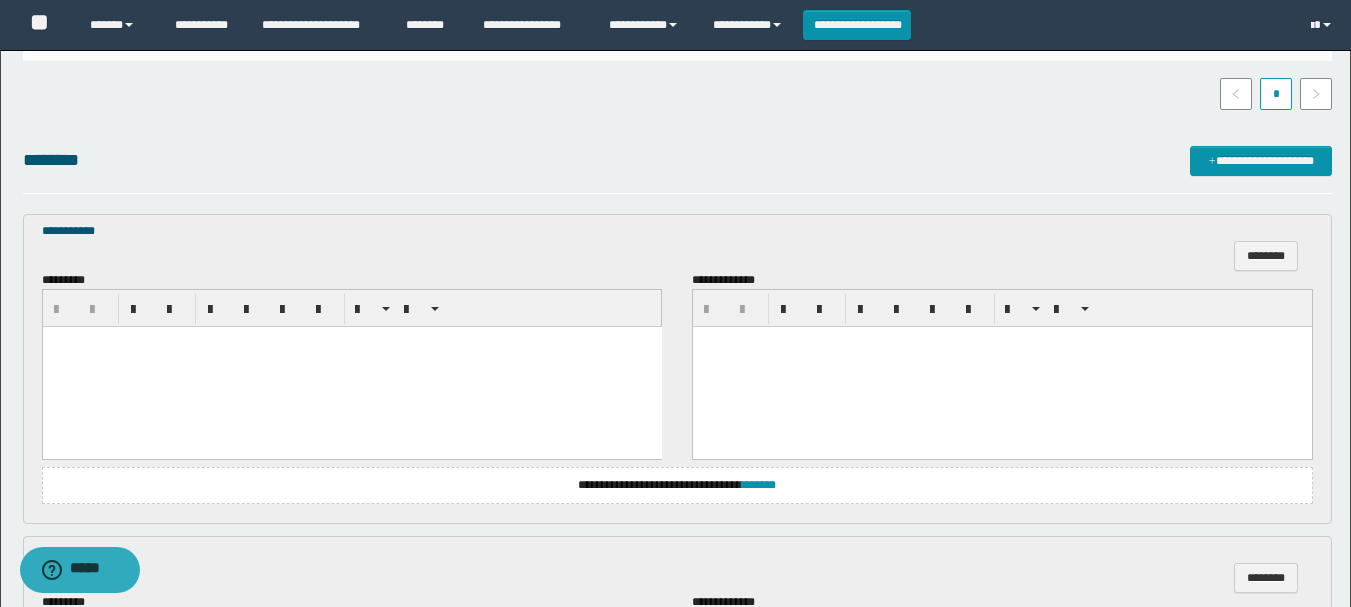 click at bounding box center [351, 367] 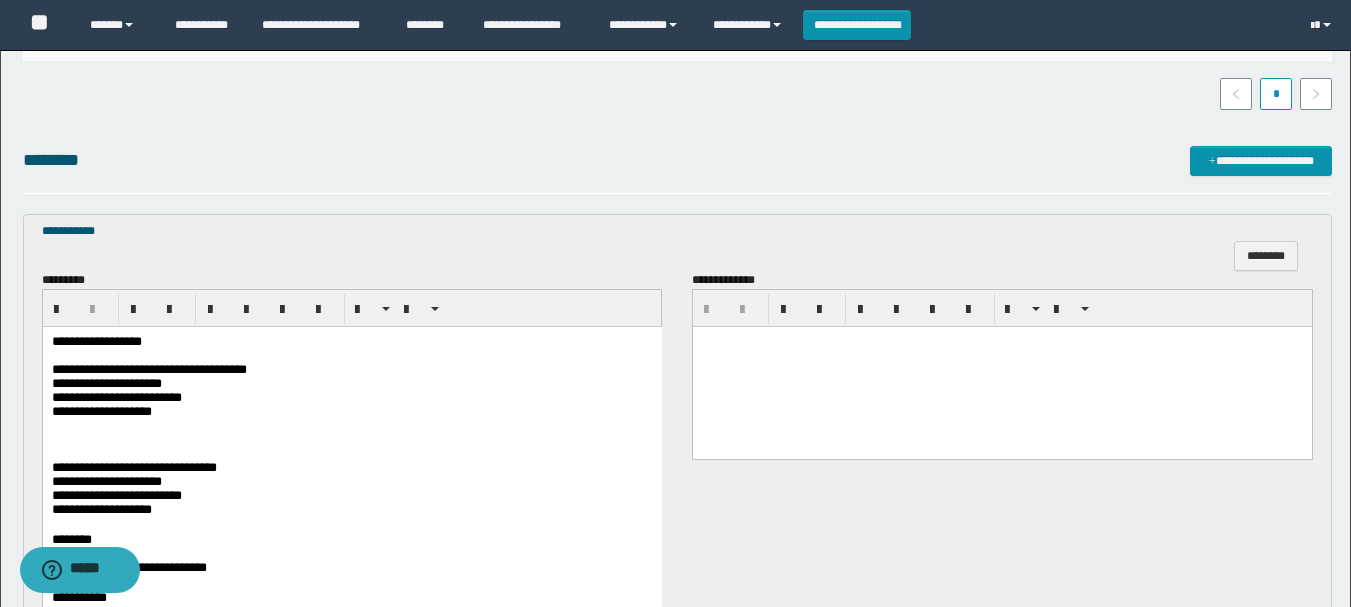 scroll, scrollTop: 600, scrollLeft: 0, axis: vertical 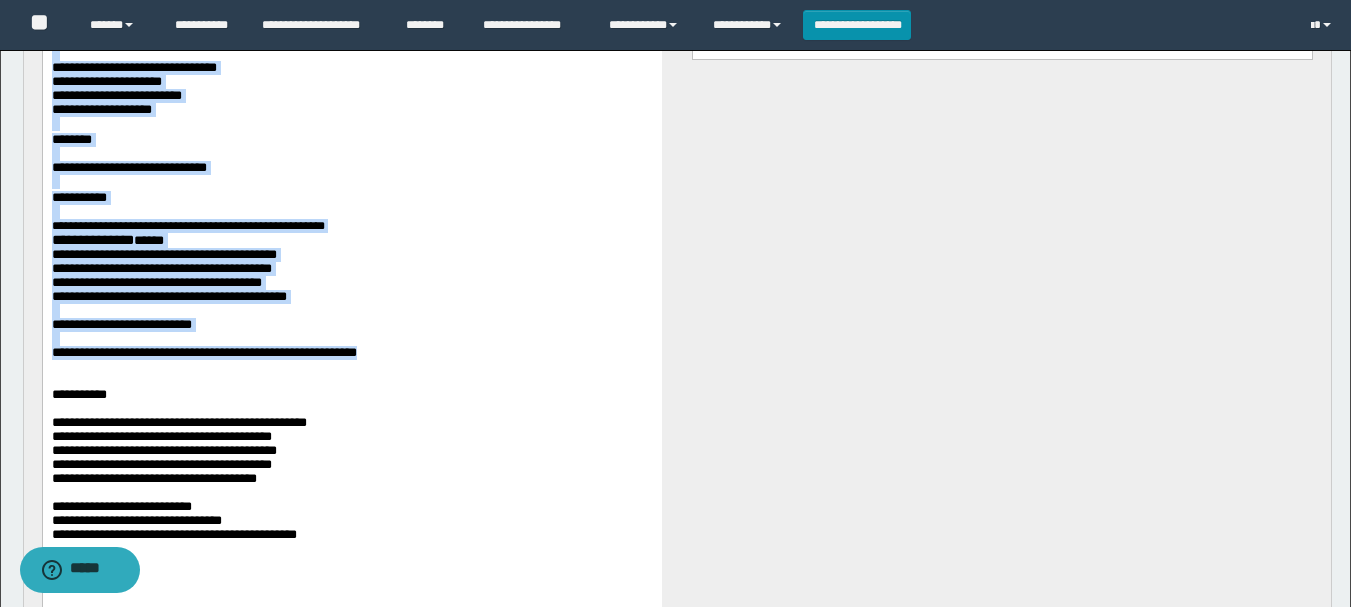 drag, startPoint x: 49, startPoint y: -55, endPoint x: 734, endPoint y: 340, distance: 790.72754 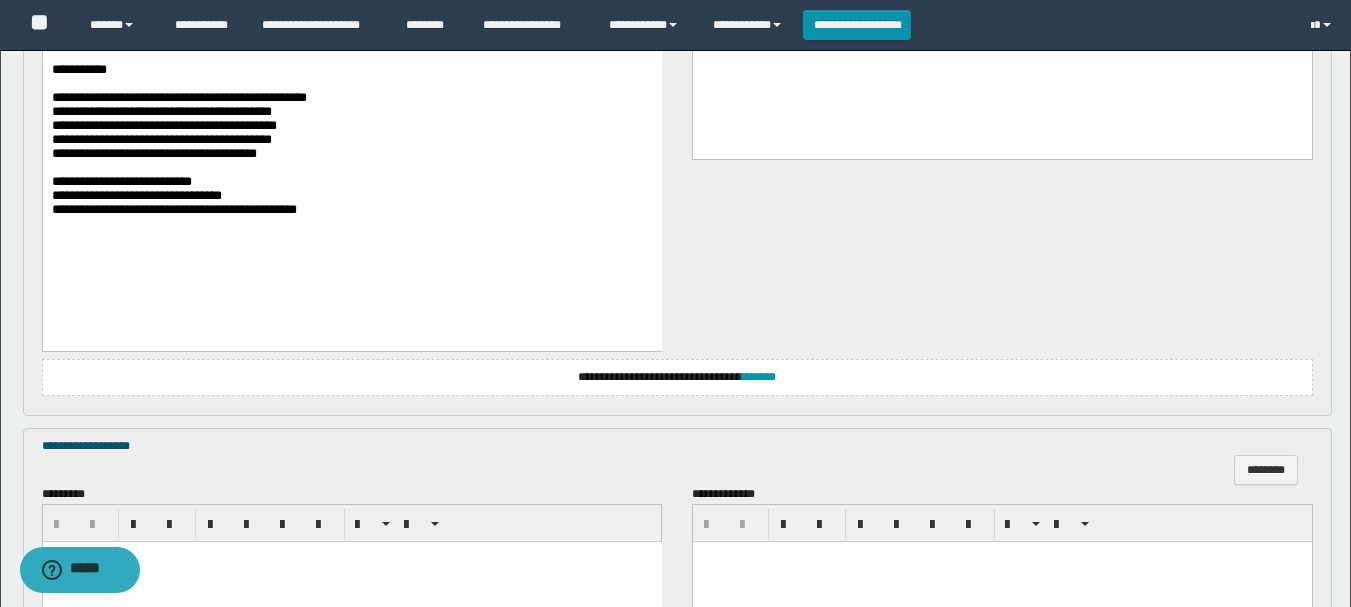 scroll, scrollTop: 1000, scrollLeft: 0, axis: vertical 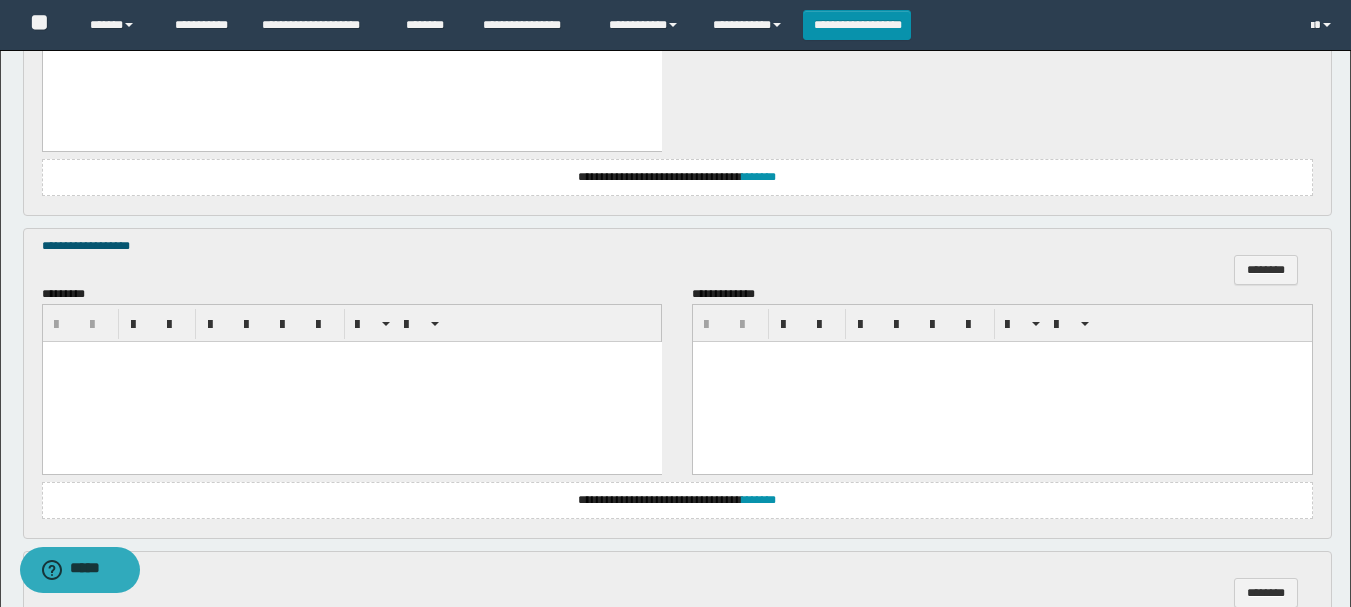 click at bounding box center (351, 382) 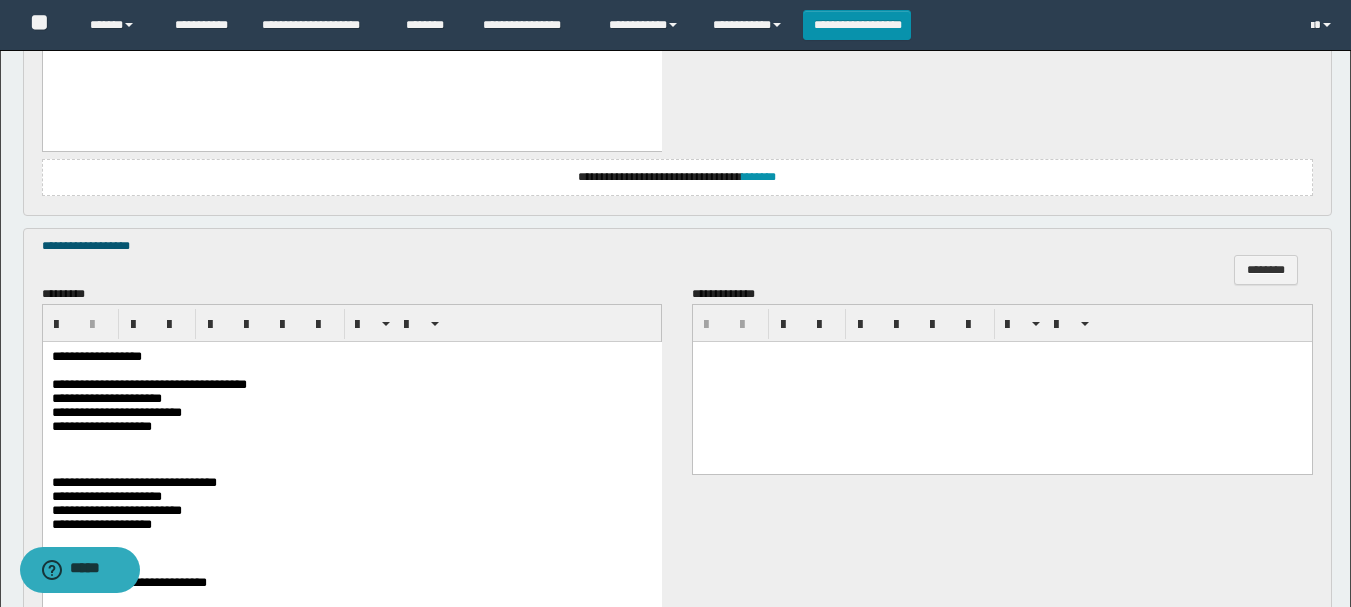 scroll, scrollTop: 1100, scrollLeft: 0, axis: vertical 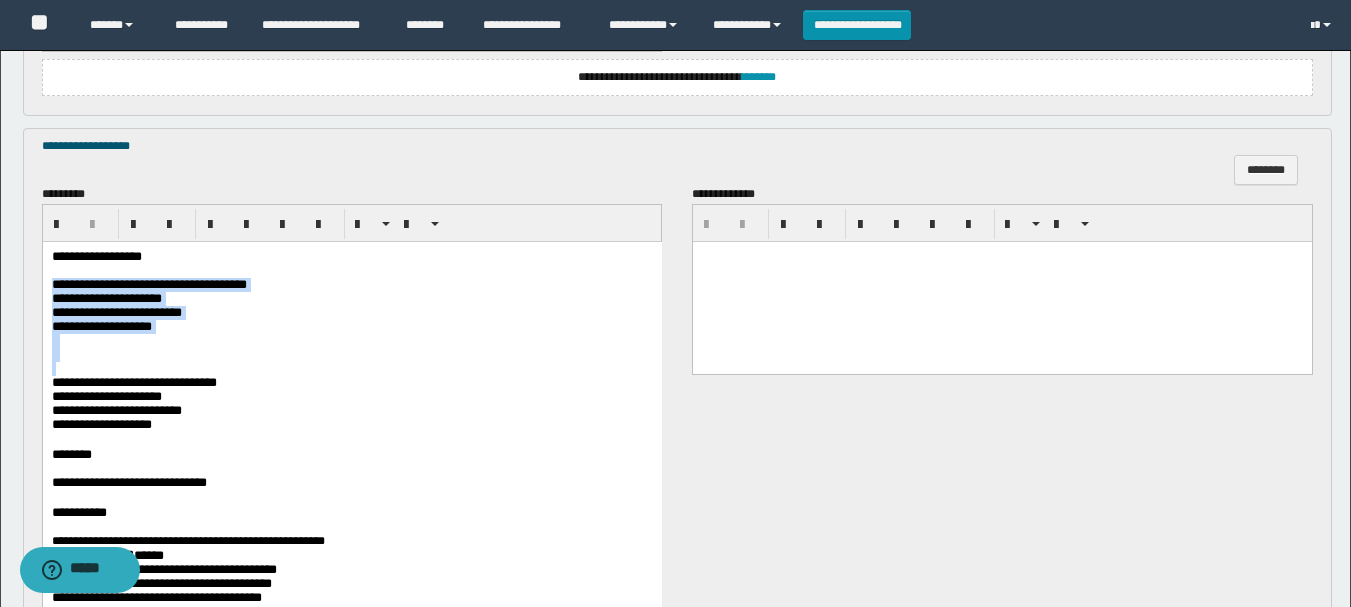 drag, startPoint x: 50, startPoint y: 286, endPoint x: 383, endPoint y: 387, distance: 347.9799 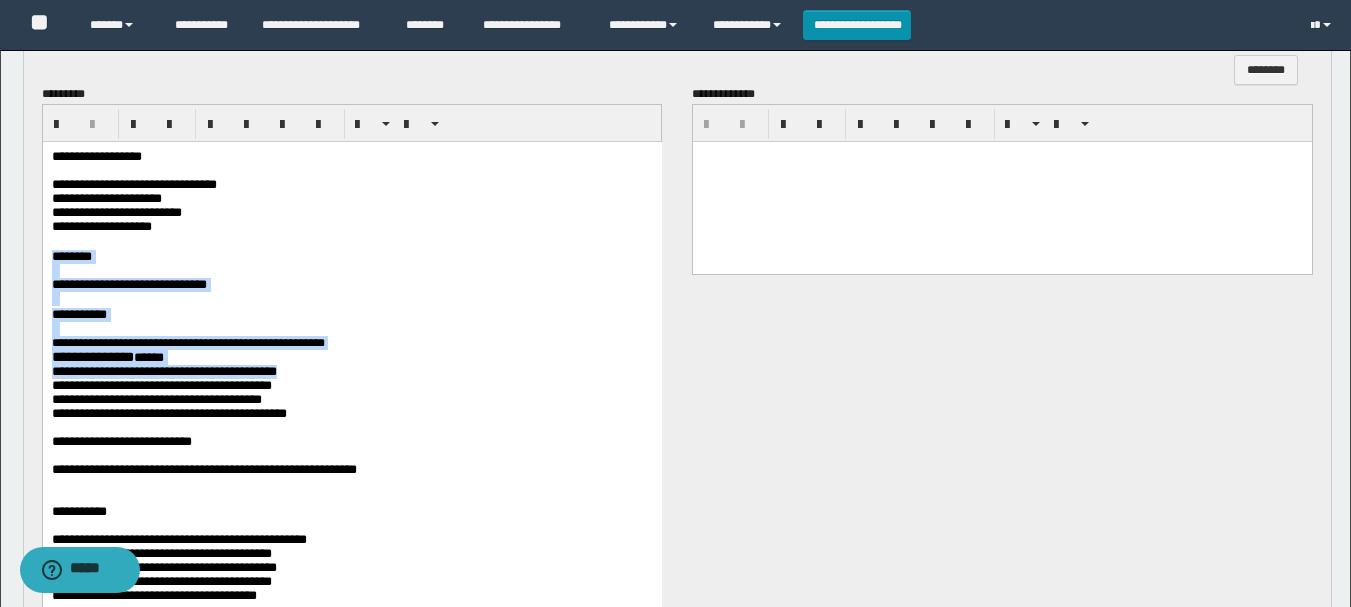 scroll, scrollTop: 1400, scrollLeft: 0, axis: vertical 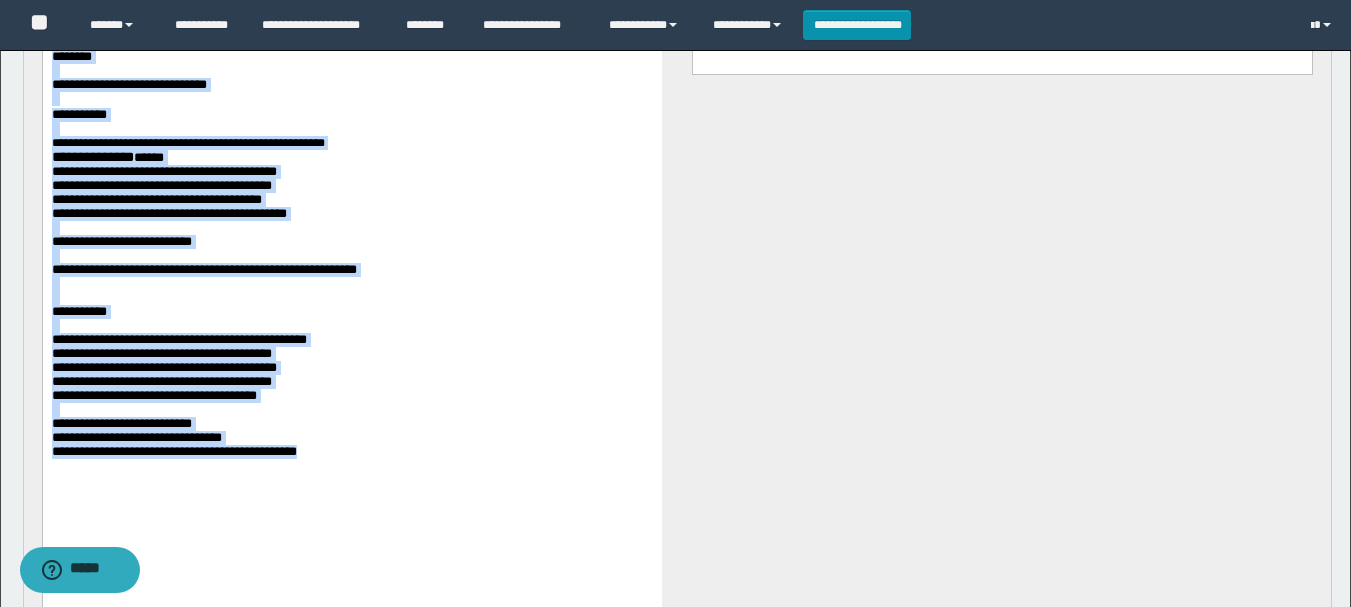 drag, startPoint x: 53, startPoint y: 71, endPoint x: 334, endPoint y: 506, distance: 517.86676 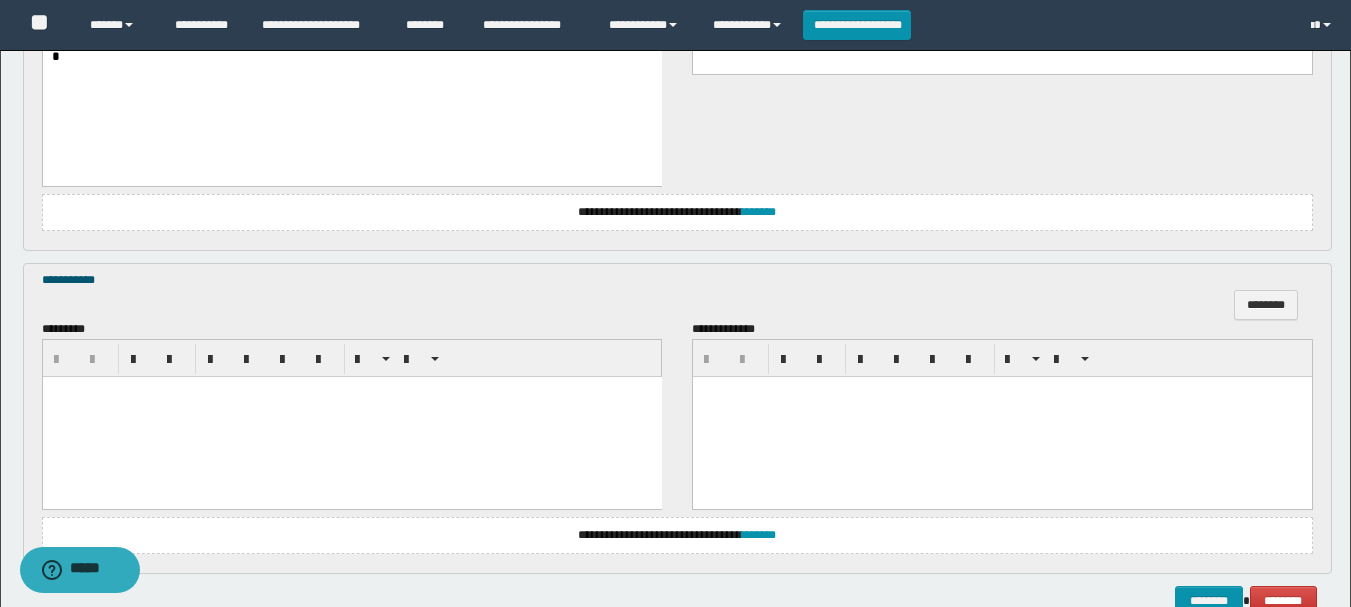 scroll, scrollTop: 1200, scrollLeft: 0, axis: vertical 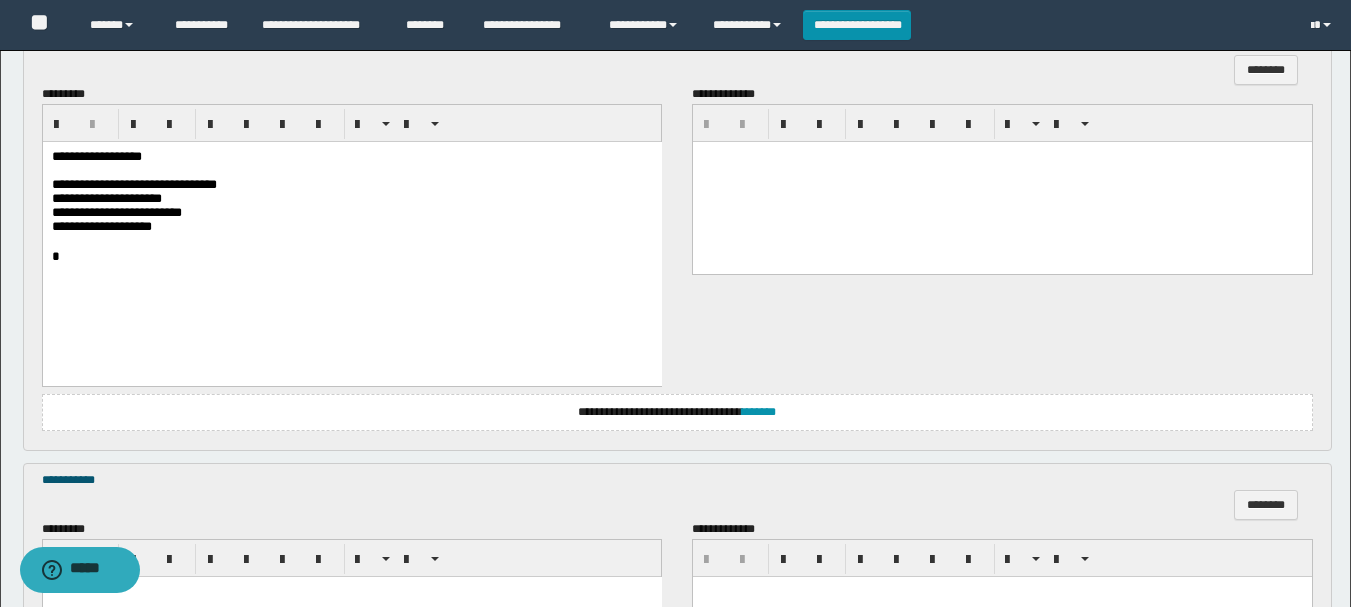type 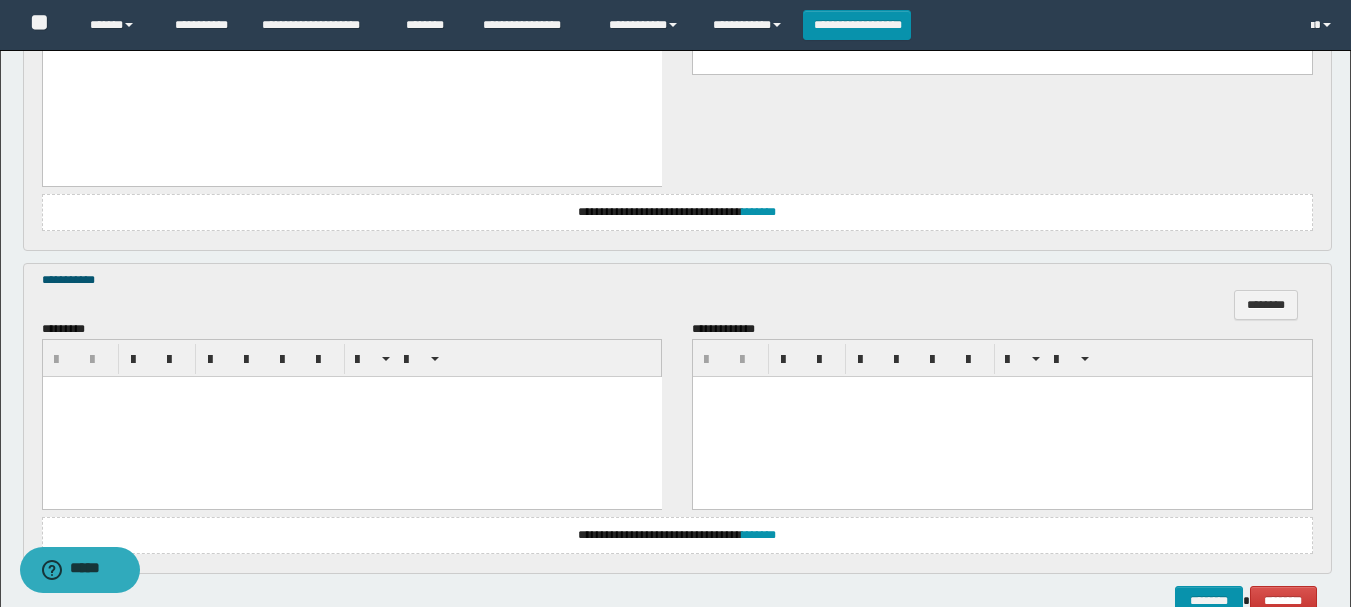 scroll, scrollTop: 1500, scrollLeft: 0, axis: vertical 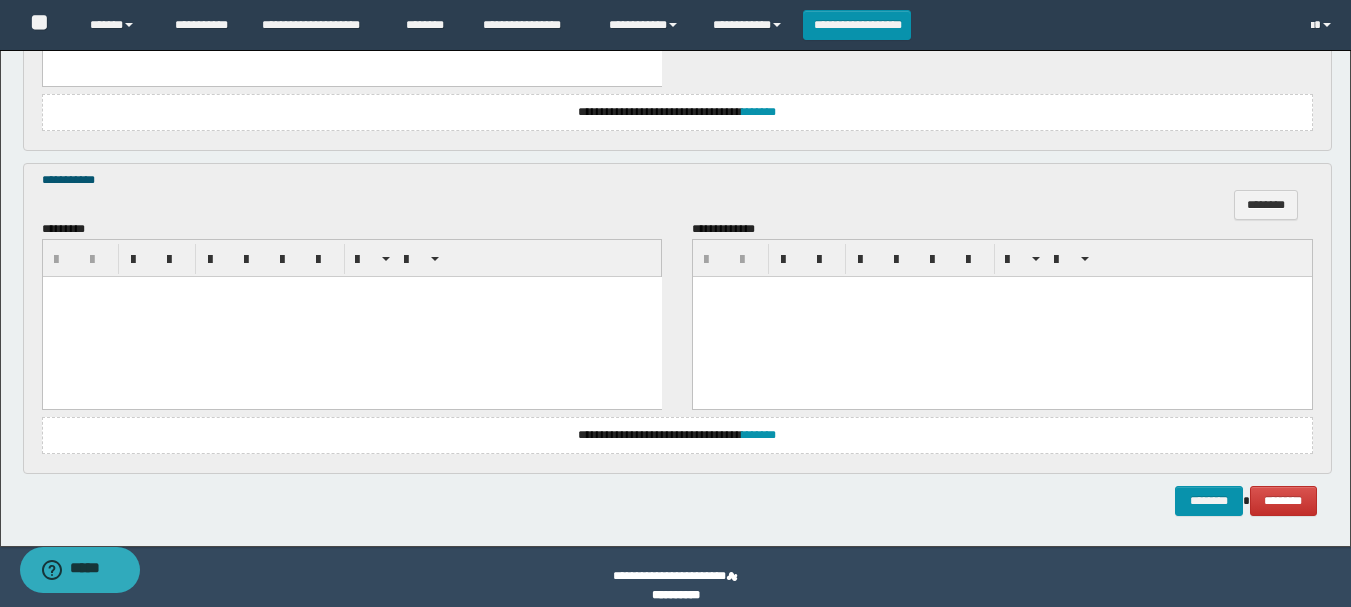 click at bounding box center (351, 316) 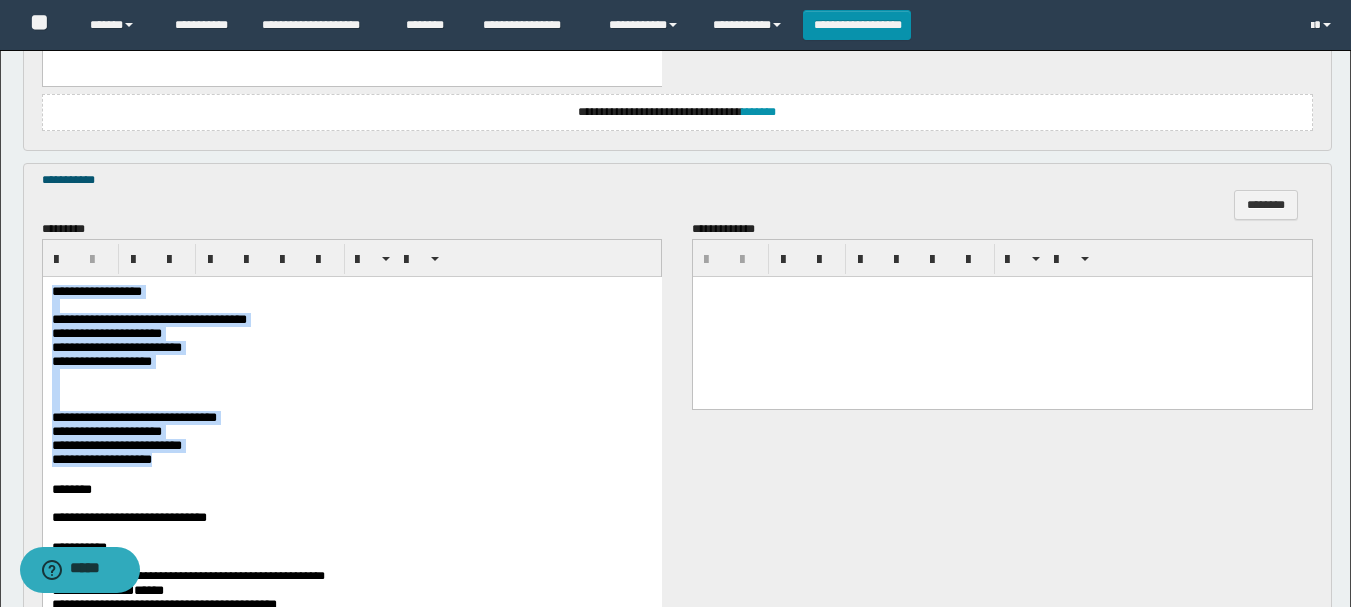 drag, startPoint x: 52, startPoint y: 290, endPoint x: 432, endPoint y: 485, distance: 427.1124 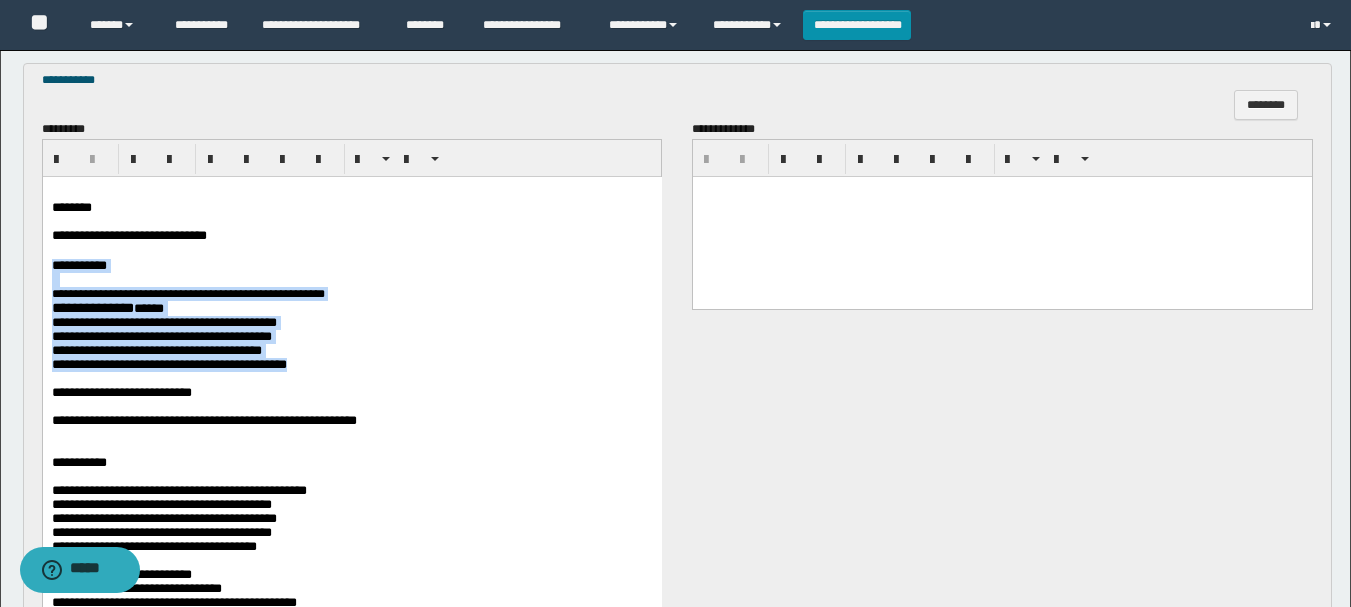 scroll, scrollTop: 1800, scrollLeft: 0, axis: vertical 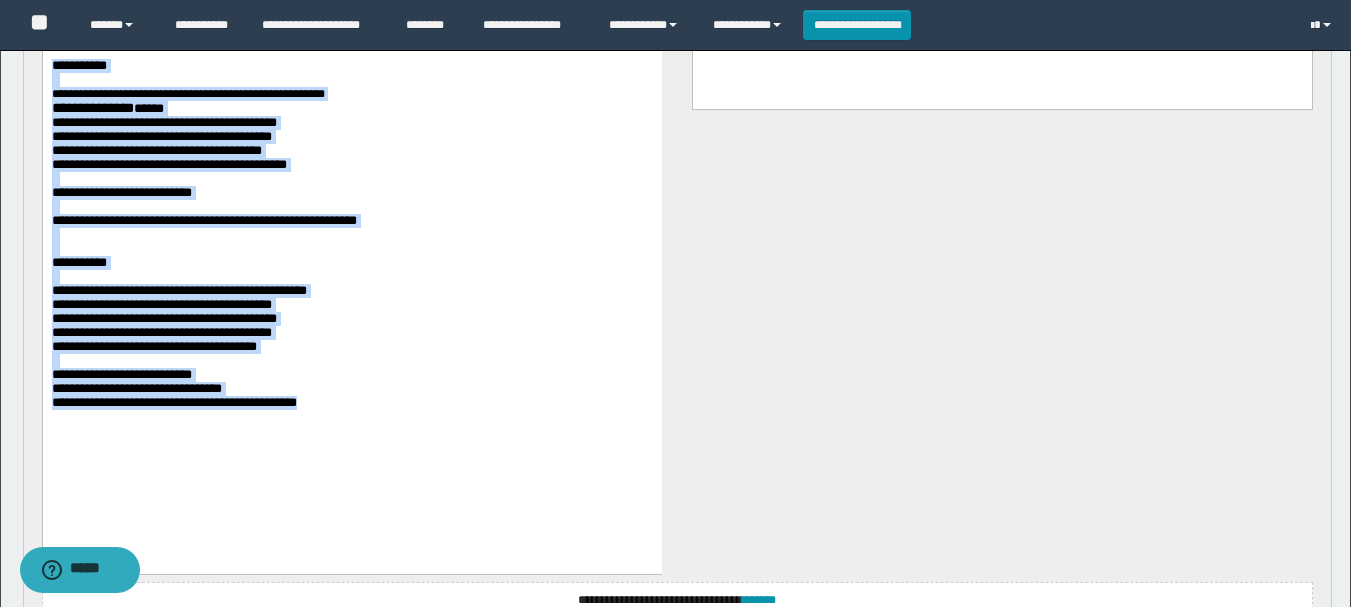 drag, startPoint x: 52, startPoint y: 74, endPoint x: 461, endPoint y: 484, distance: 579.1209 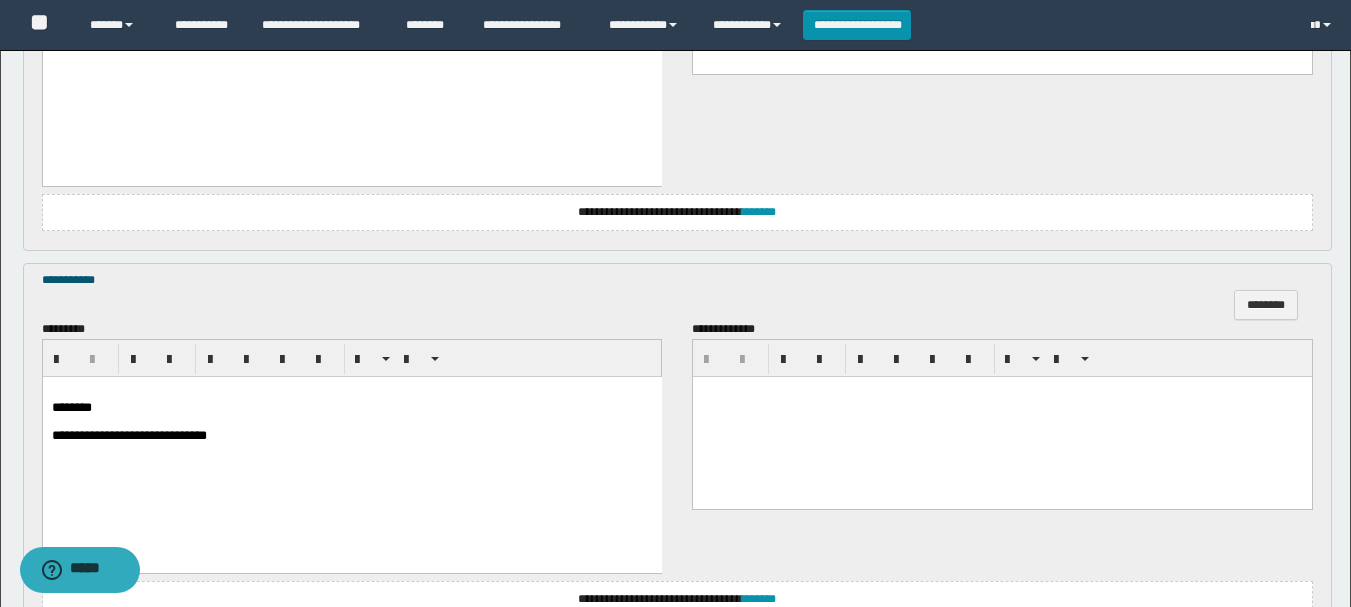 scroll, scrollTop: 1581, scrollLeft: 0, axis: vertical 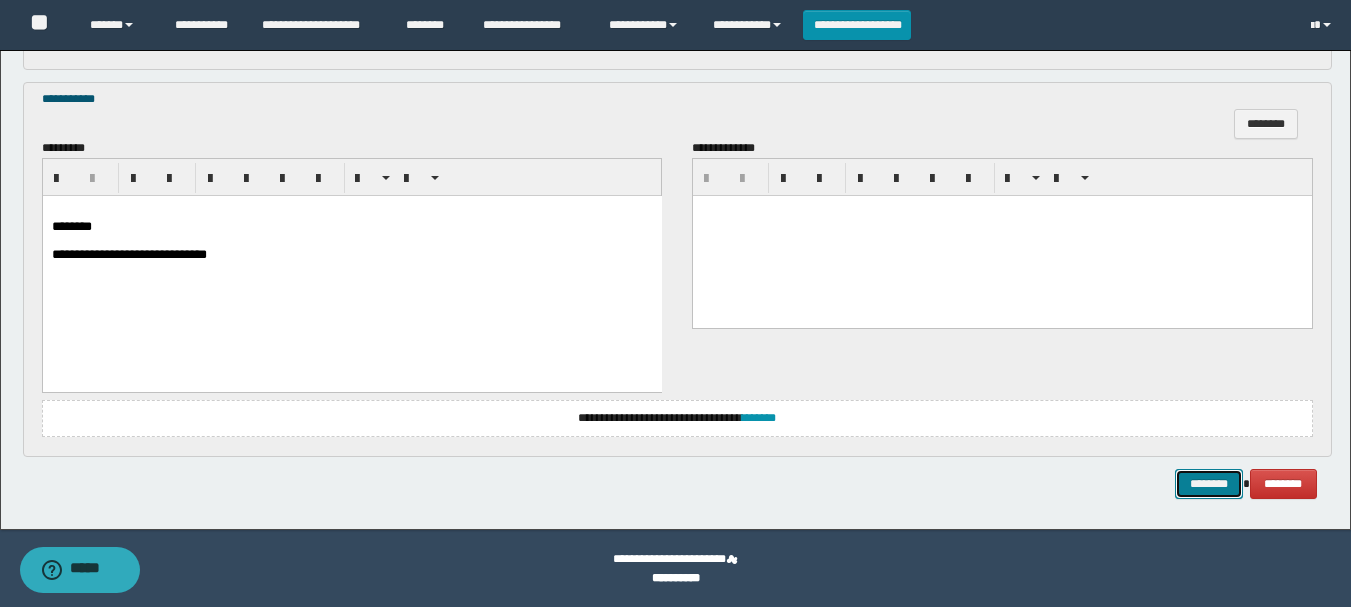 click on "********" at bounding box center [1209, 484] 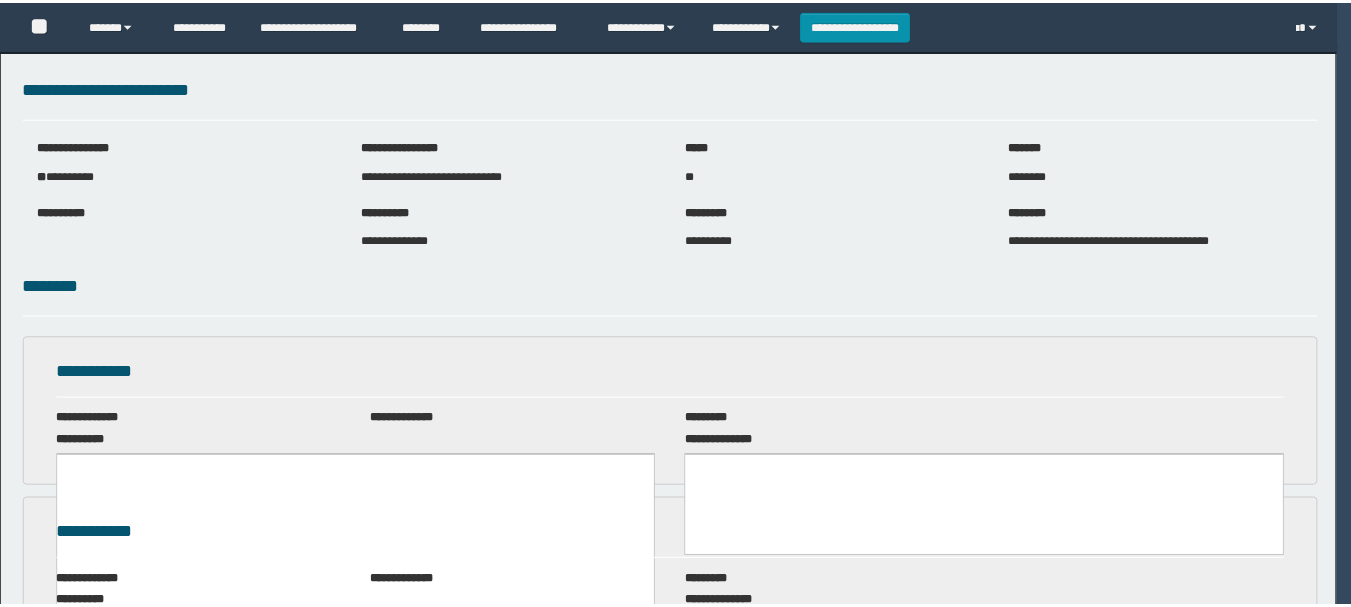 scroll, scrollTop: 0, scrollLeft: 0, axis: both 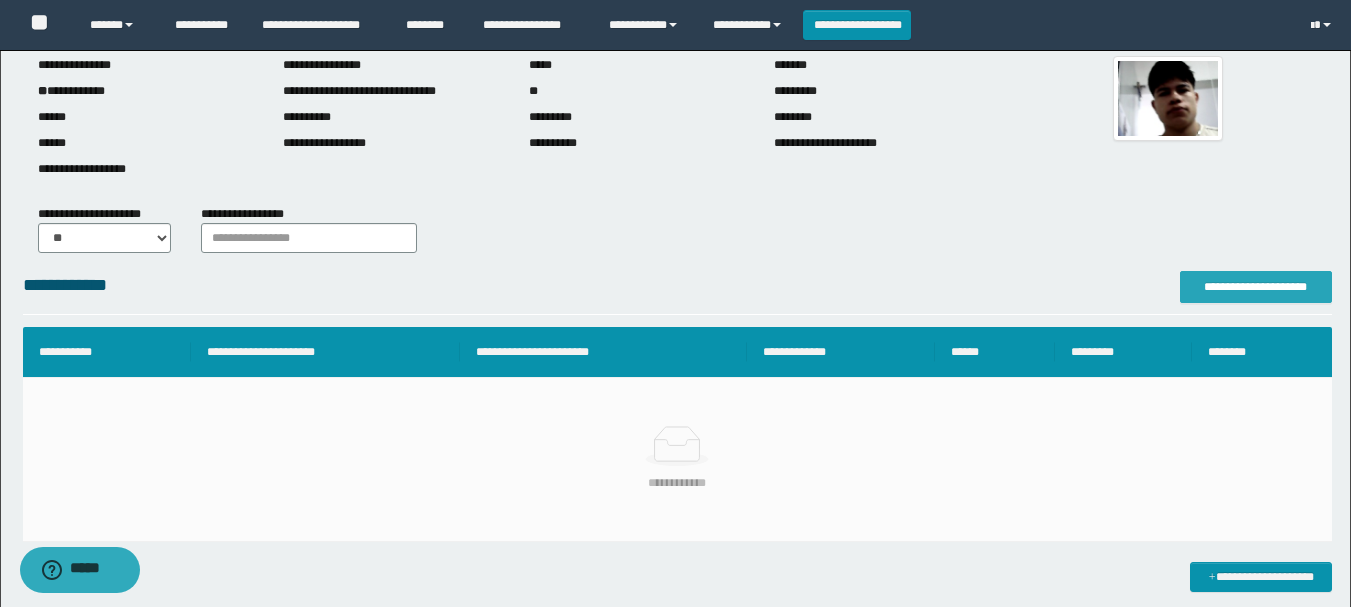 click on "**********" at bounding box center (1256, 287) 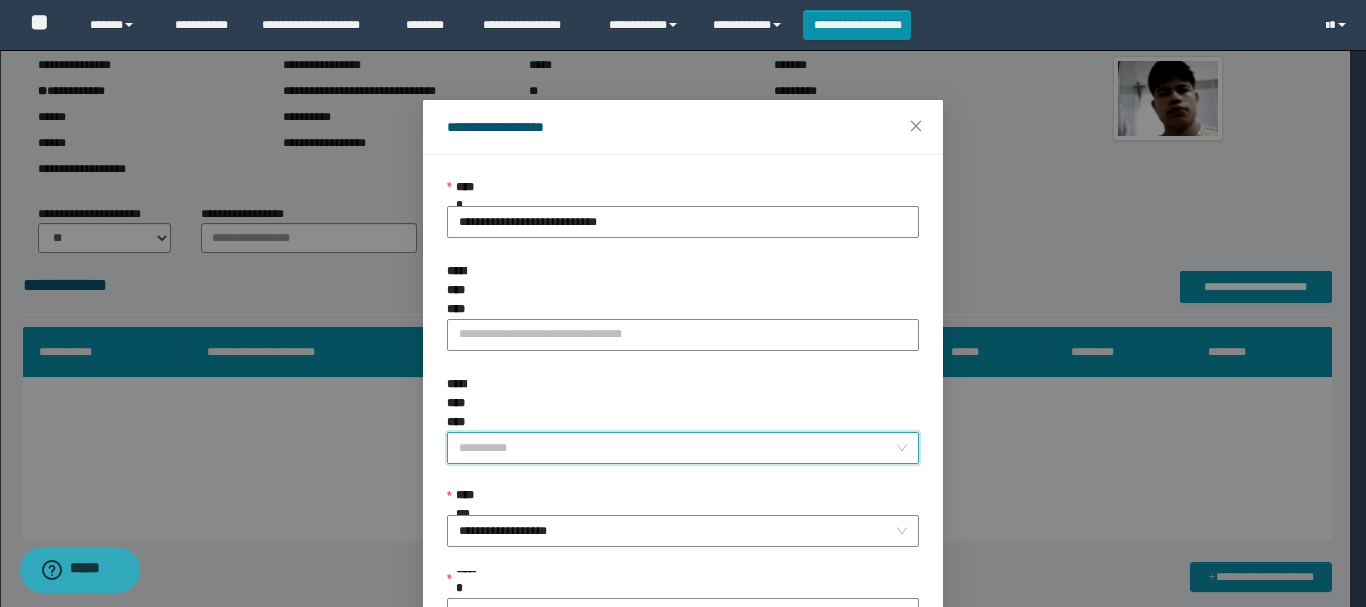 click on "**********" at bounding box center [677, 448] 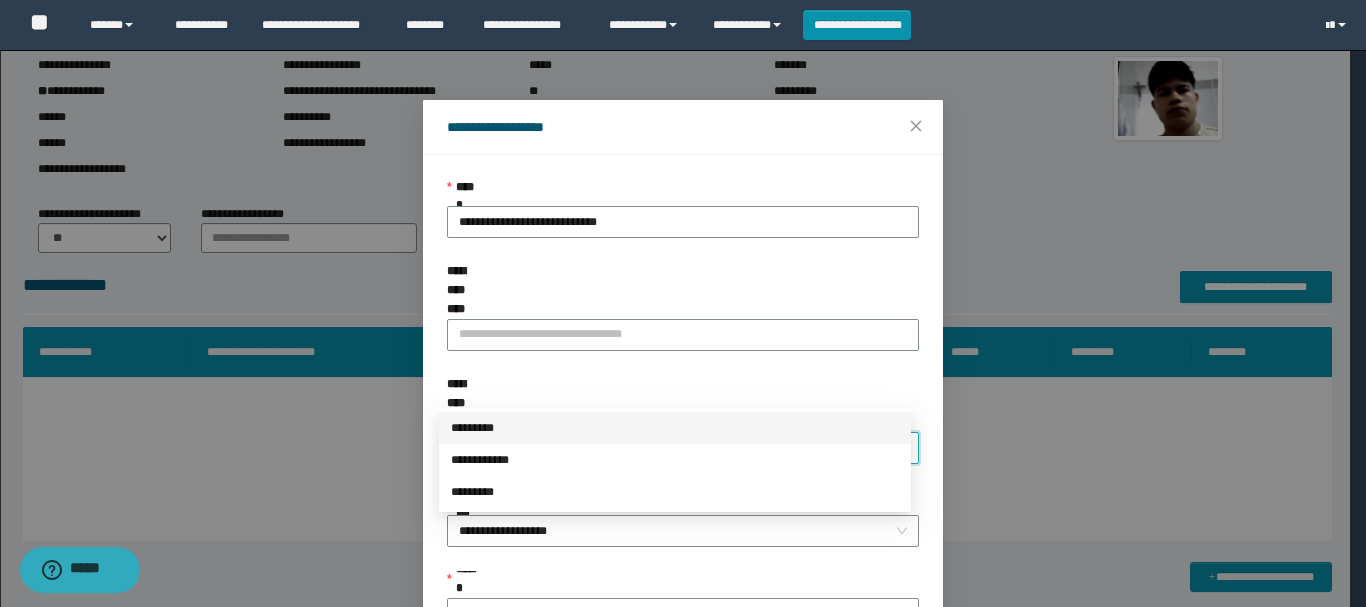 click on "*********" at bounding box center (675, 428) 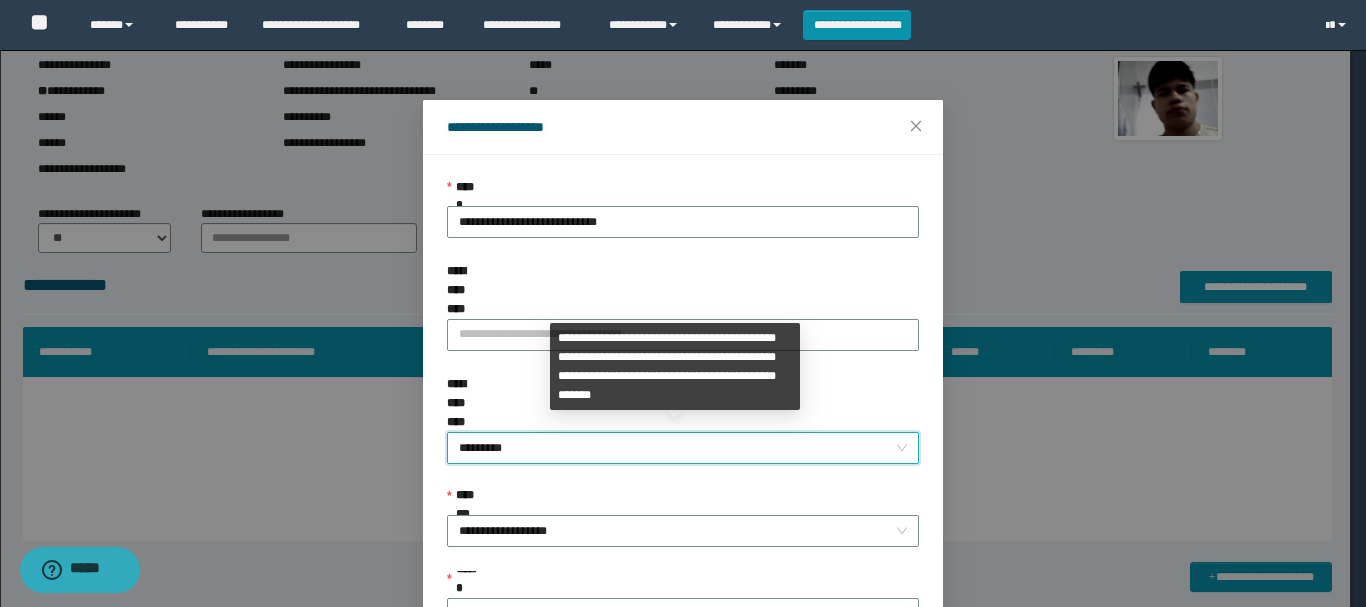 scroll, scrollTop: 100, scrollLeft: 0, axis: vertical 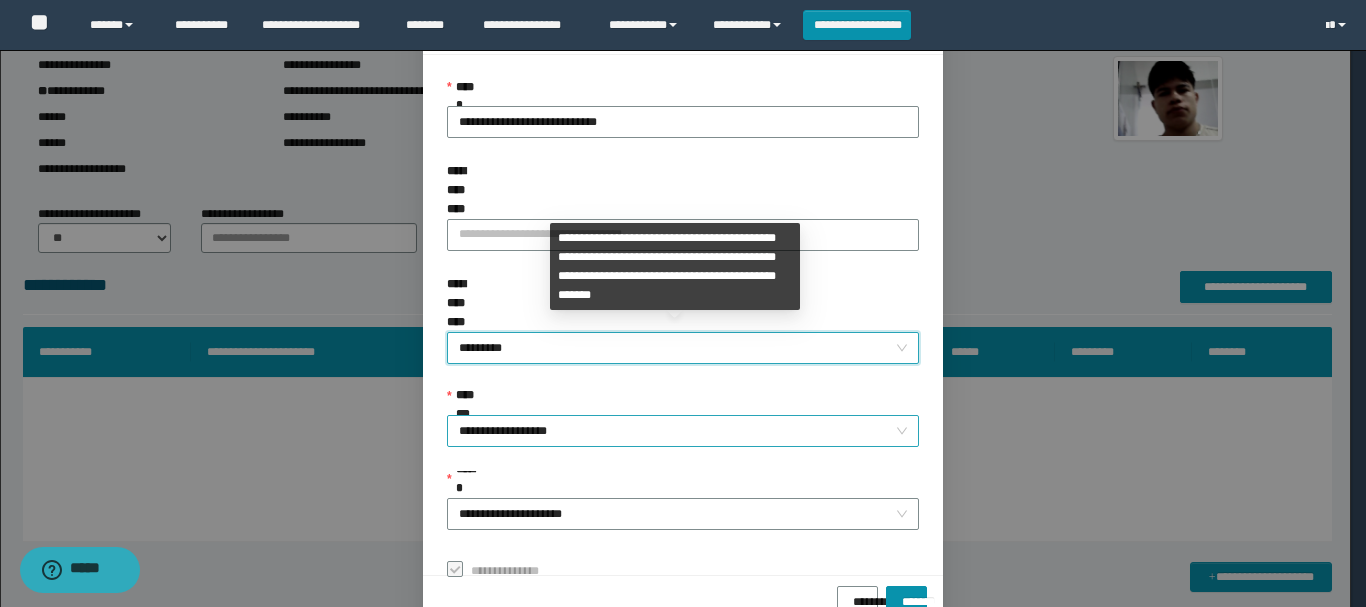 click on "**********" at bounding box center [683, 431] 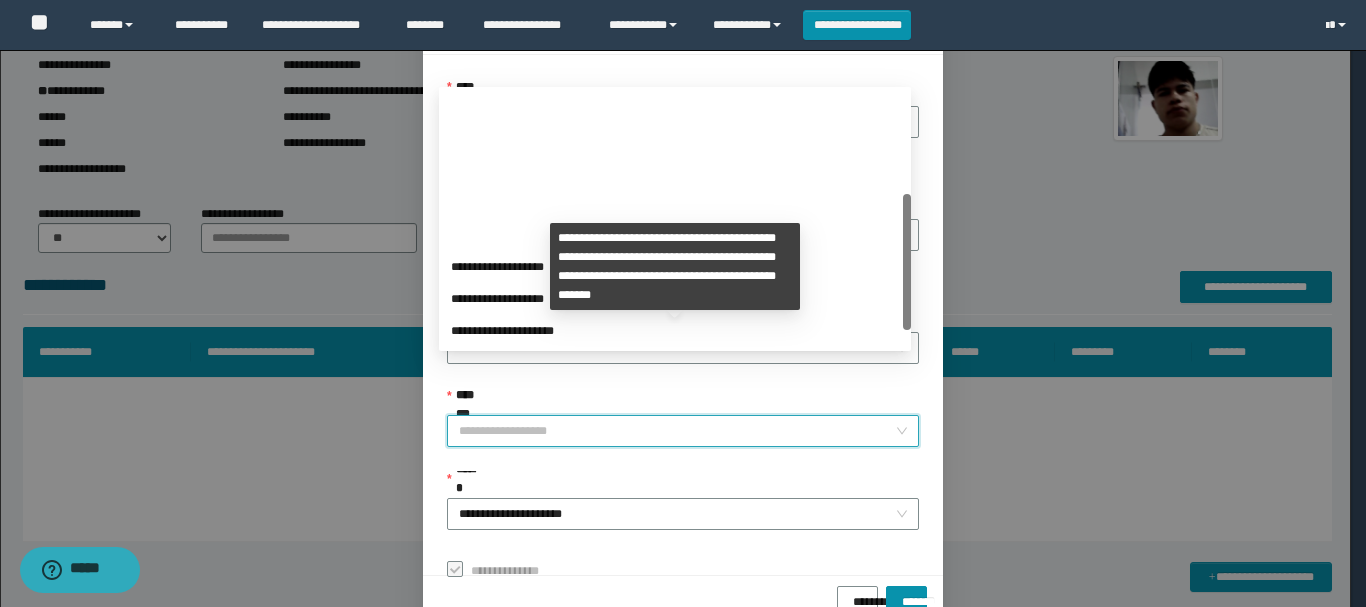 scroll, scrollTop: 192, scrollLeft: 0, axis: vertical 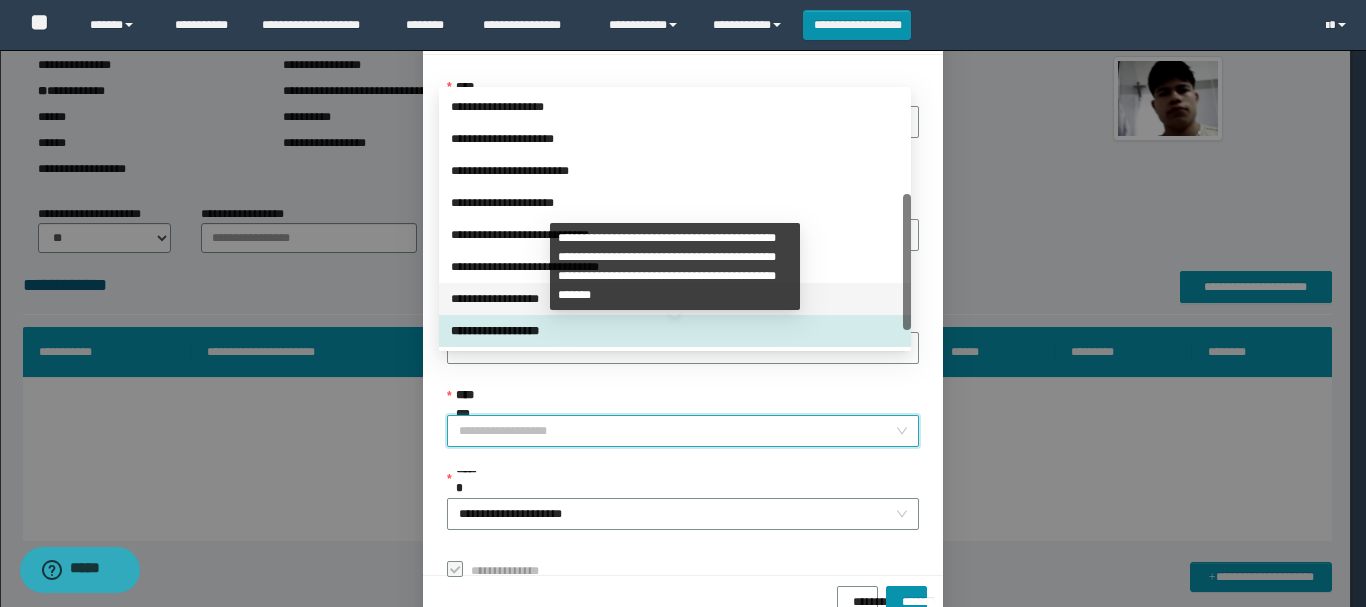 click on "**********" at bounding box center [675, 299] 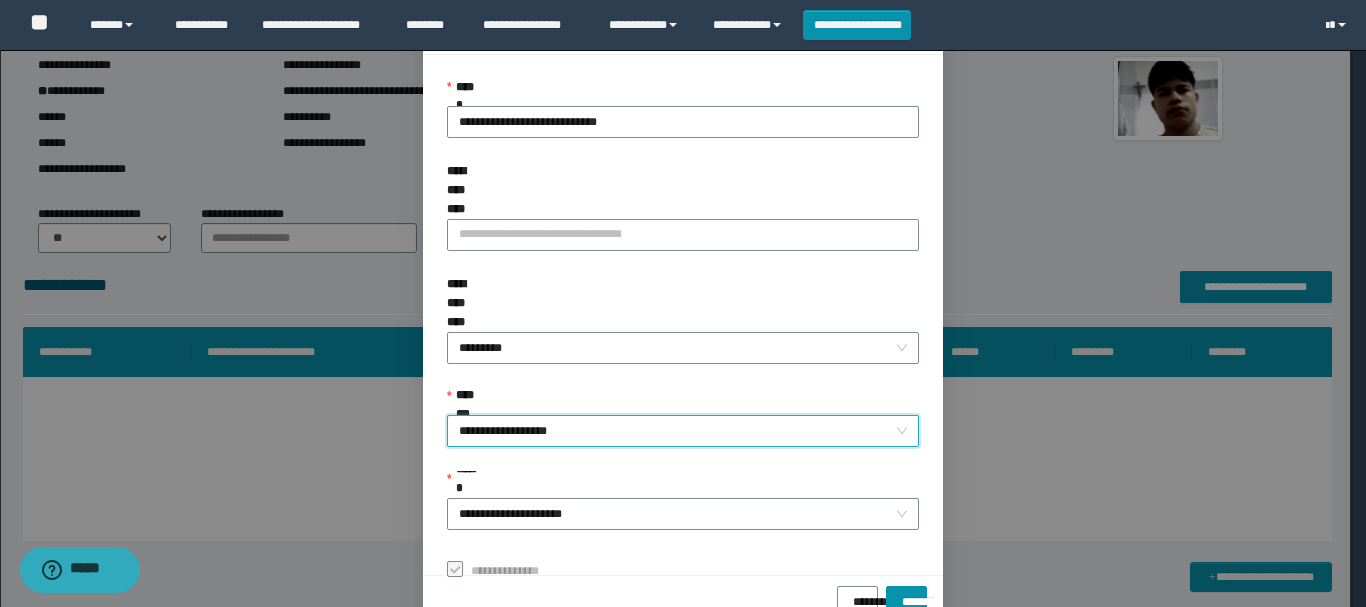 scroll, scrollTop: 145, scrollLeft: 0, axis: vertical 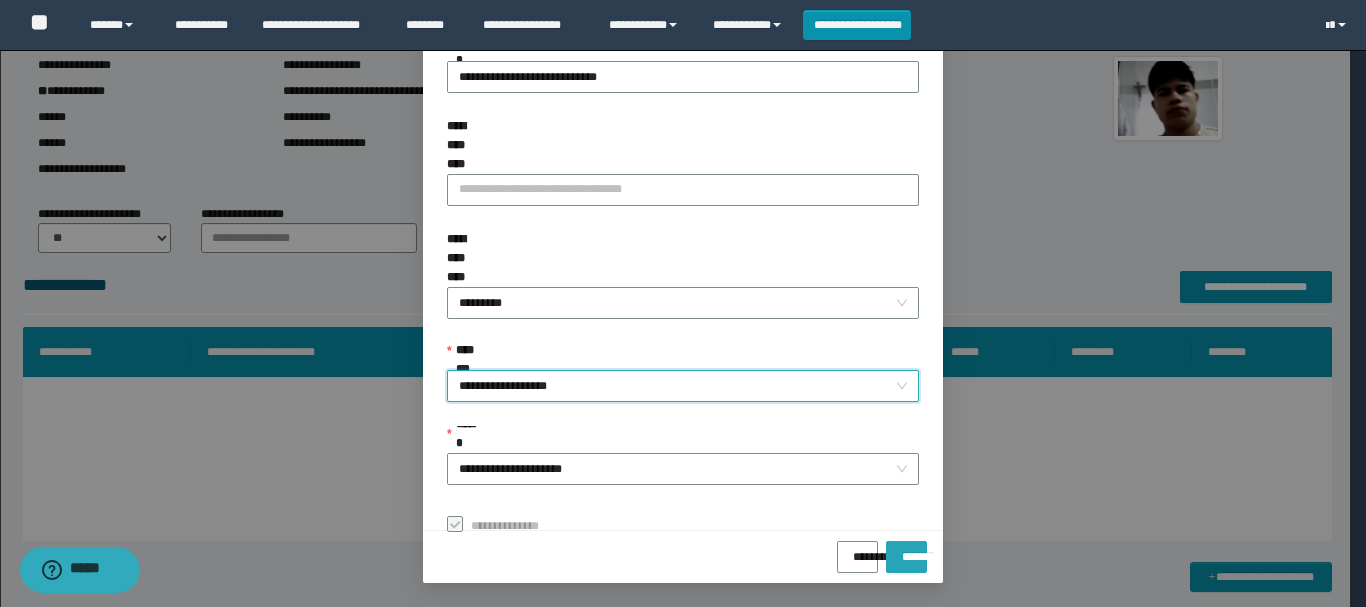 click on "*******" at bounding box center [906, 550] 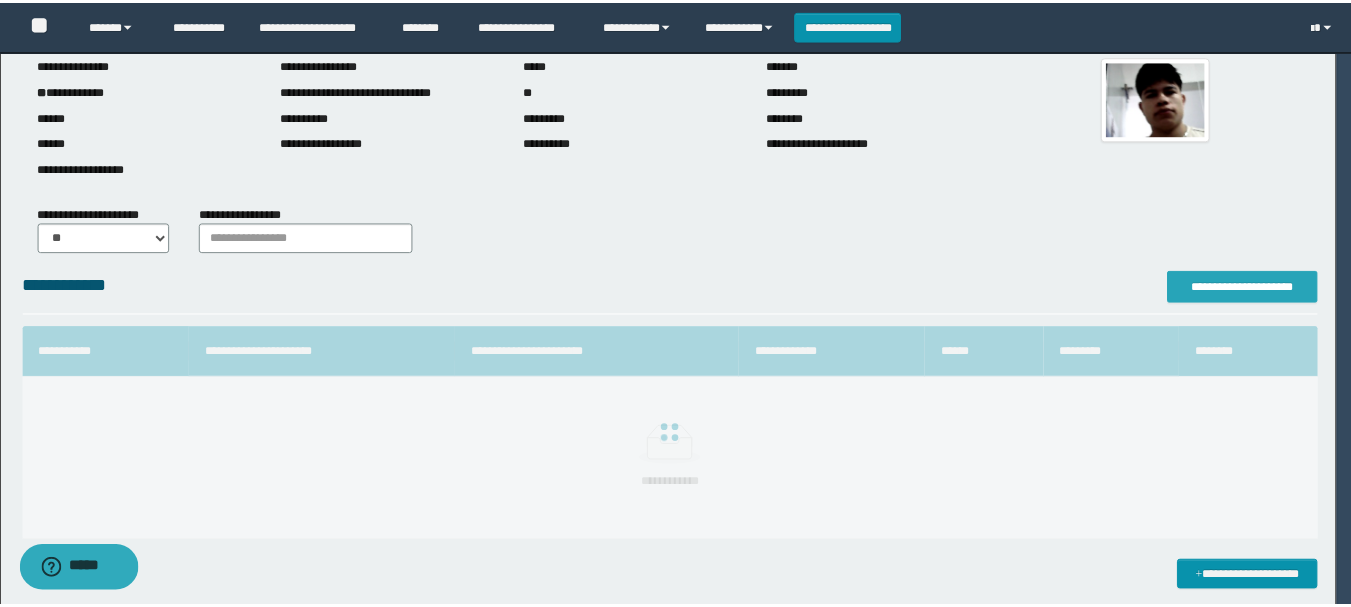 scroll, scrollTop: 0, scrollLeft: 0, axis: both 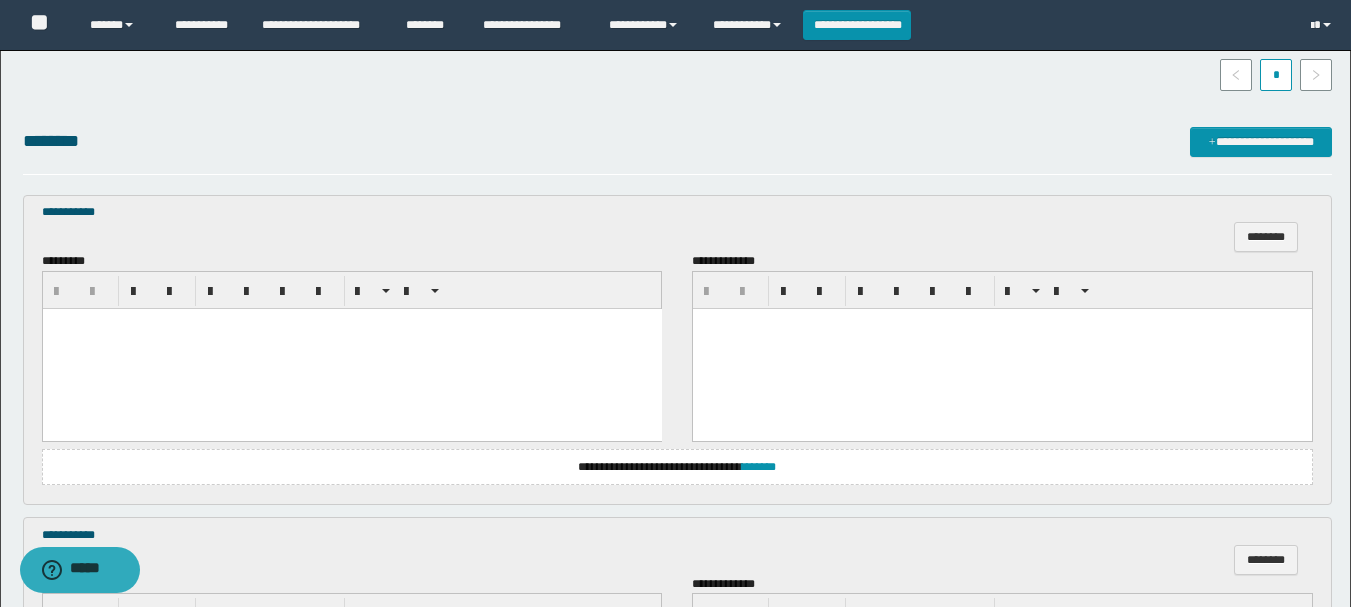click at bounding box center [351, 348] 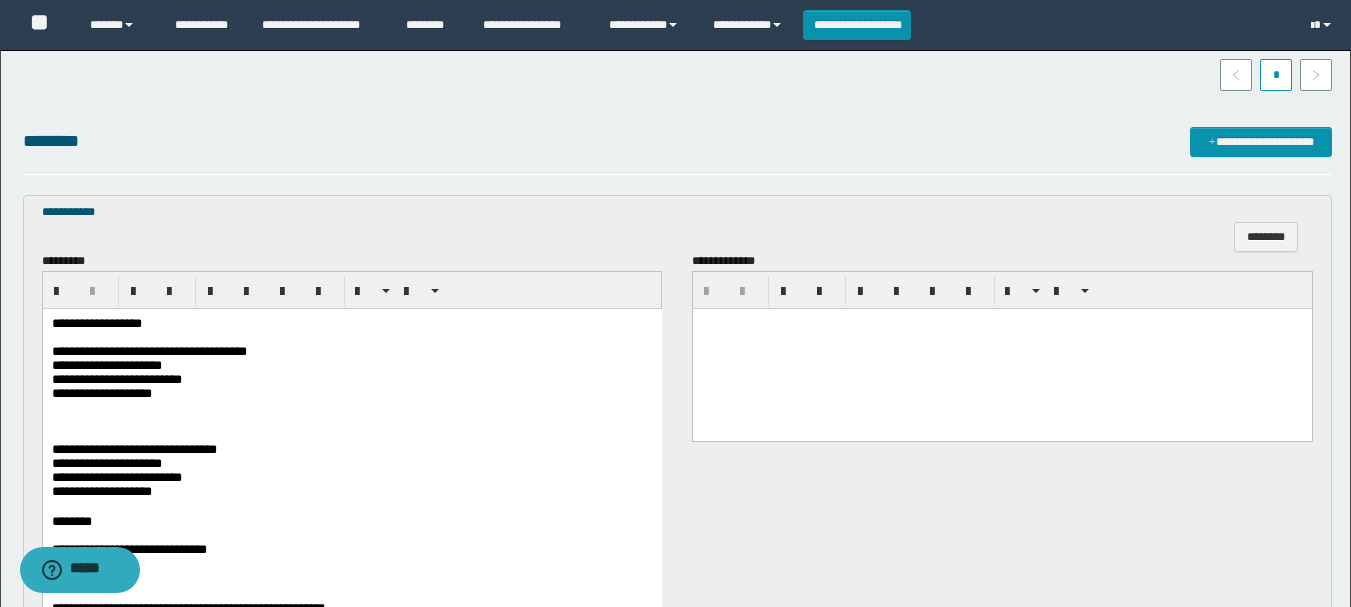 scroll, scrollTop: 600, scrollLeft: 0, axis: vertical 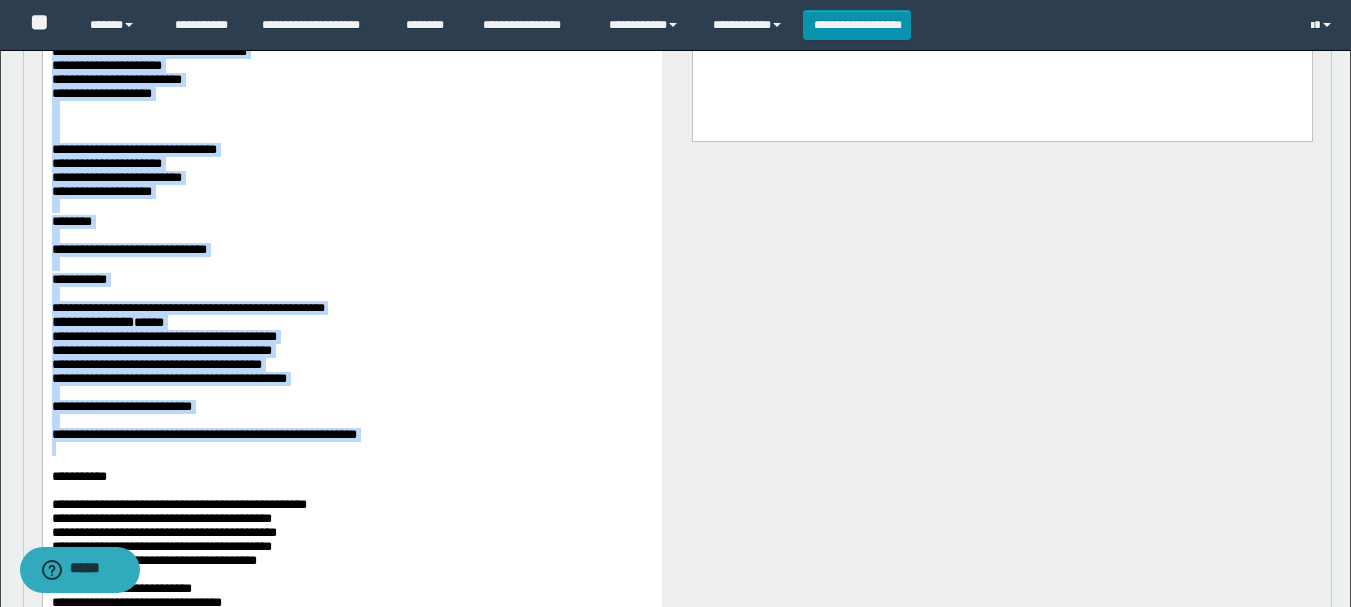 drag, startPoint x: 52, startPoint y: 18, endPoint x: 625, endPoint y: 500, distance: 748.76764 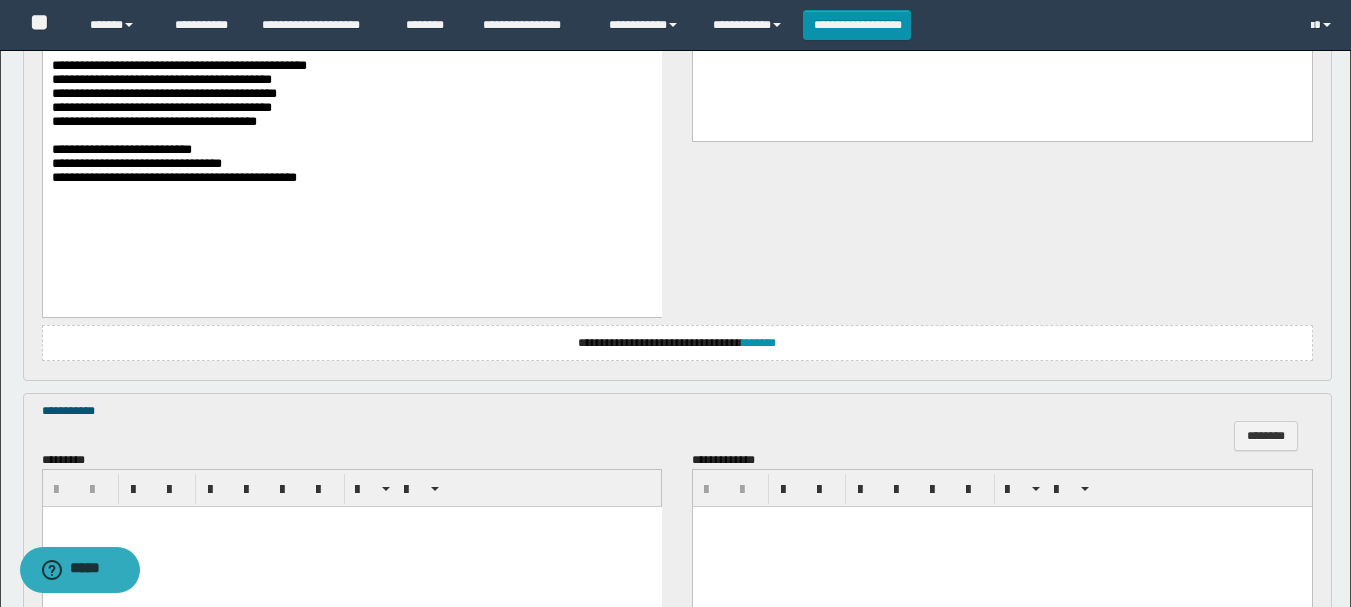 click on "**********" at bounding box center (351, 163) 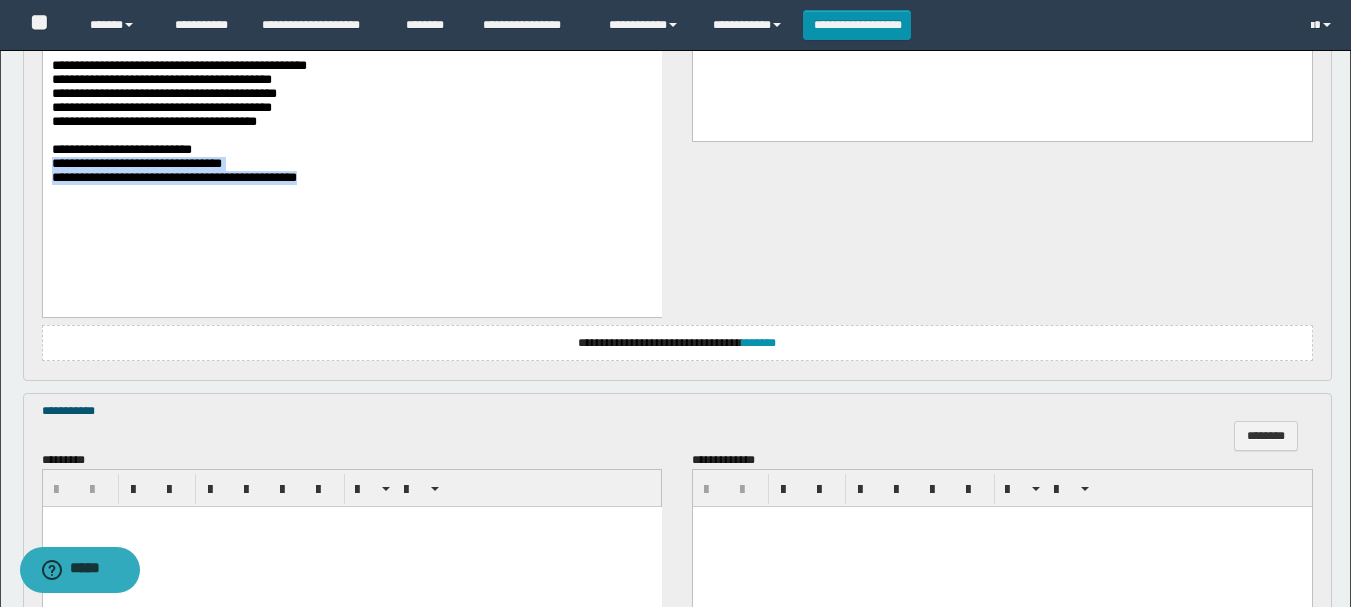 drag, startPoint x: 50, startPoint y: 185, endPoint x: 501, endPoint y: 210, distance: 451.69238 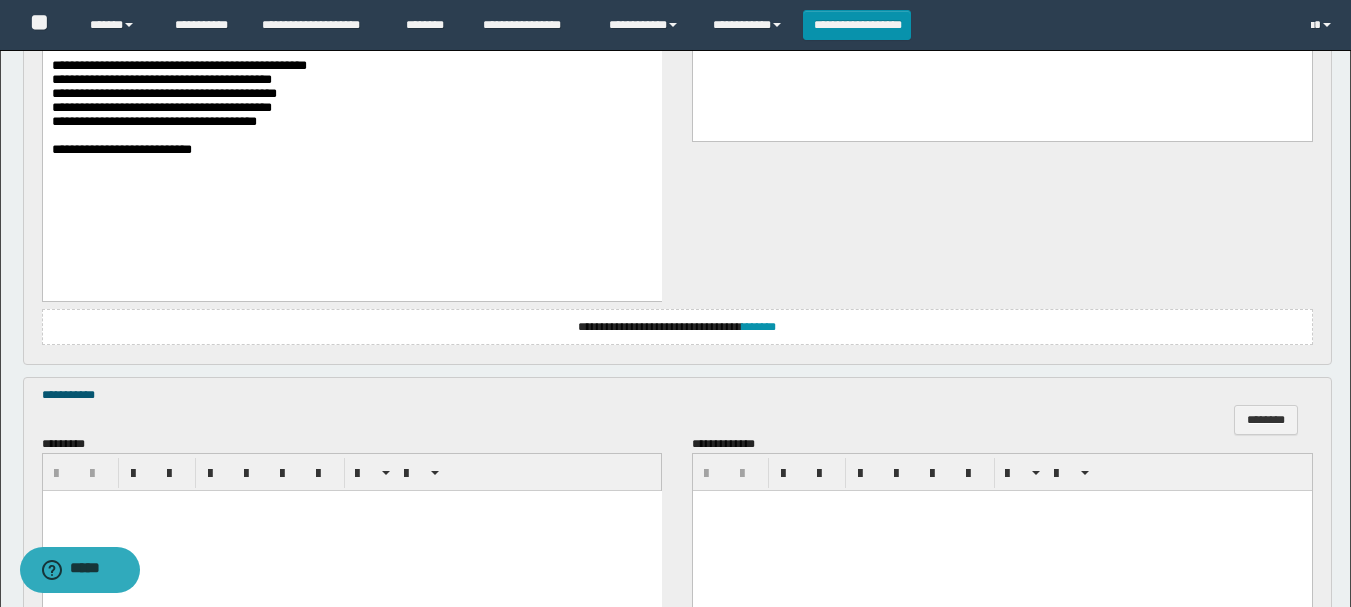 type 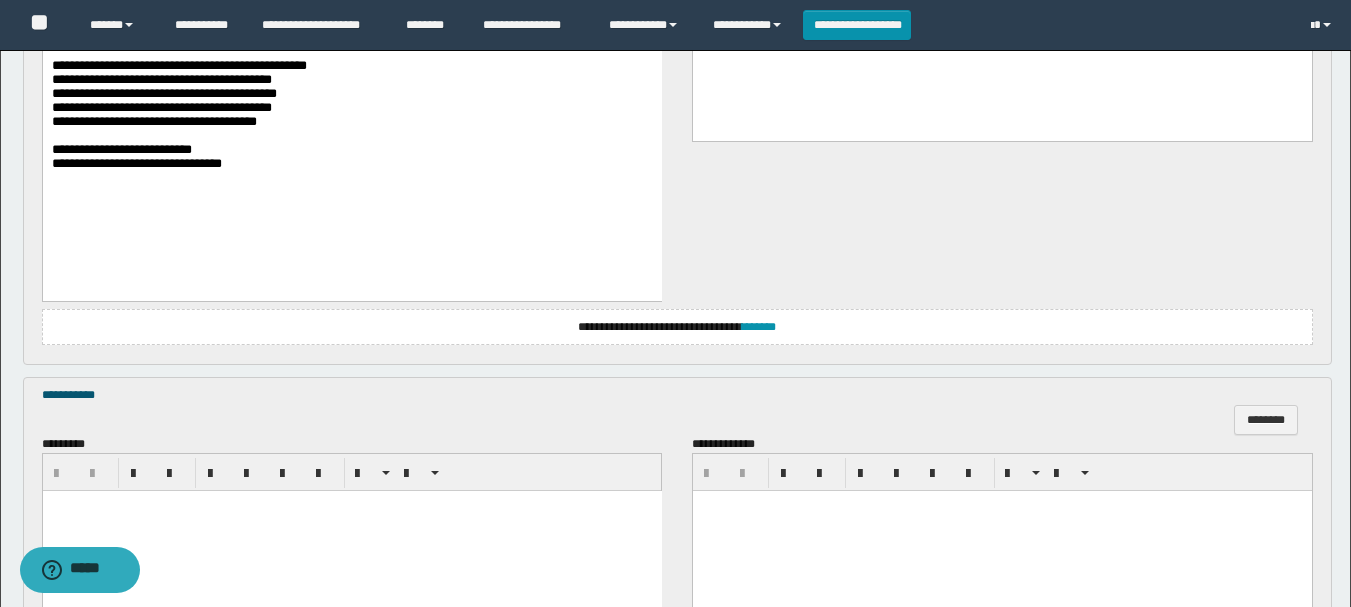 scroll, scrollTop: 1000, scrollLeft: 0, axis: vertical 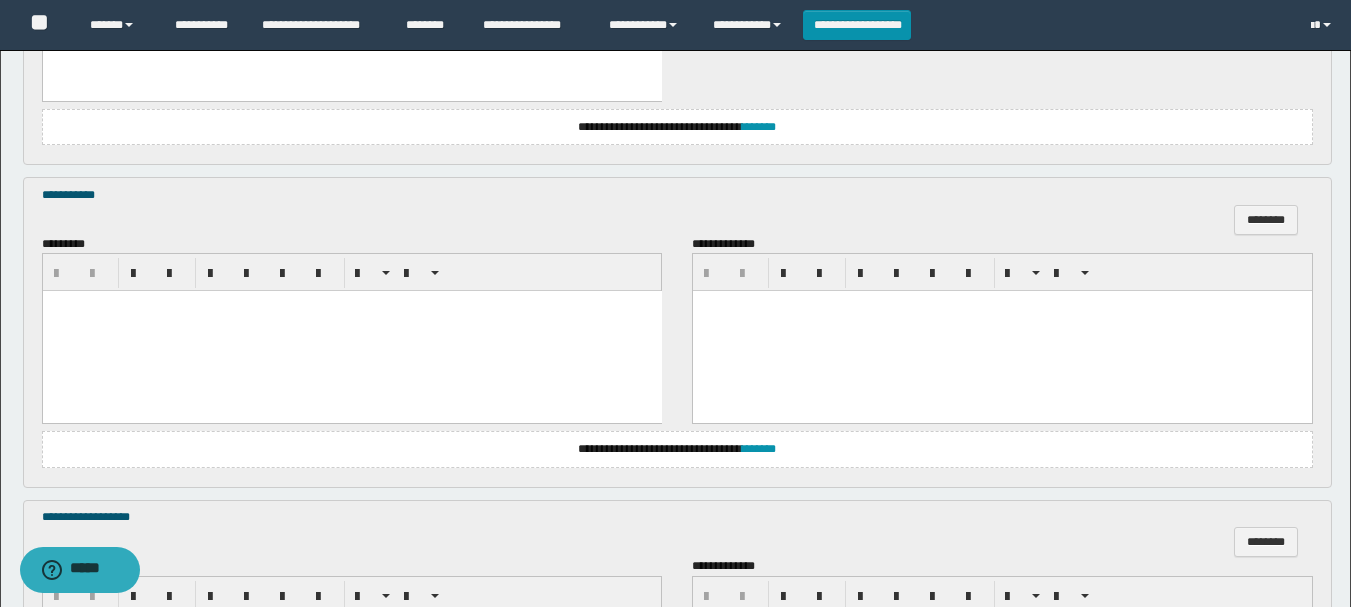 click at bounding box center (351, 331) 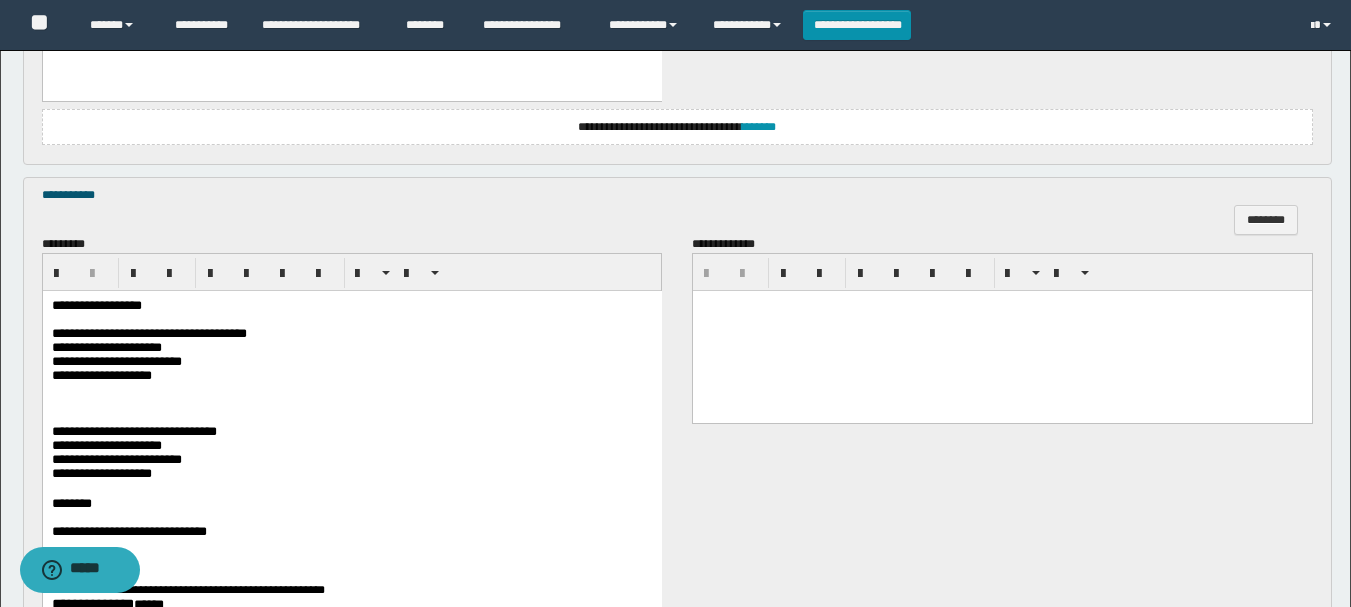 scroll, scrollTop: 1100, scrollLeft: 0, axis: vertical 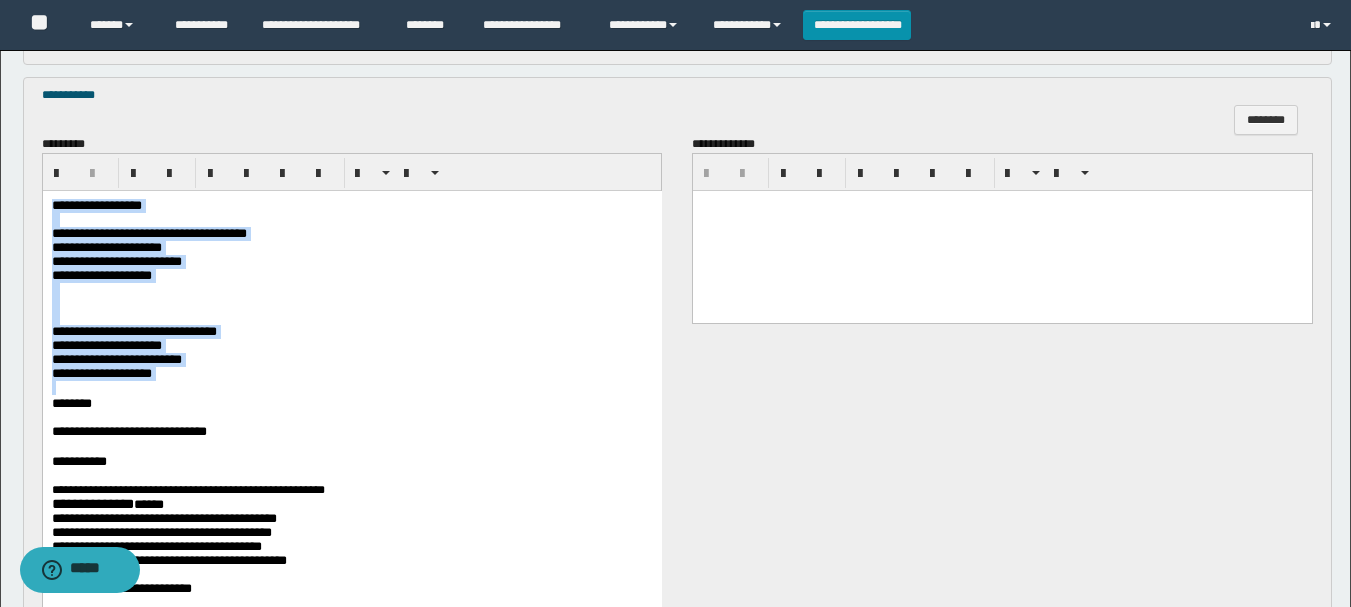drag, startPoint x: 51, startPoint y: 200, endPoint x: 435, endPoint y: 409, distance: 437.19217 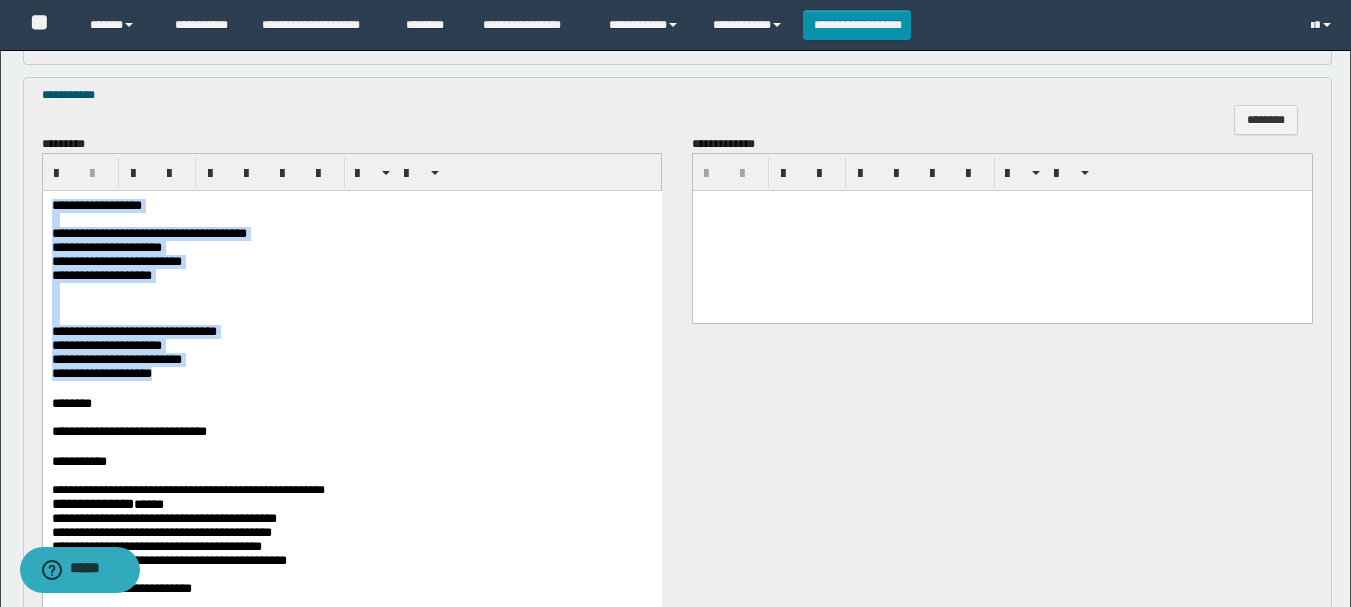 drag, startPoint x: 51, startPoint y: 204, endPoint x: 458, endPoint y: 390, distance: 447.48743 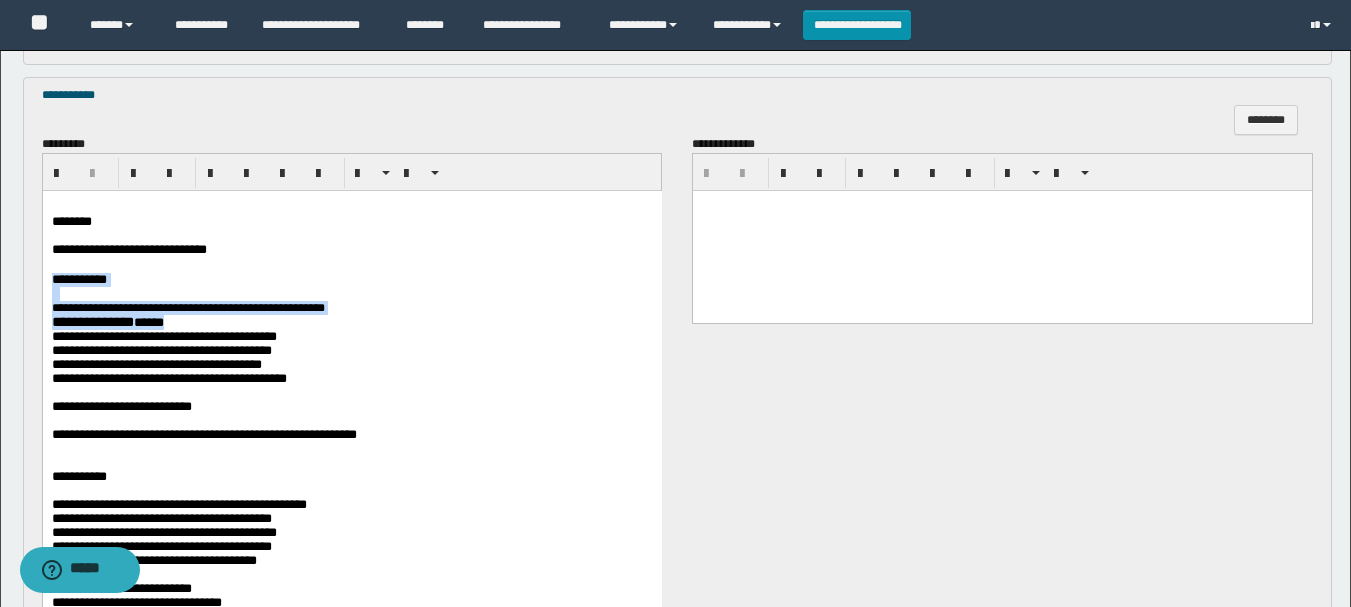 scroll, scrollTop: 1200, scrollLeft: 0, axis: vertical 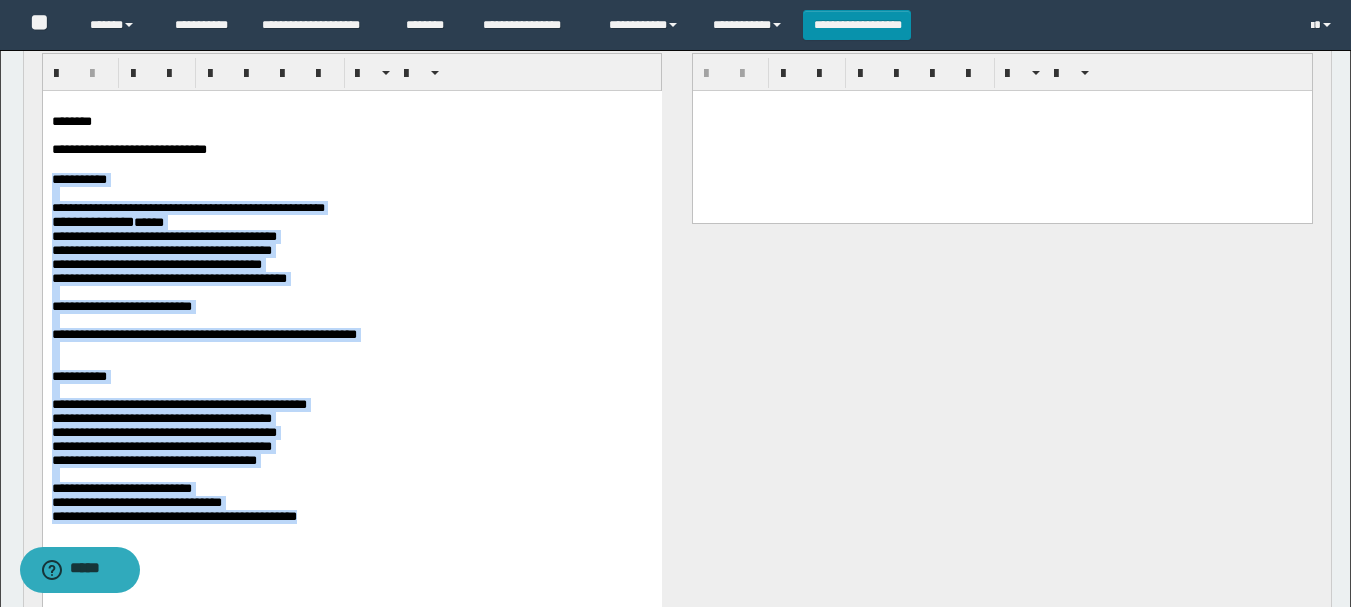 drag, startPoint x: 51, startPoint y: 181, endPoint x: 532, endPoint y: 575, distance: 621.7692 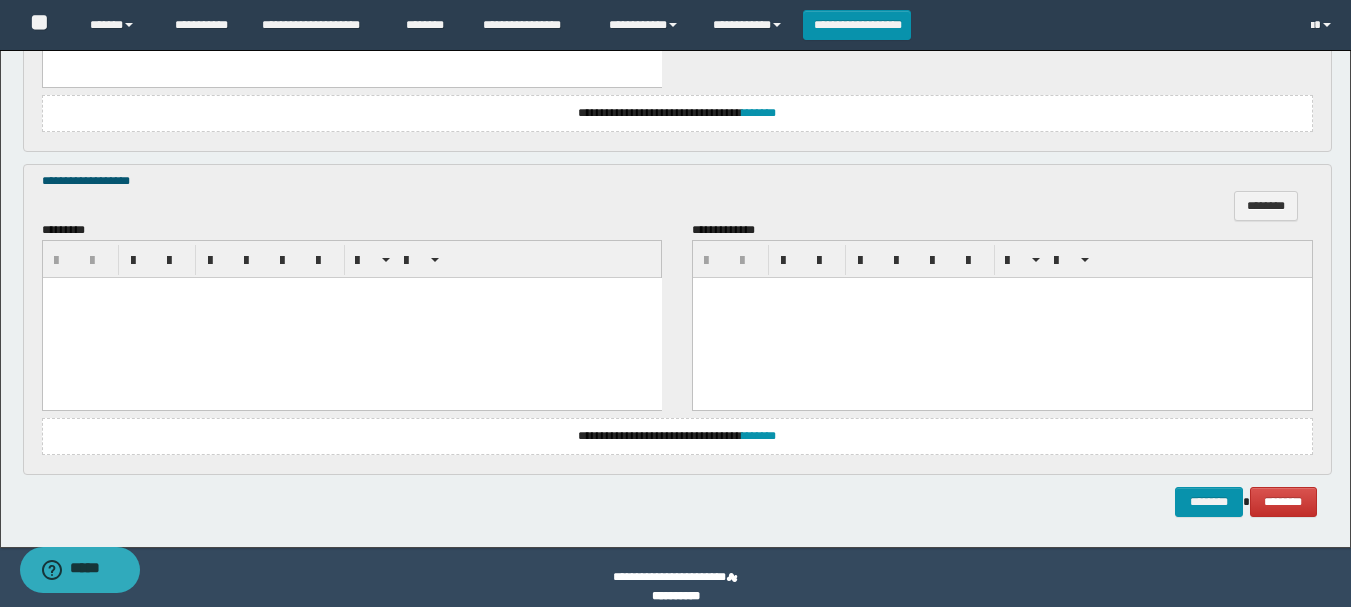 scroll, scrollTop: 1419, scrollLeft: 0, axis: vertical 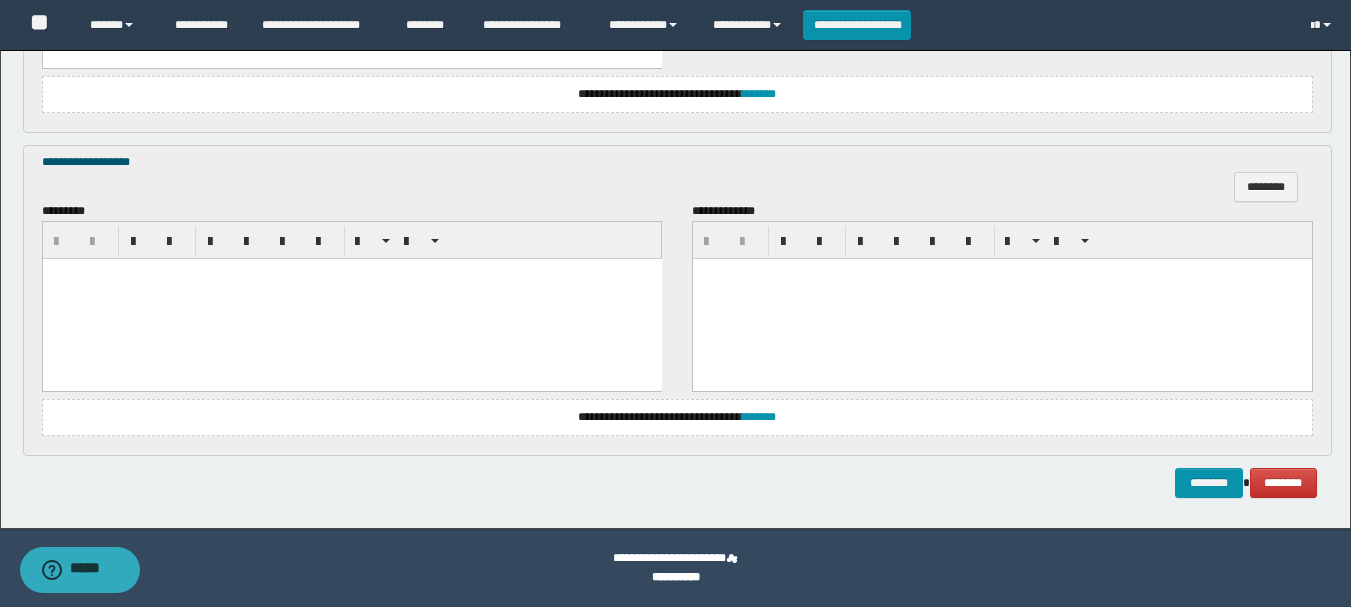 click at bounding box center (351, 299) 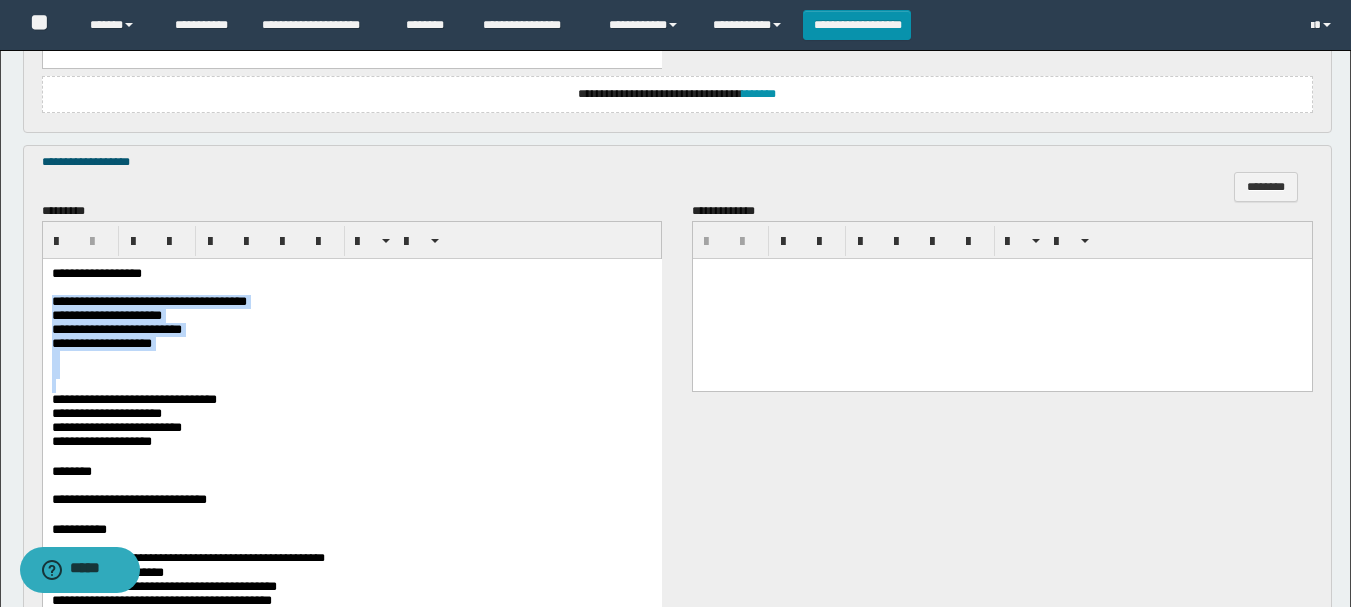 drag, startPoint x: 49, startPoint y: 306, endPoint x: 393, endPoint y: 400, distance: 356.61185 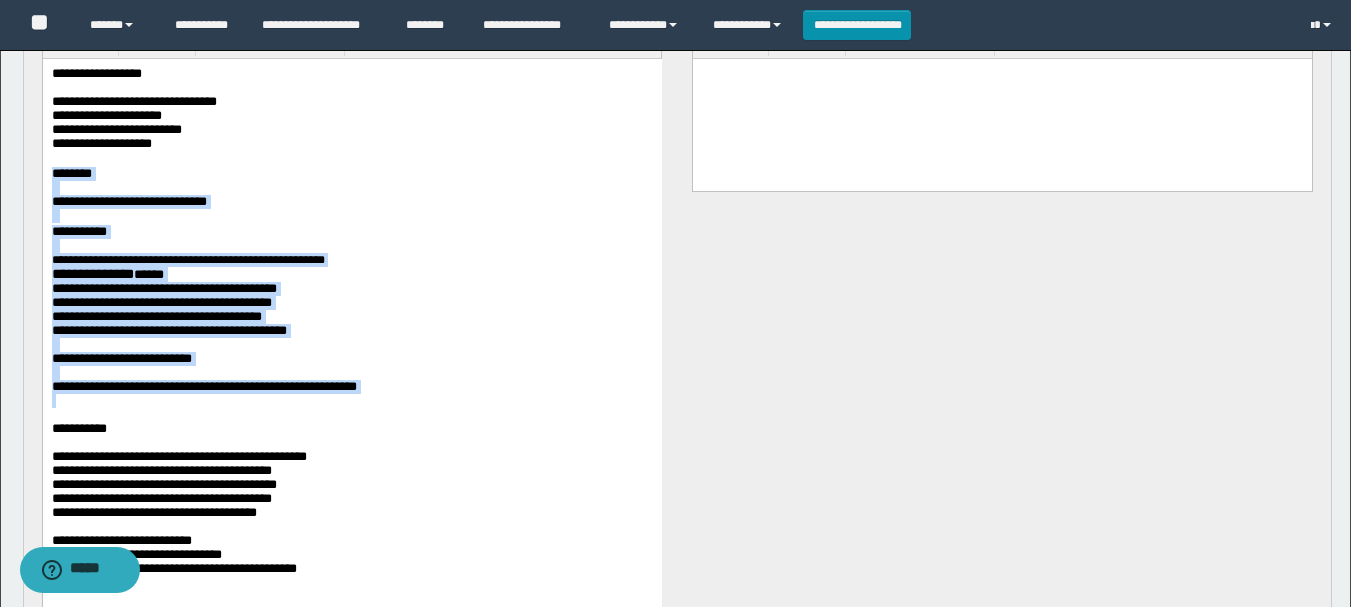 scroll, scrollTop: 1719, scrollLeft: 0, axis: vertical 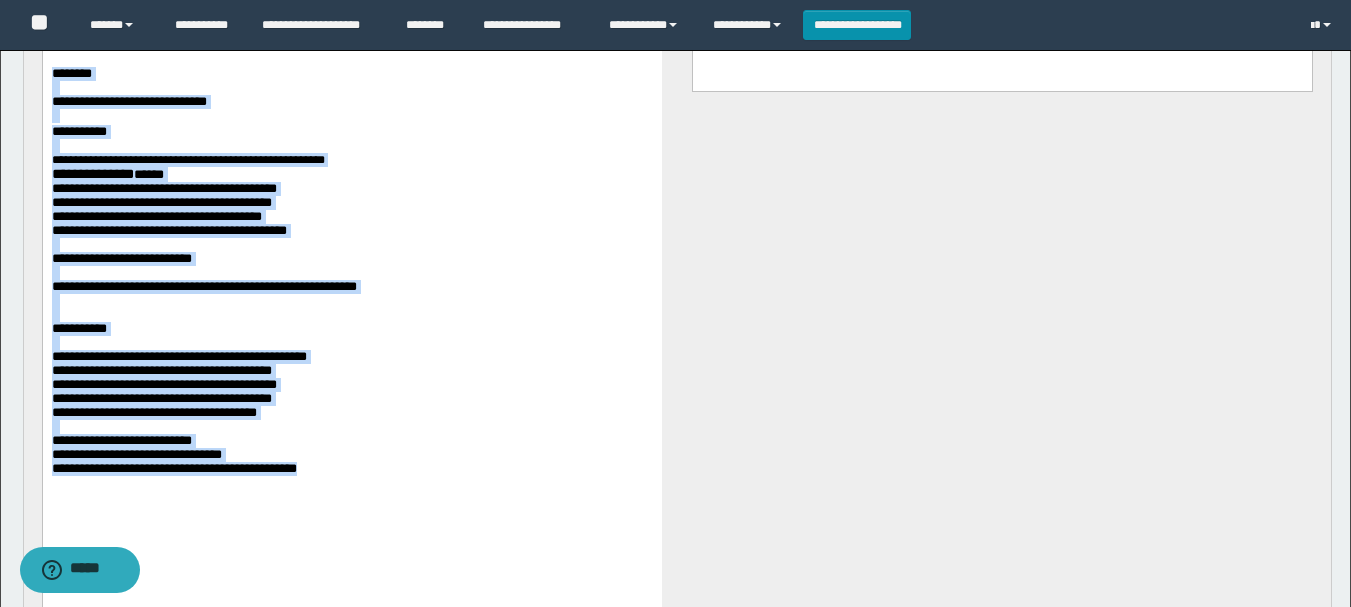 drag, startPoint x: 49, startPoint y: 88, endPoint x: 432, endPoint y: 542, distance: 593.9739 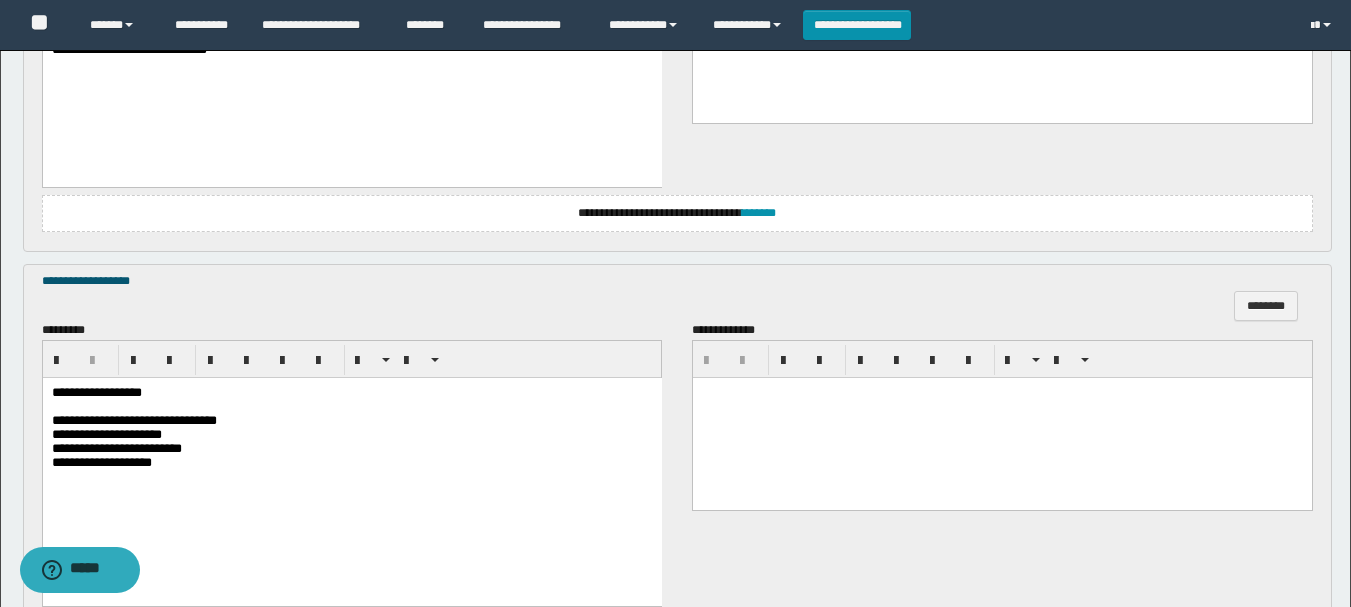 scroll, scrollTop: 1515, scrollLeft: 0, axis: vertical 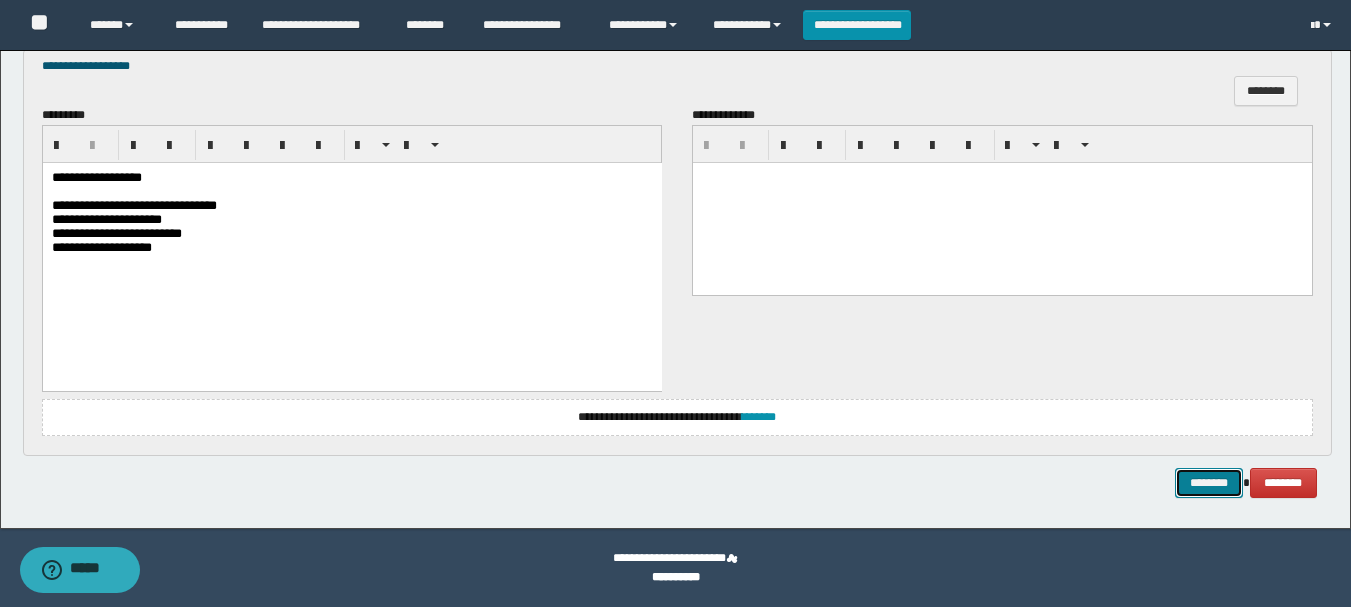 click on "********" at bounding box center (1209, 483) 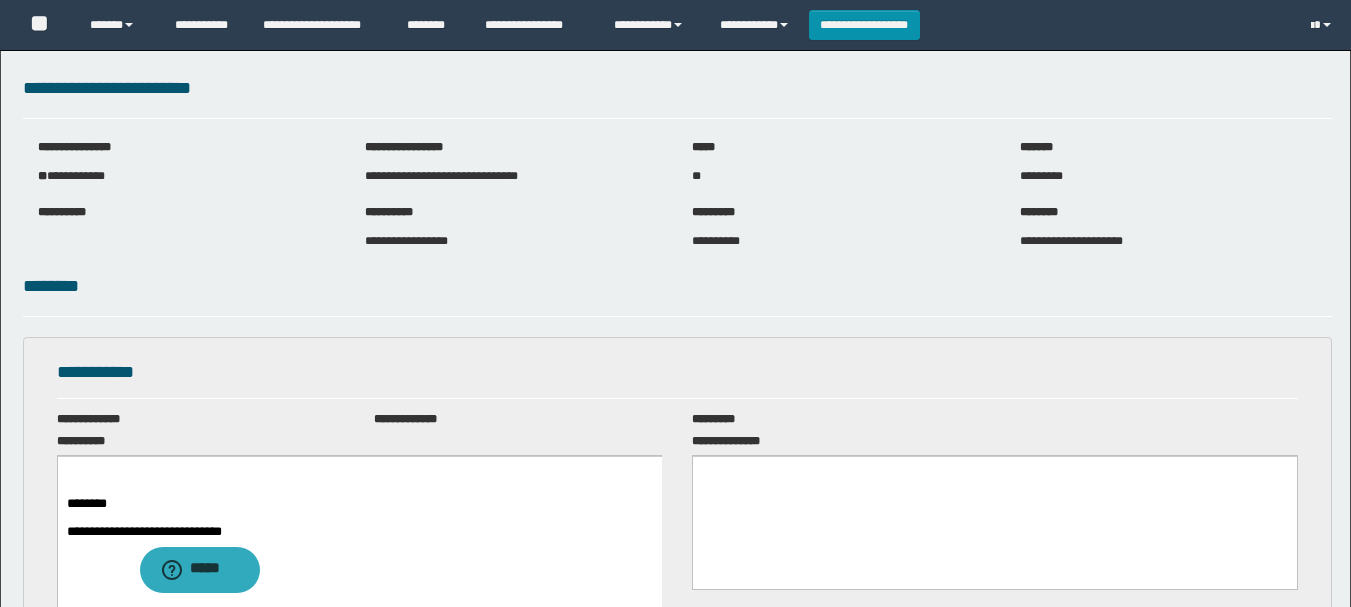 scroll, scrollTop: 0, scrollLeft: 0, axis: both 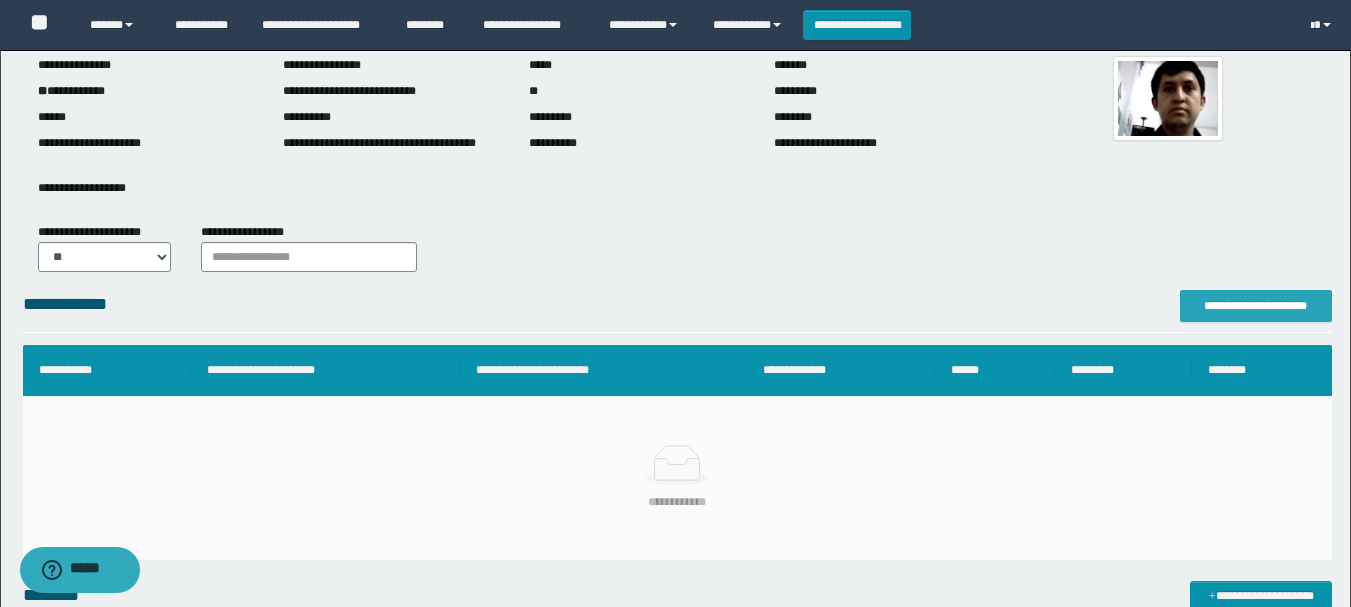 click on "**********" at bounding box center (1256, 306) 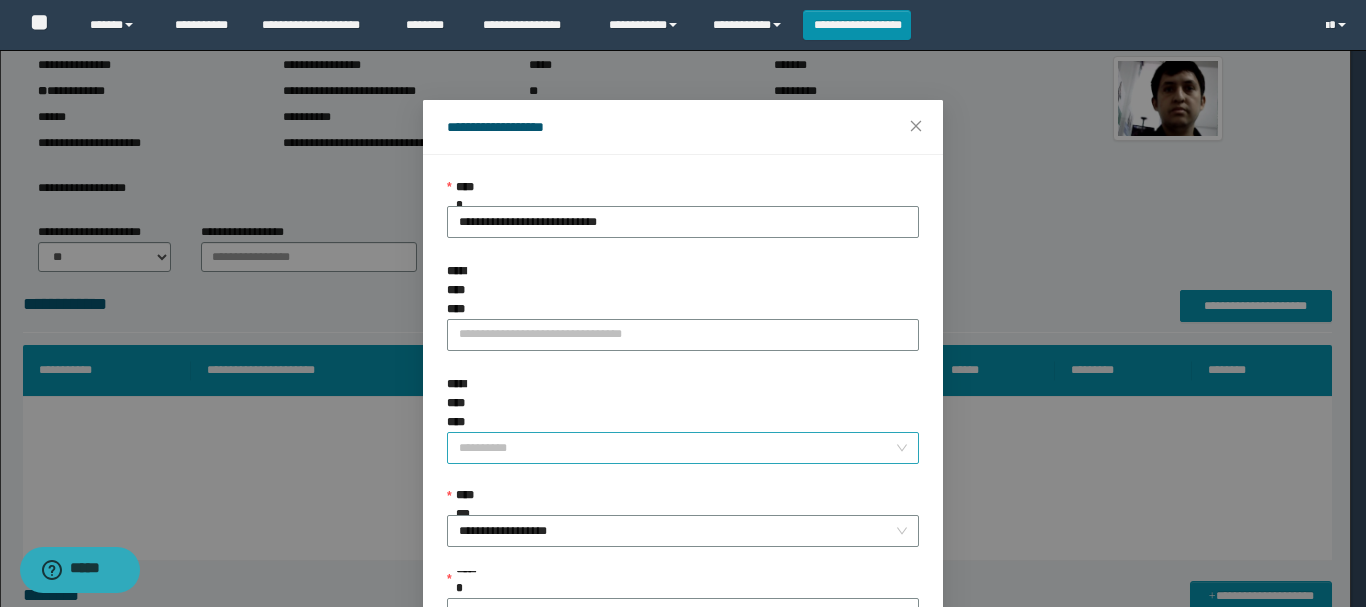 click on "**********" at bounding box center (677, 448) 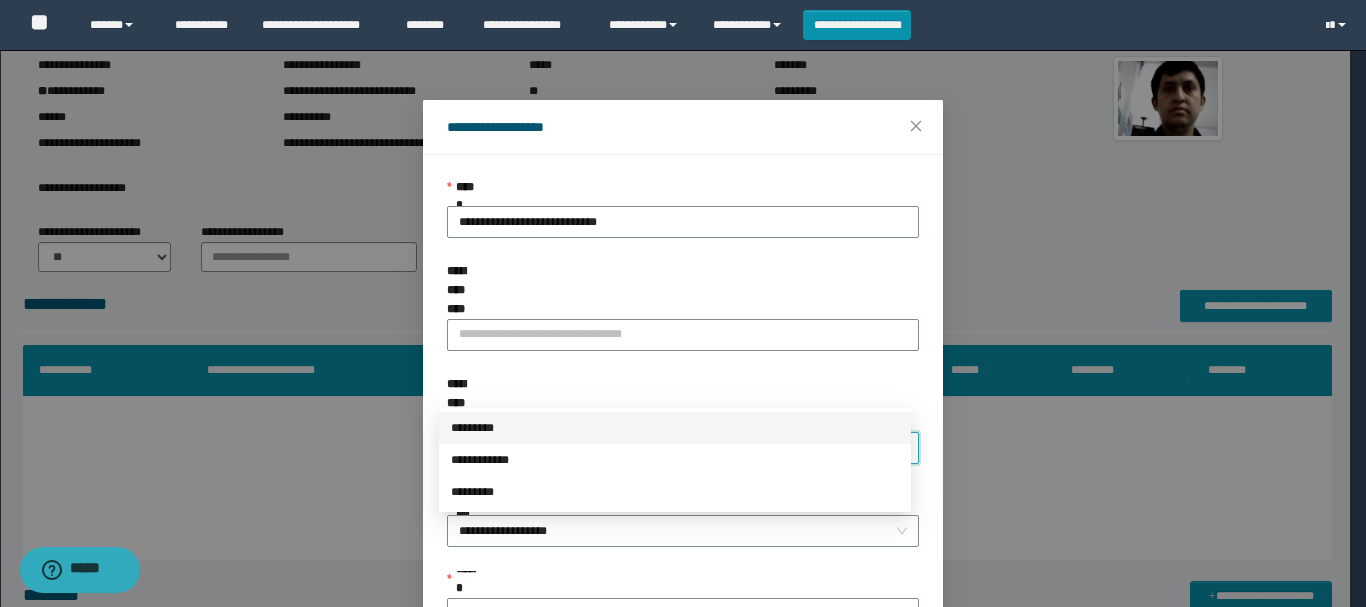 click on "*********" at bounding box center [675, 428] 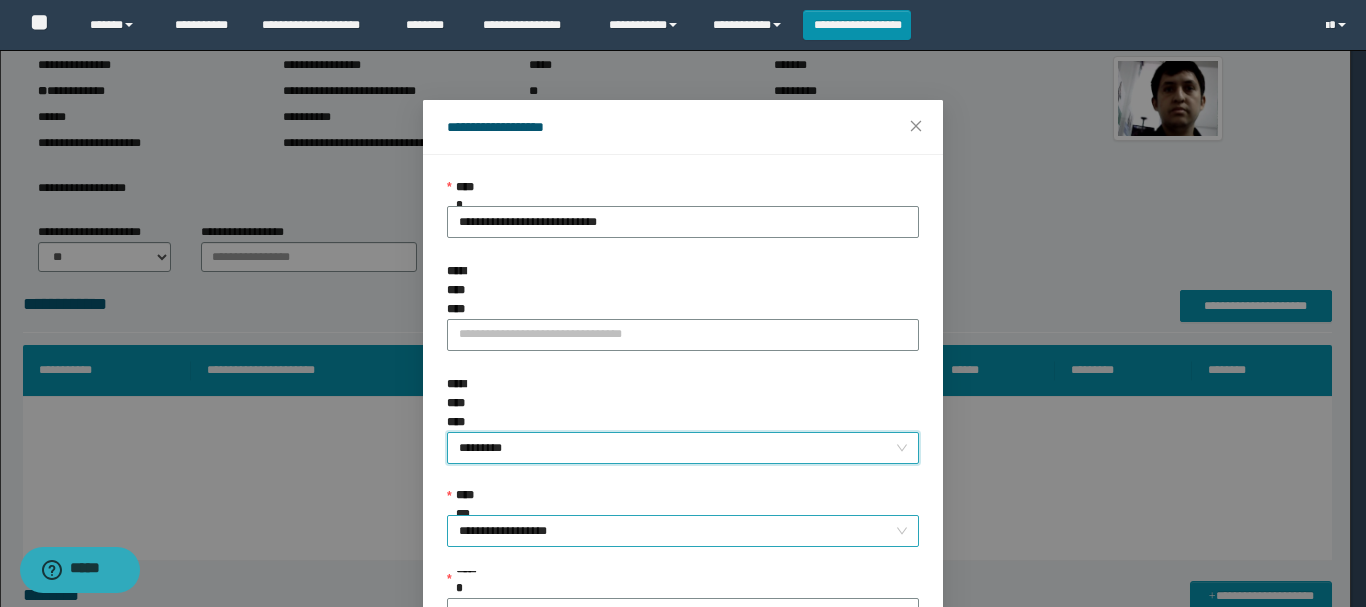 click on "**********" at bounding box center [683, 531] 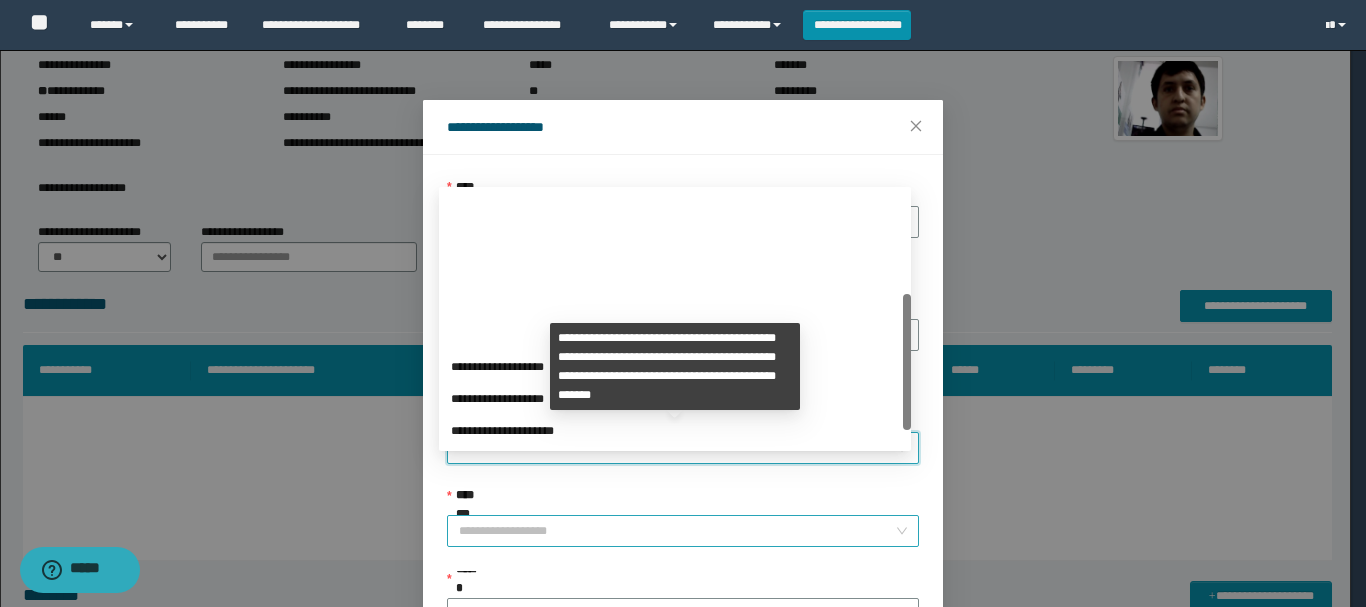 scroll, scrollTop: 192, scrollLeft: 0, axis: vertical 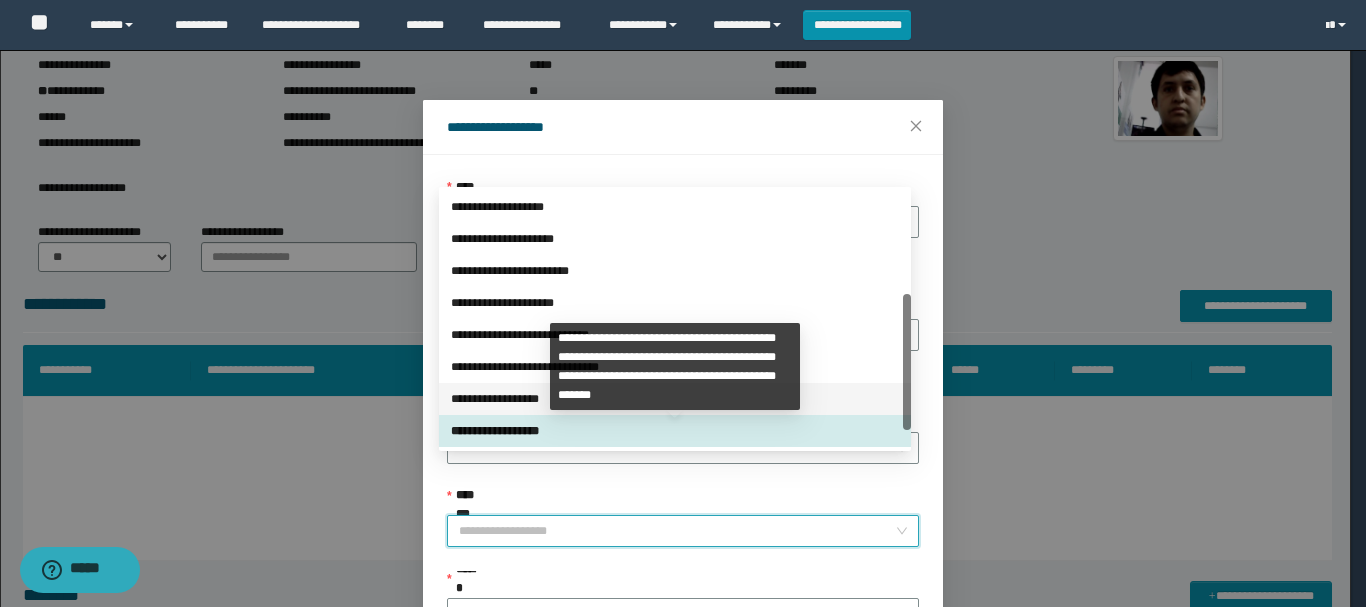 click on "**********" at bounding box center (675, 399) 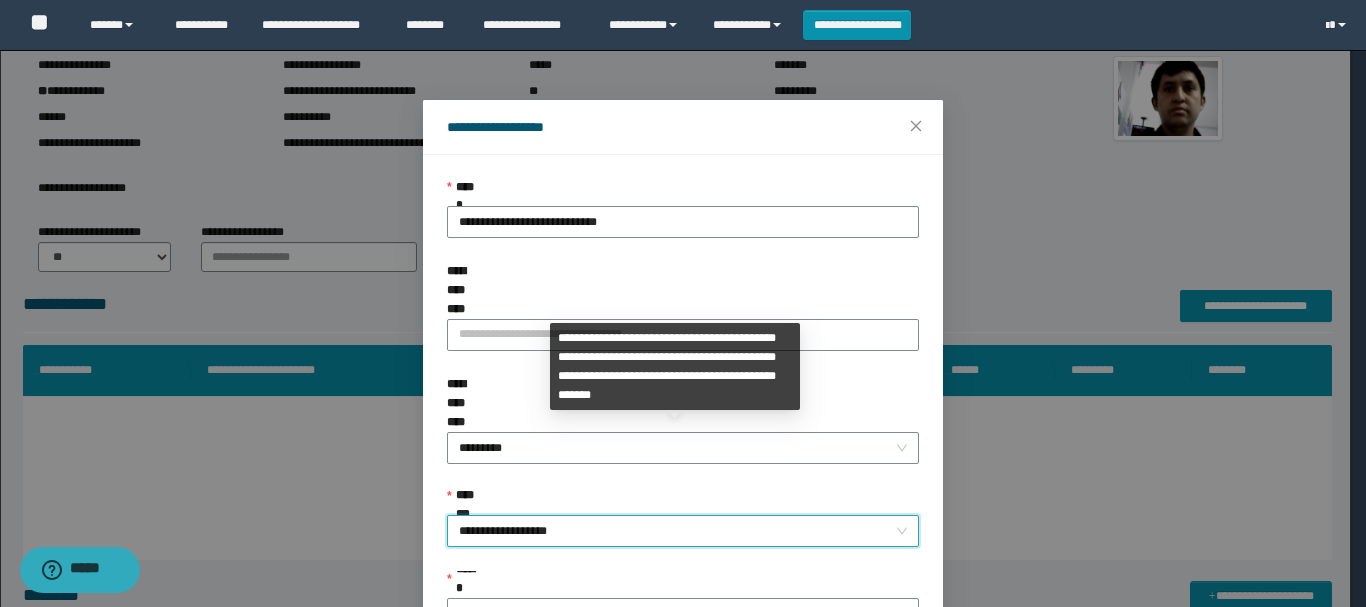 scroll, scrollTop: 145, scrollLeft: 0, axis: vertical 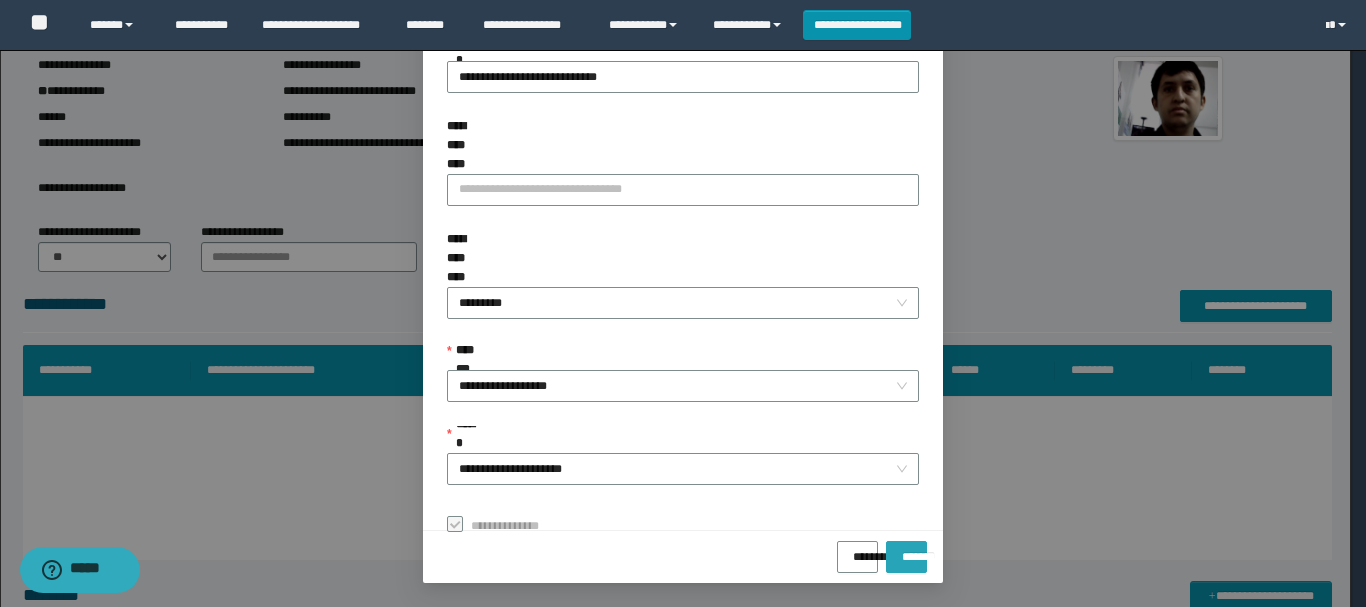 click on "*******" at bounding box center [906, 550] 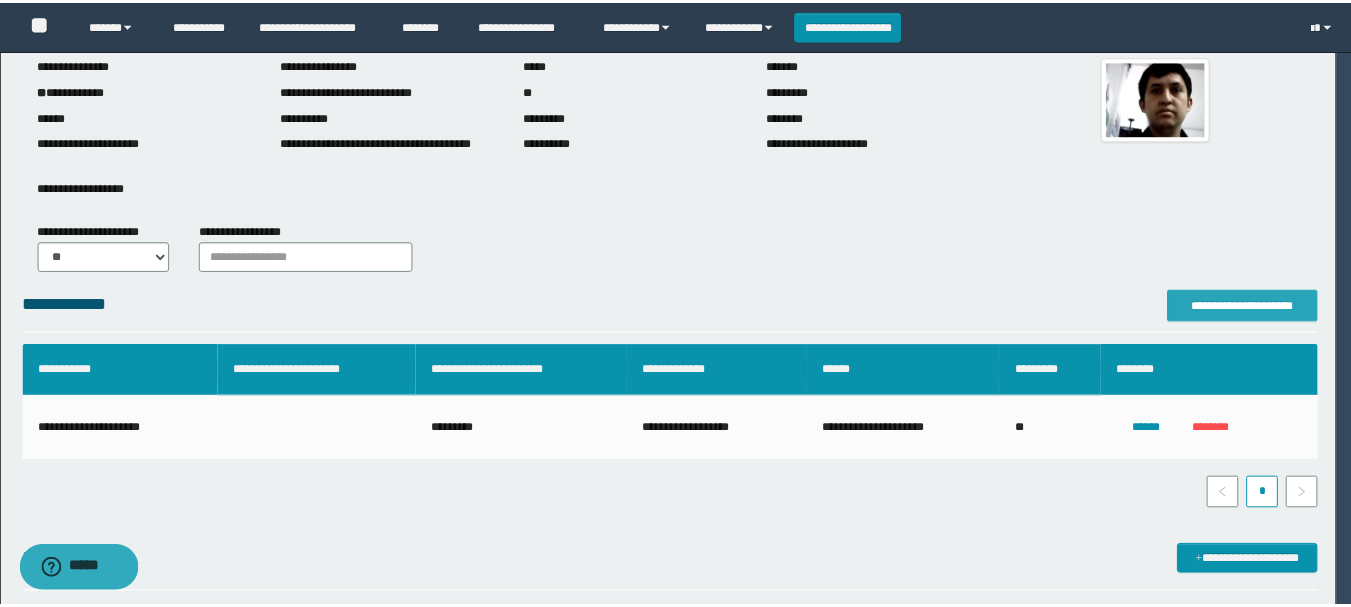 scroll, scrollTop: 0, scrollLeft: 0, axis: both 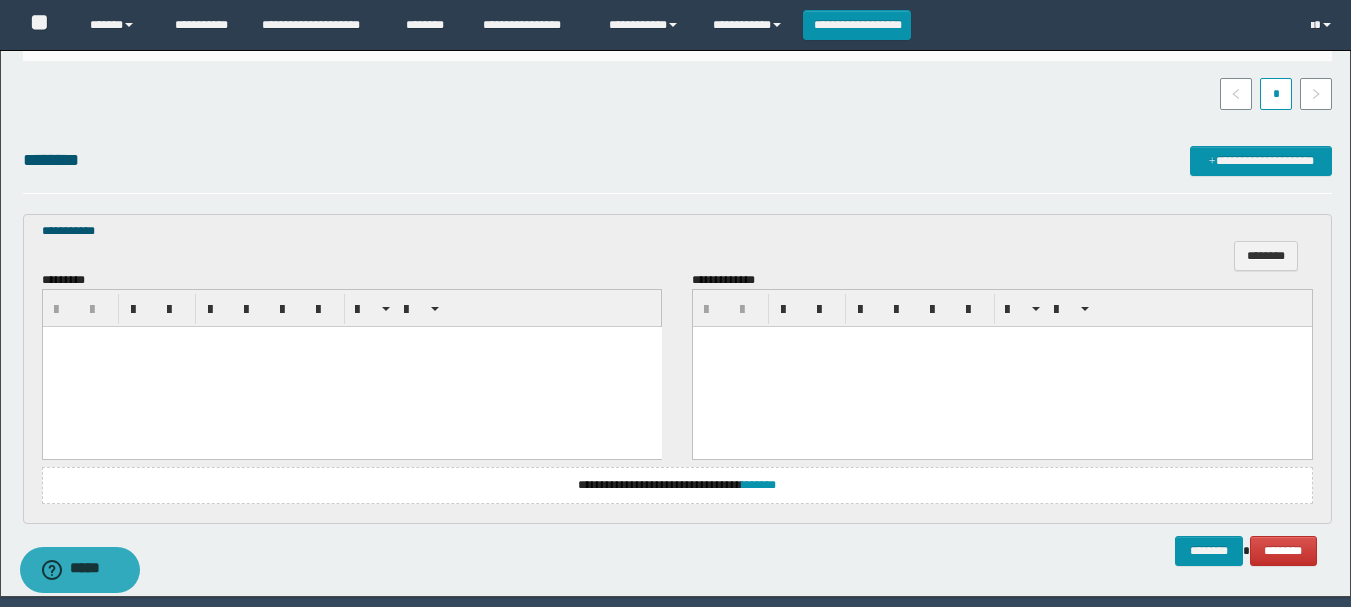 click at bounding box center (351, 367) 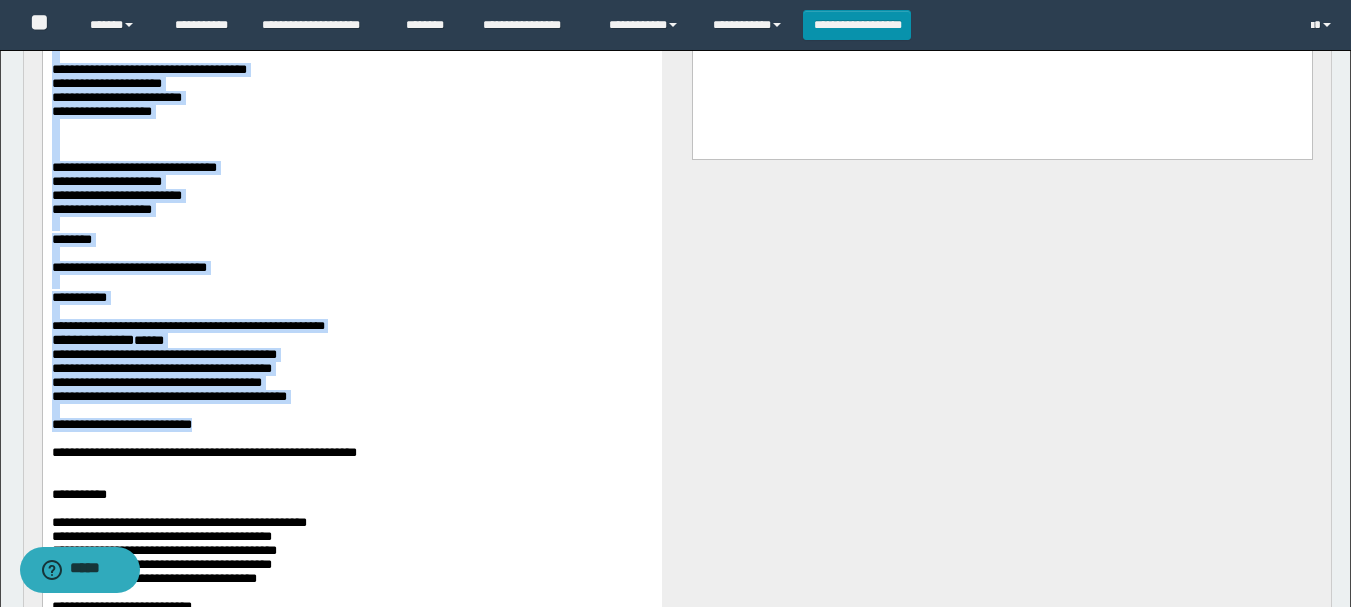 scroll, scrollTop: 900, scrollLeft: 0, axis: vertical 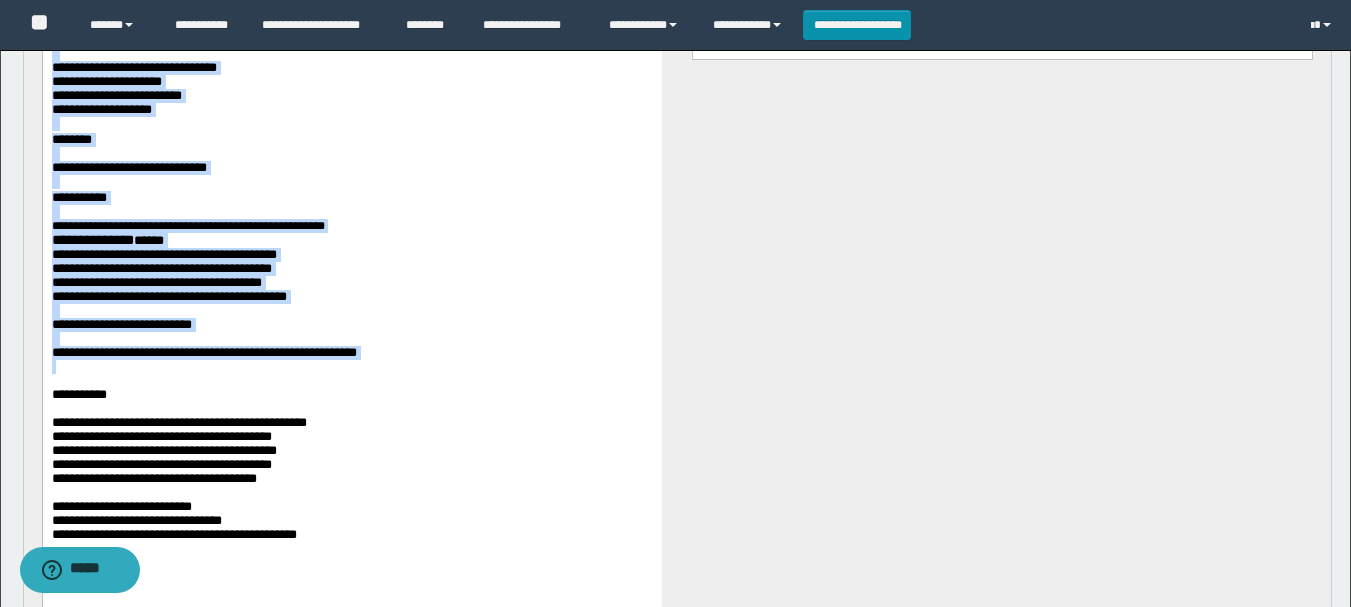 drag, startPoint x: 51, startPoint y: -57, endPoint x: 602, endPoint y: 419, distance: 728.13257 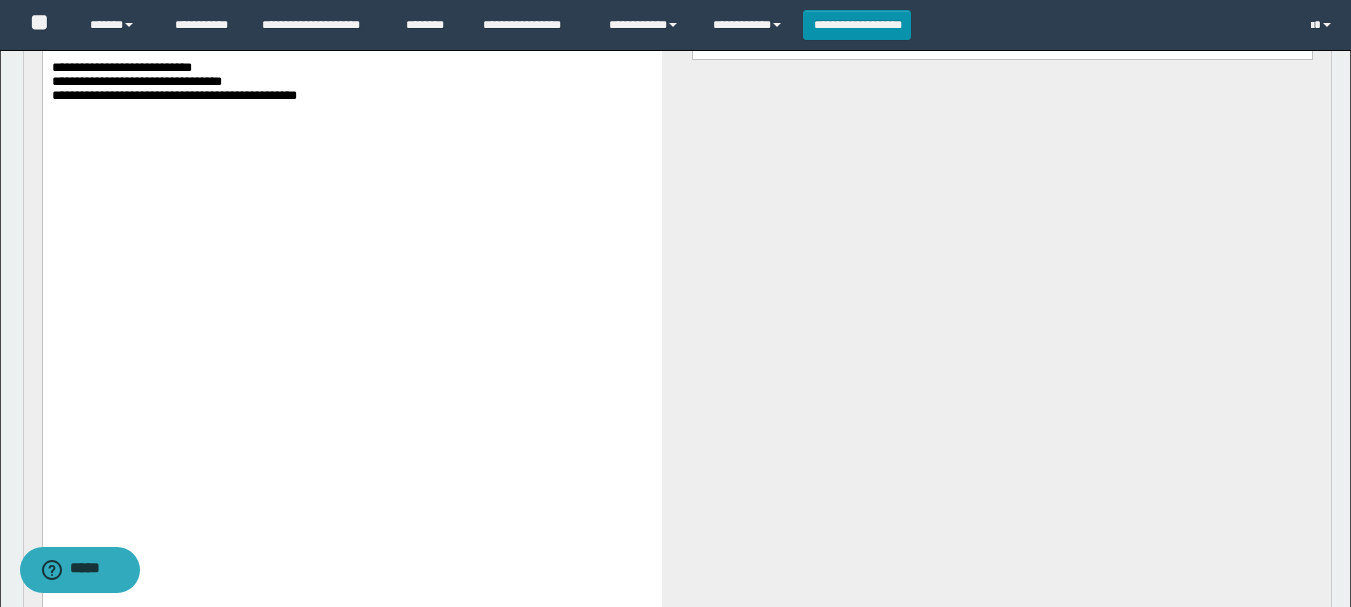scroll, scrollTop: 744, scrollLeft: 0, axis: vertical 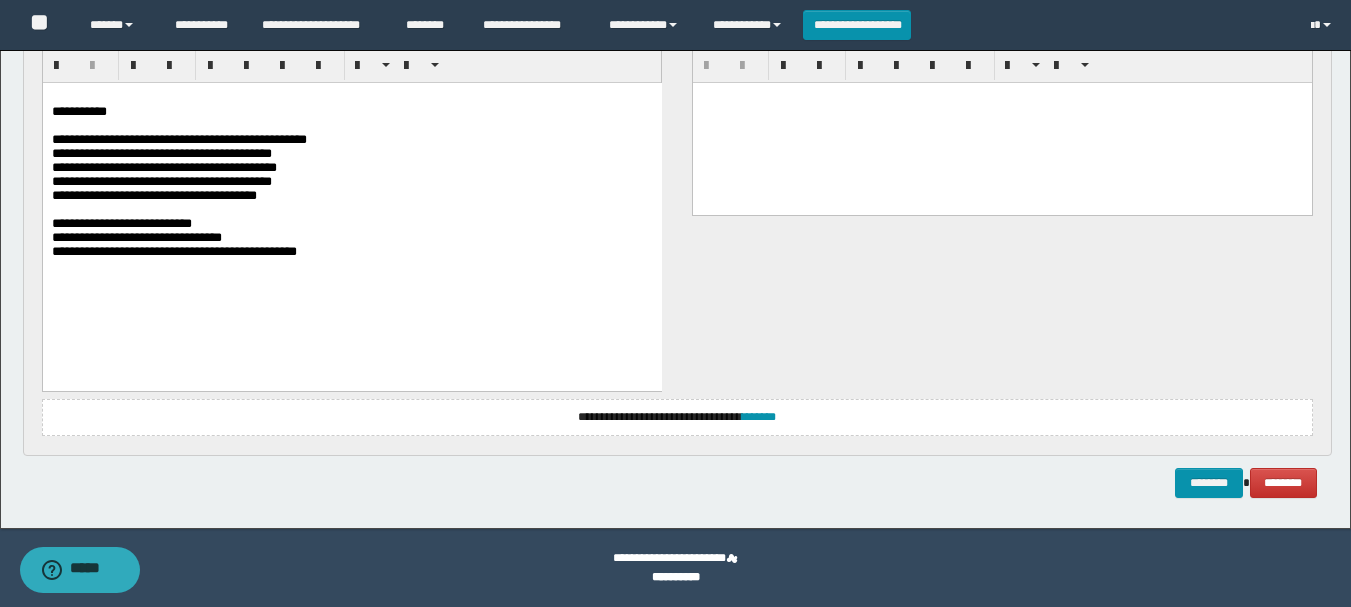 click on "**********" at bounding box center [351, 252] 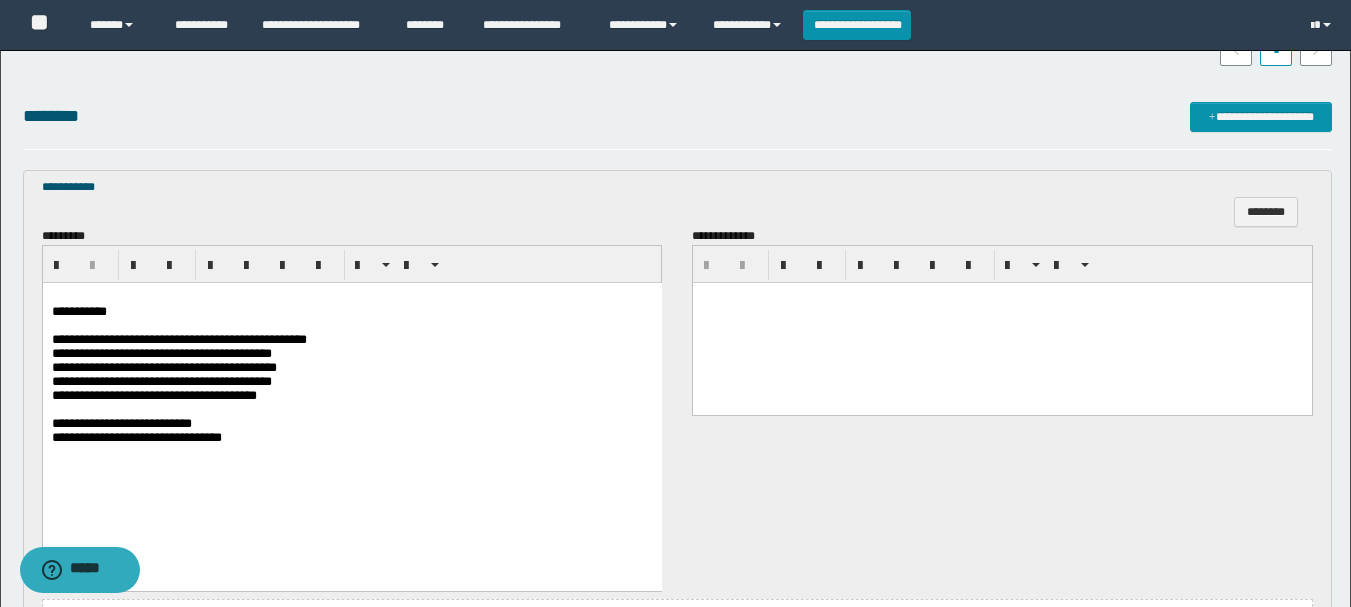 scroll, scrollTop: 744, scrollLeft: 0, axis: vertical 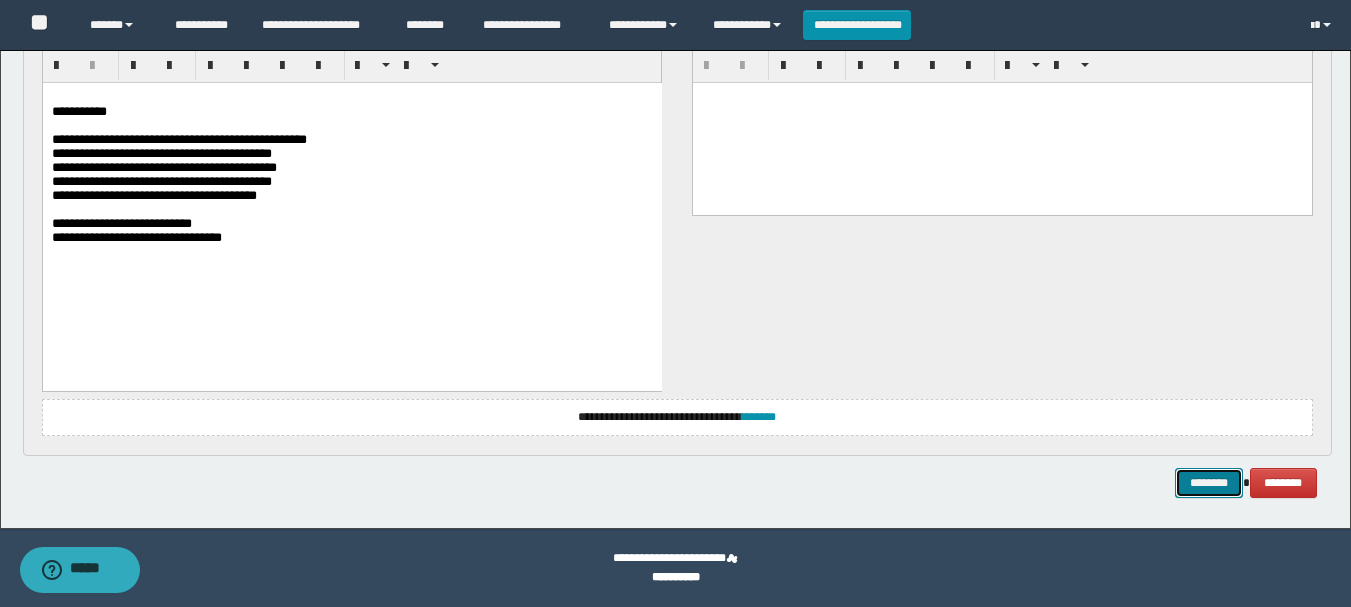 click on "********" at bounding box center [1209, 483] 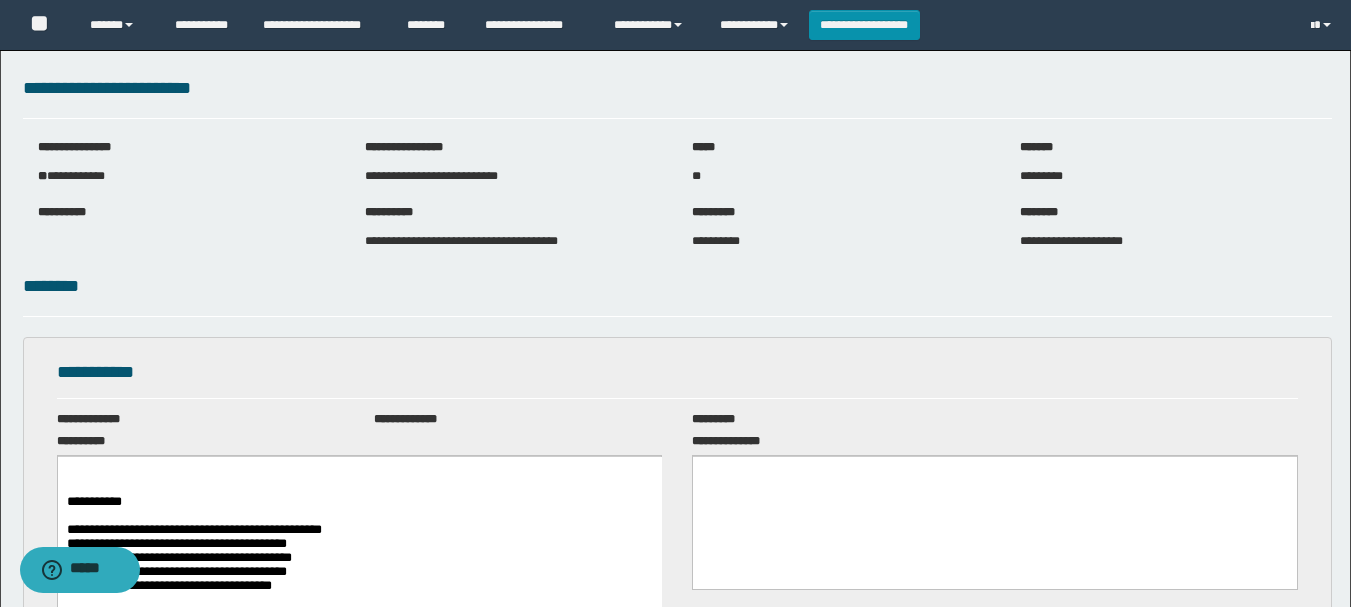 scroll, scrollTop: 0, scrollLeft: 0, axis: both 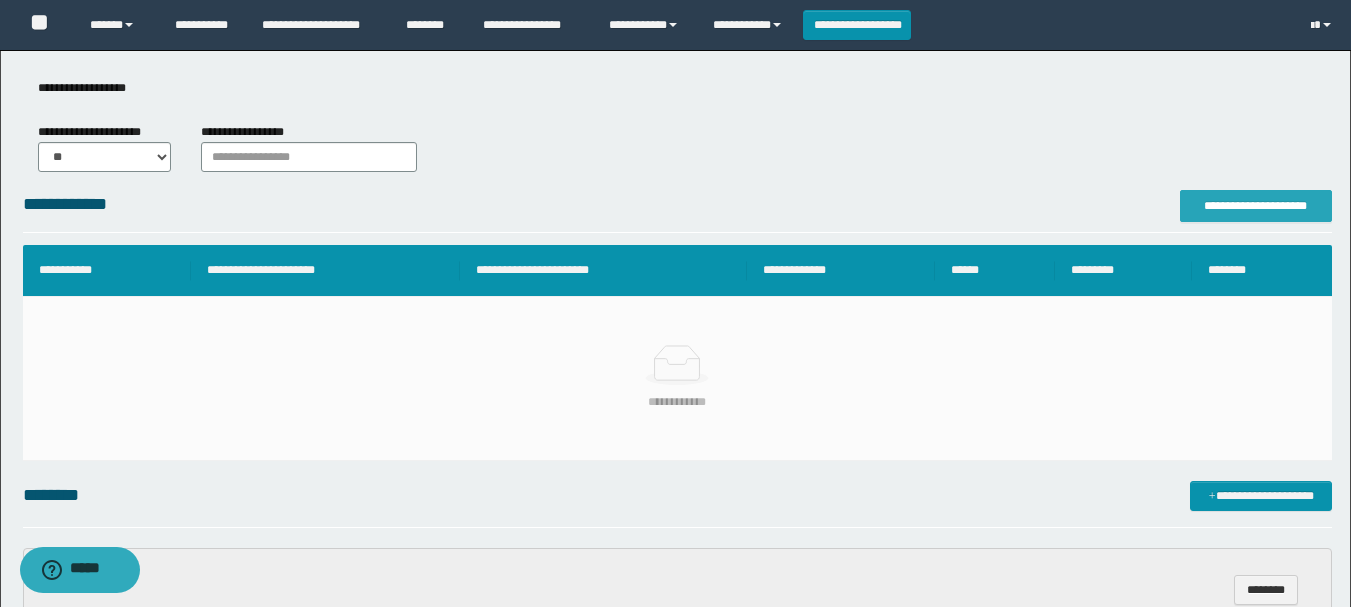 click on "**********" at bounding box center (1256, 206) 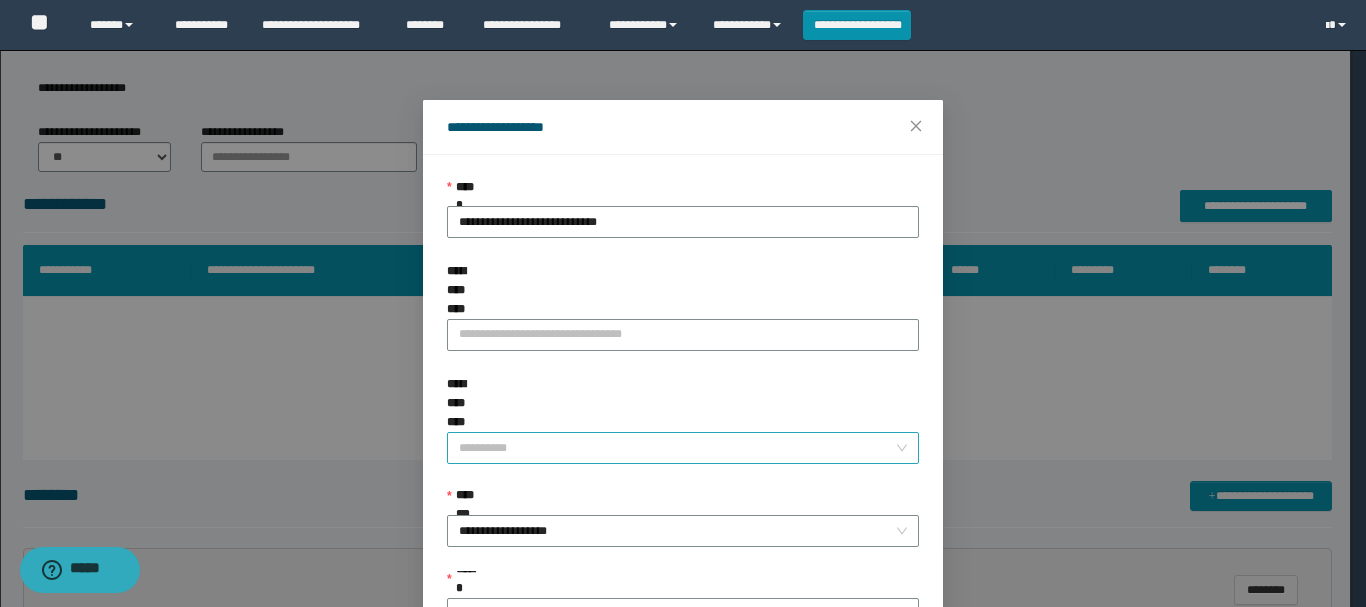 click on "**********" at bounding box center (677, 448) 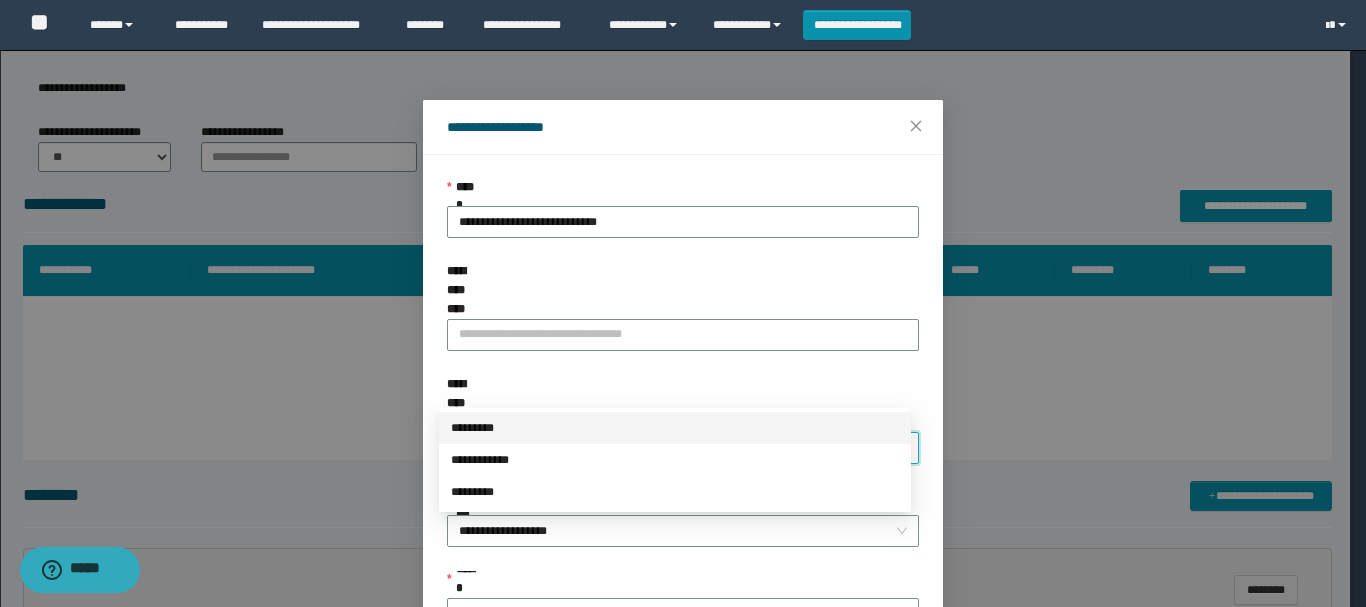 click on "*********" at bounding box center [675, 428] 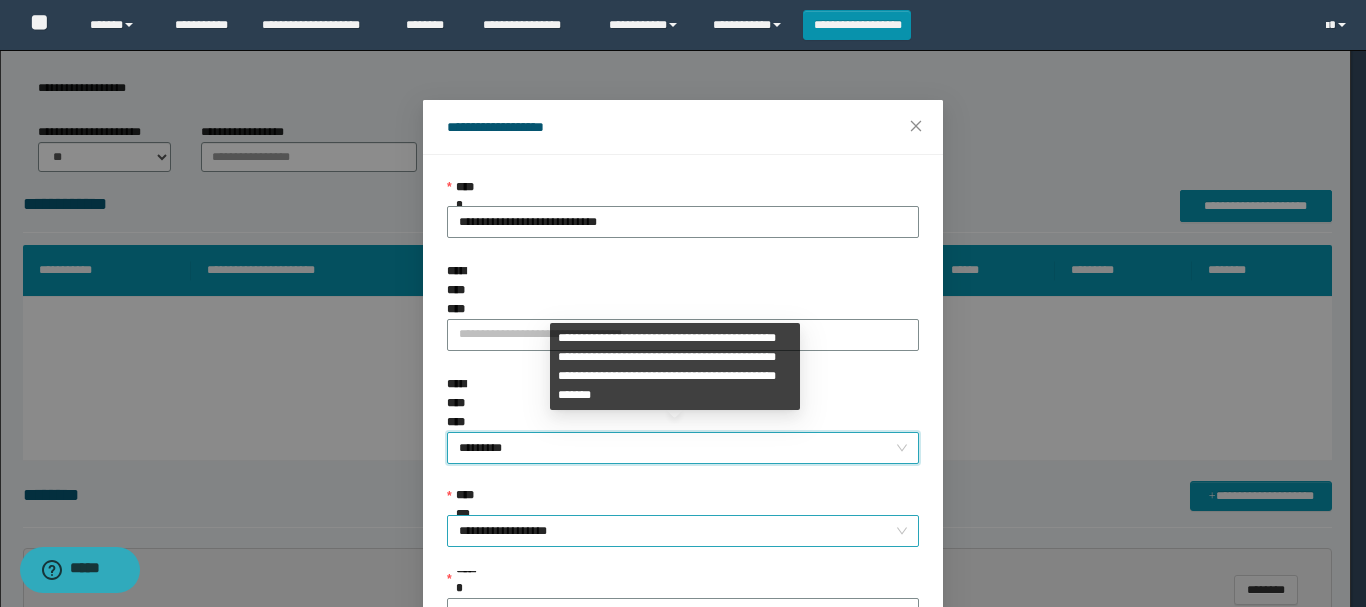 click on "**********" at bounding box center (683, 531) 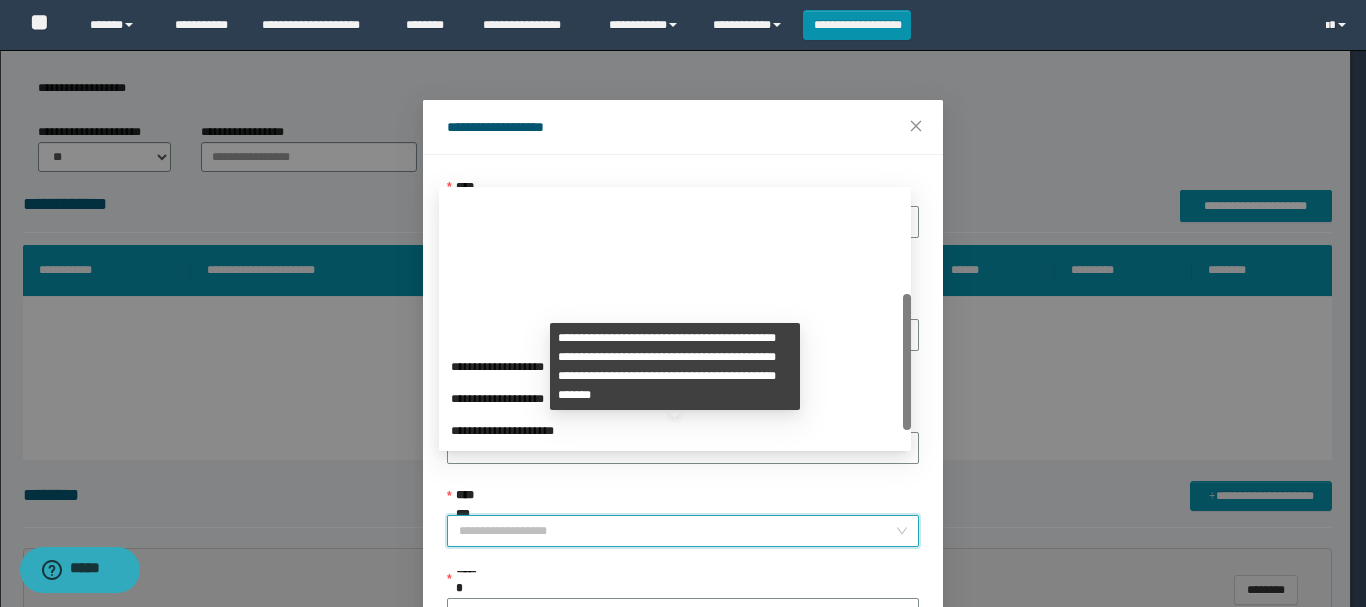 scroll, scrollTop: 192, scrollLeft: 0, axis: vertical 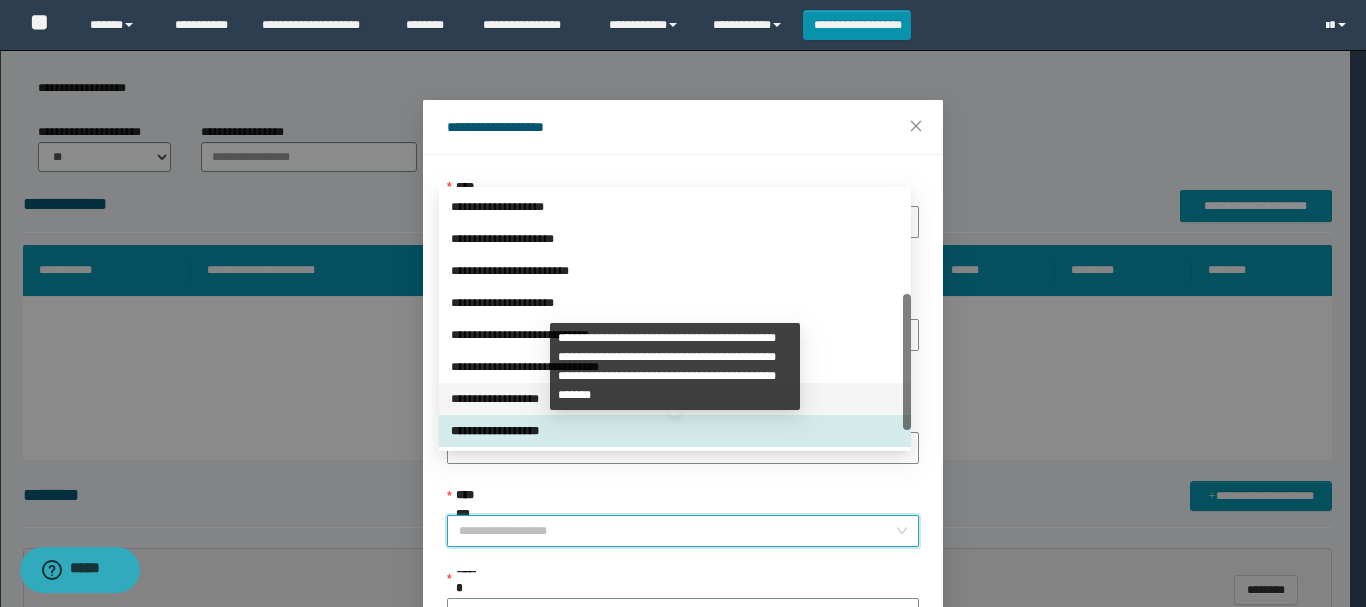 click on "**********" at bounding box center [675, 399] 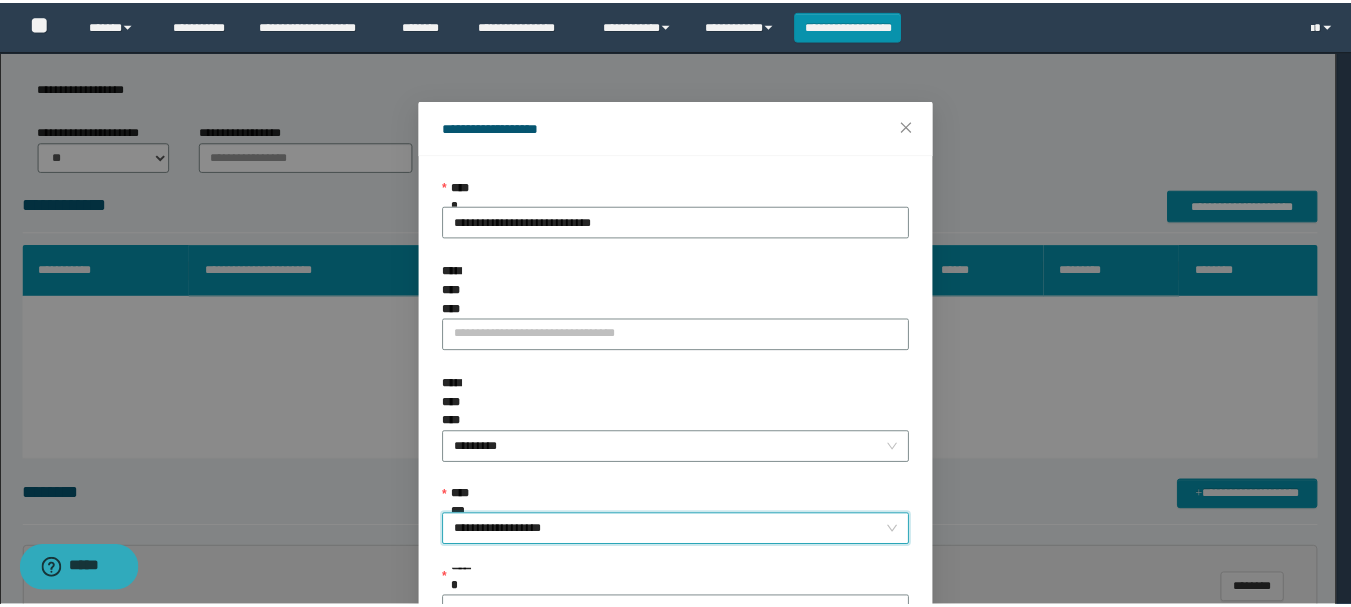 scroll, scrollTop: 145, scrollLeft: 0, axis: vertical 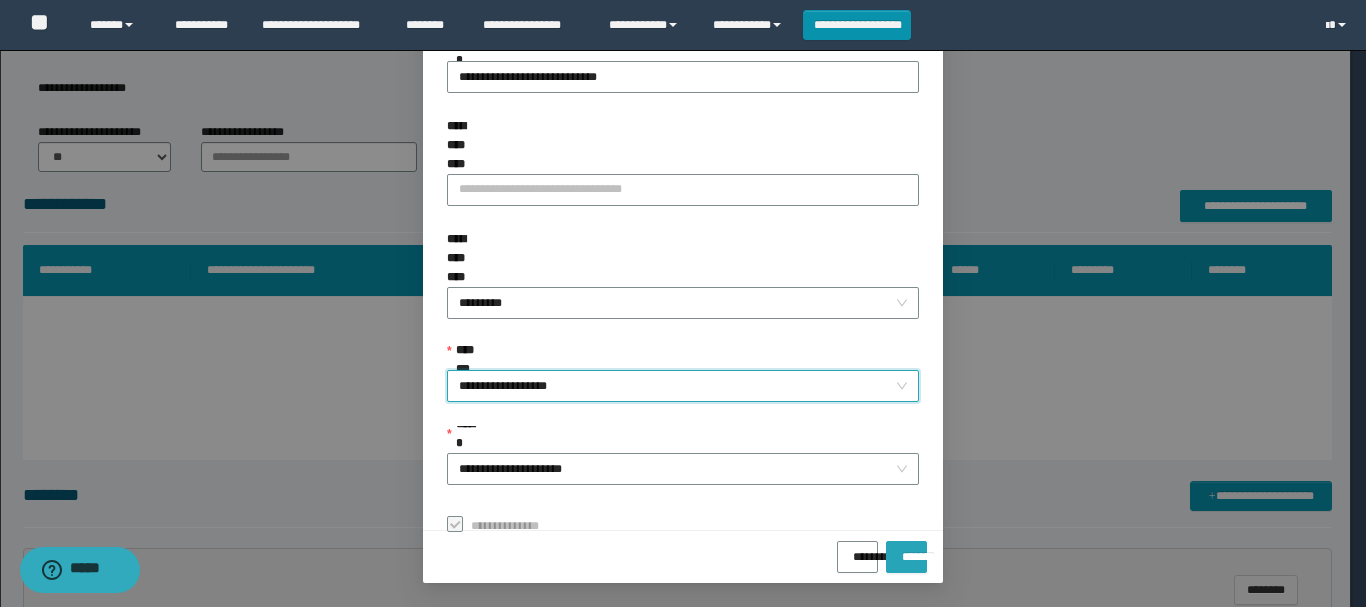 click on "*******" at bounding box center [906, 550] 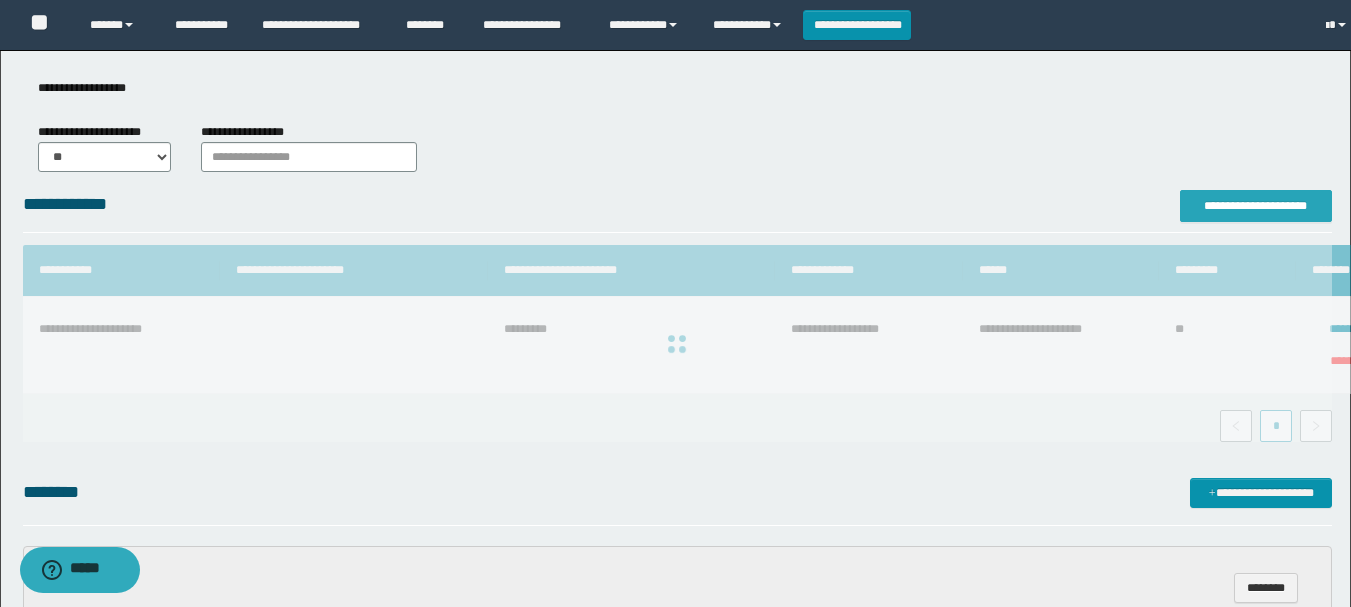 scroll, scrollTop: 0, scrollLeft: 0, axis: both 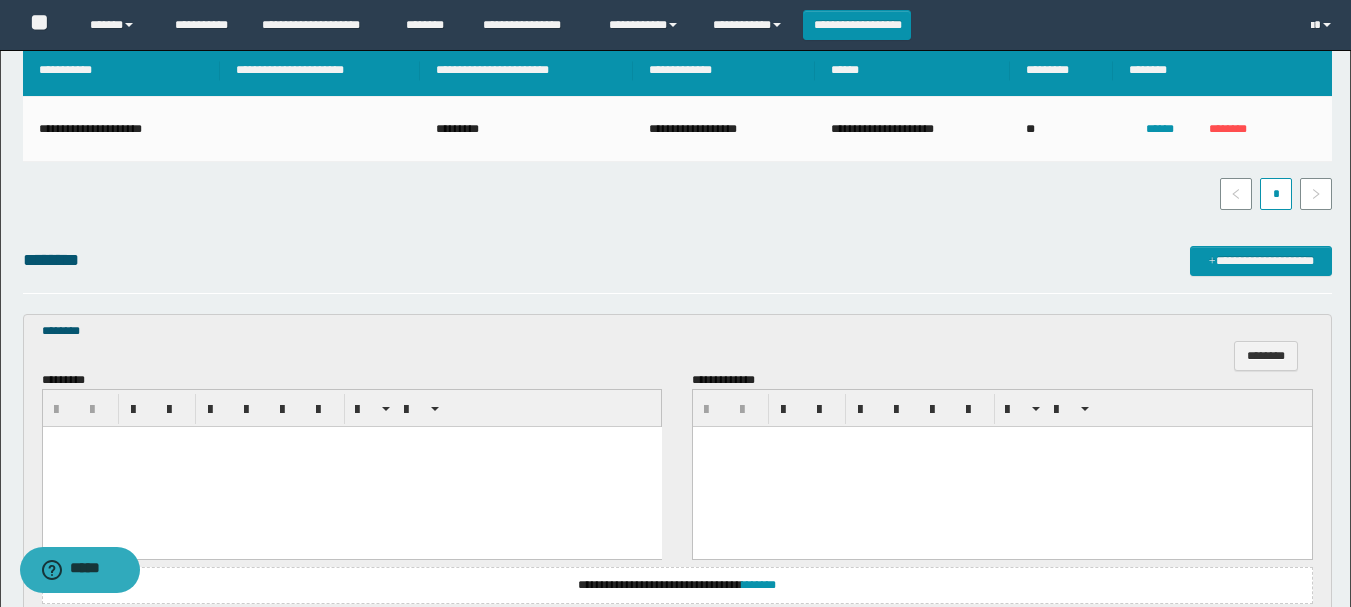click at bounding box center (351, 467) 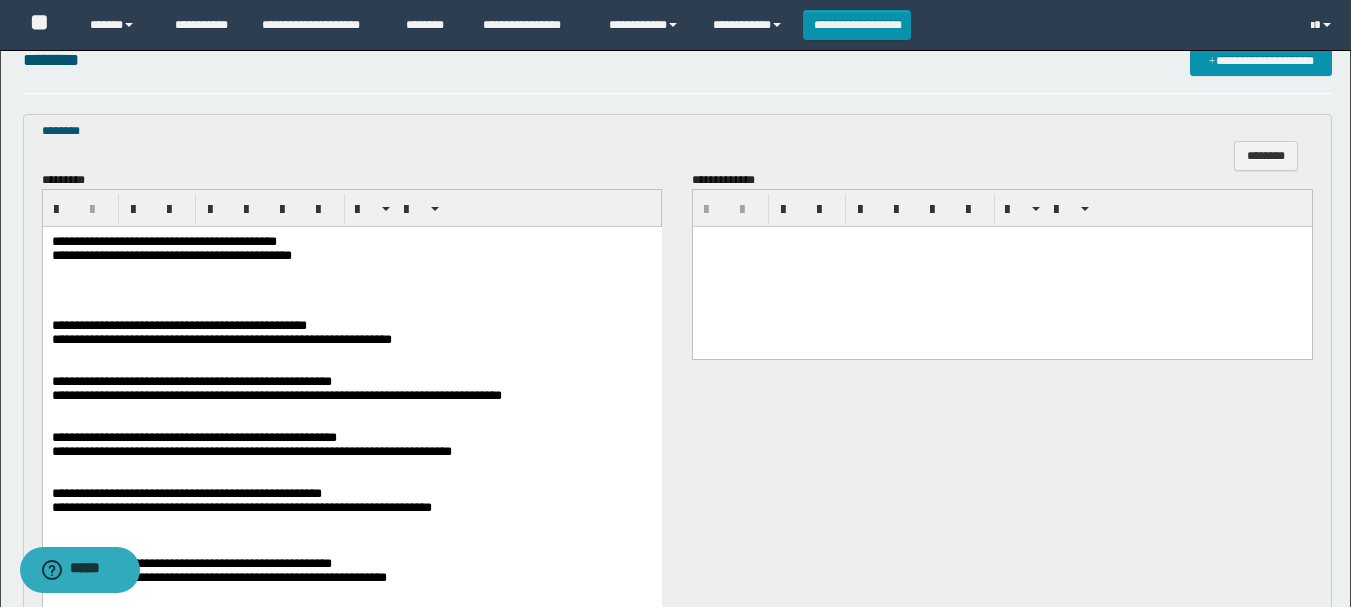 scroll, scrollTop: 700, scrollLeft: 0, axis: vertical 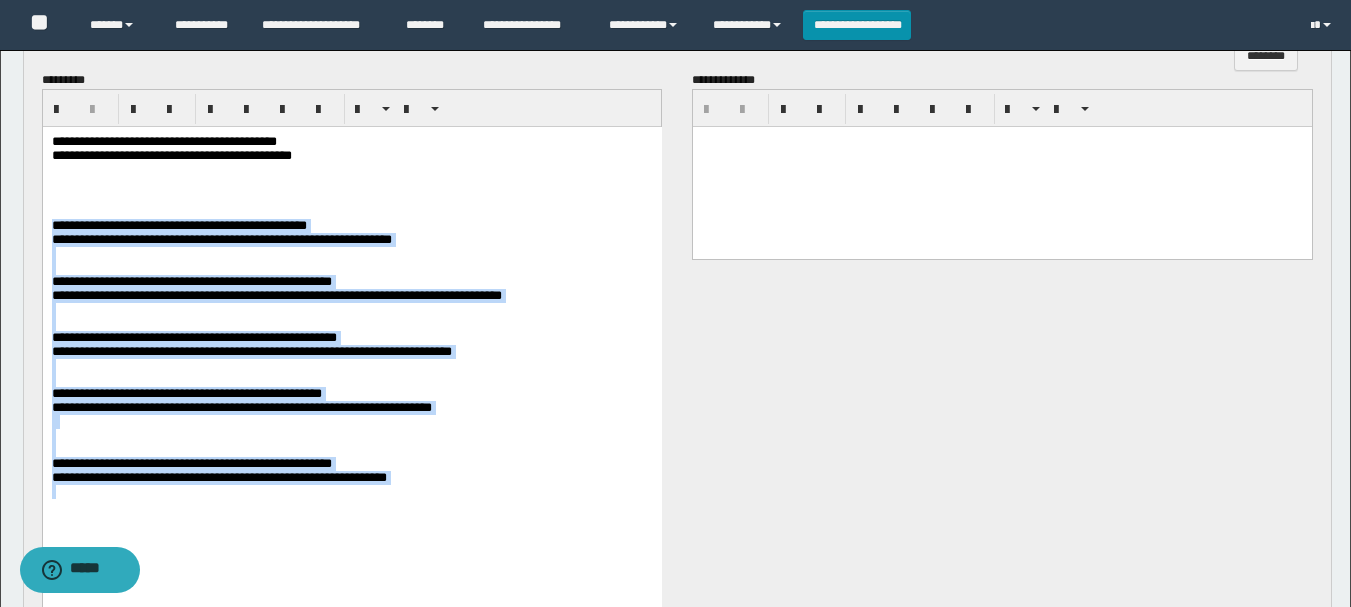 drag, startPoint x: 53, startPoint y: 236, endPoint x: 408, endPoint y: 536, distance: 464.78488 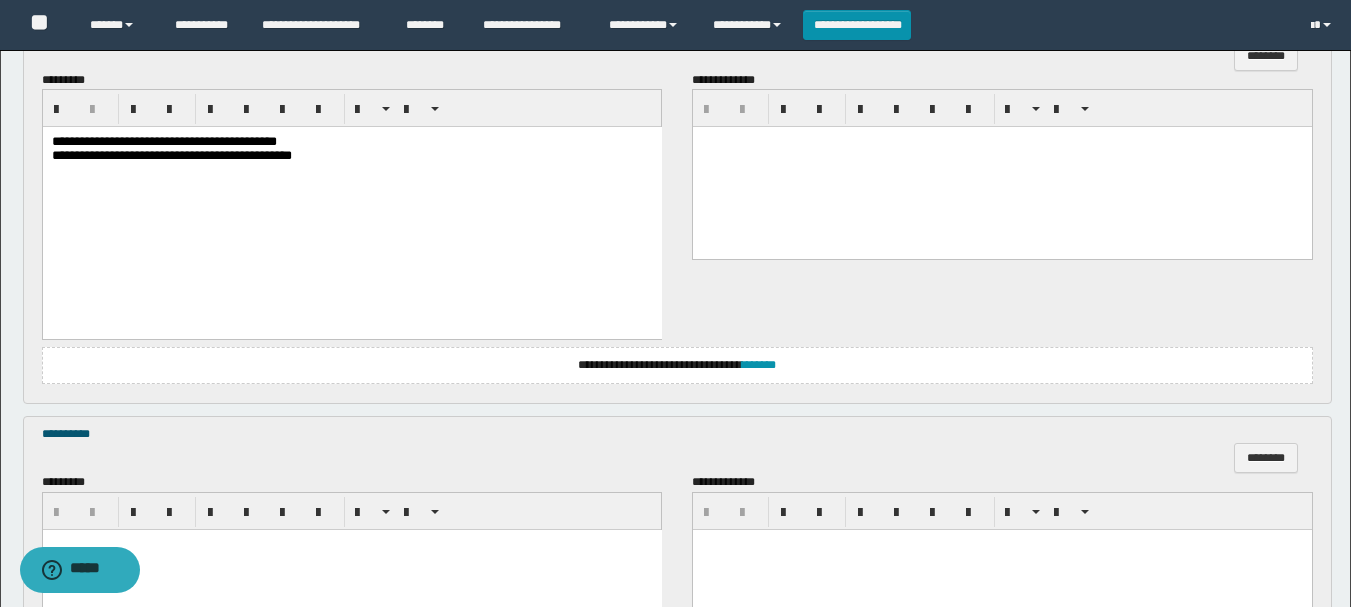 click on "**********" at bounding box center [163, 141] 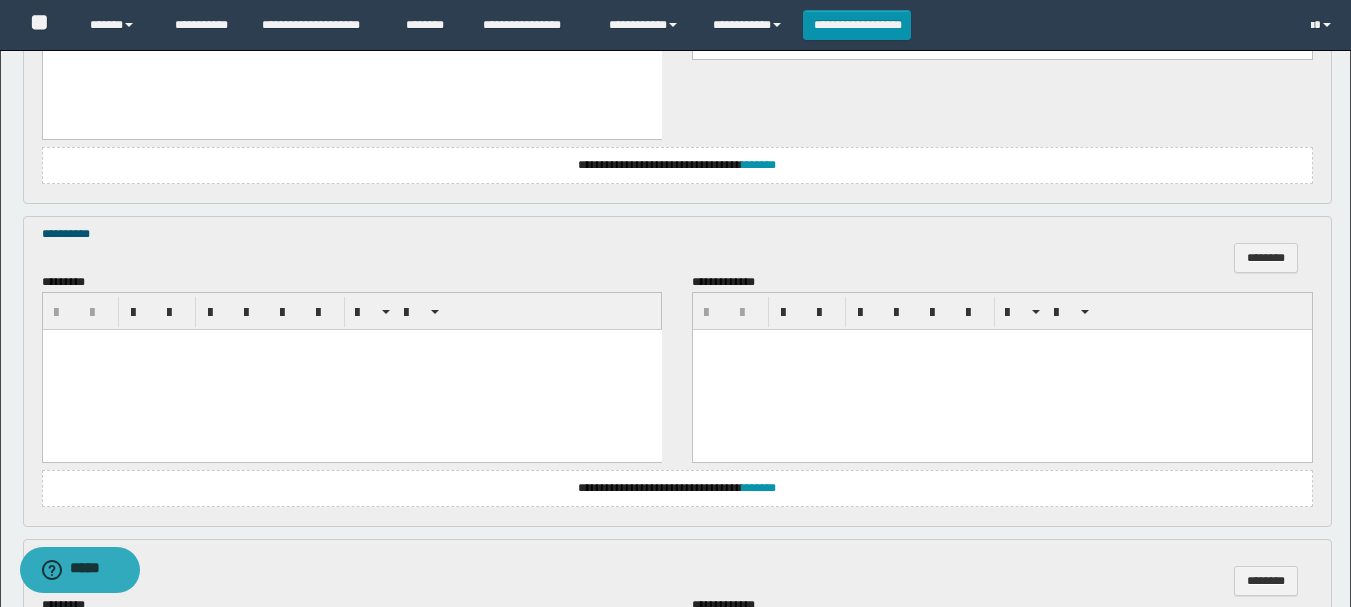 scroll, scrollTop: 1000, scrollLeft: 0, axis: vertical 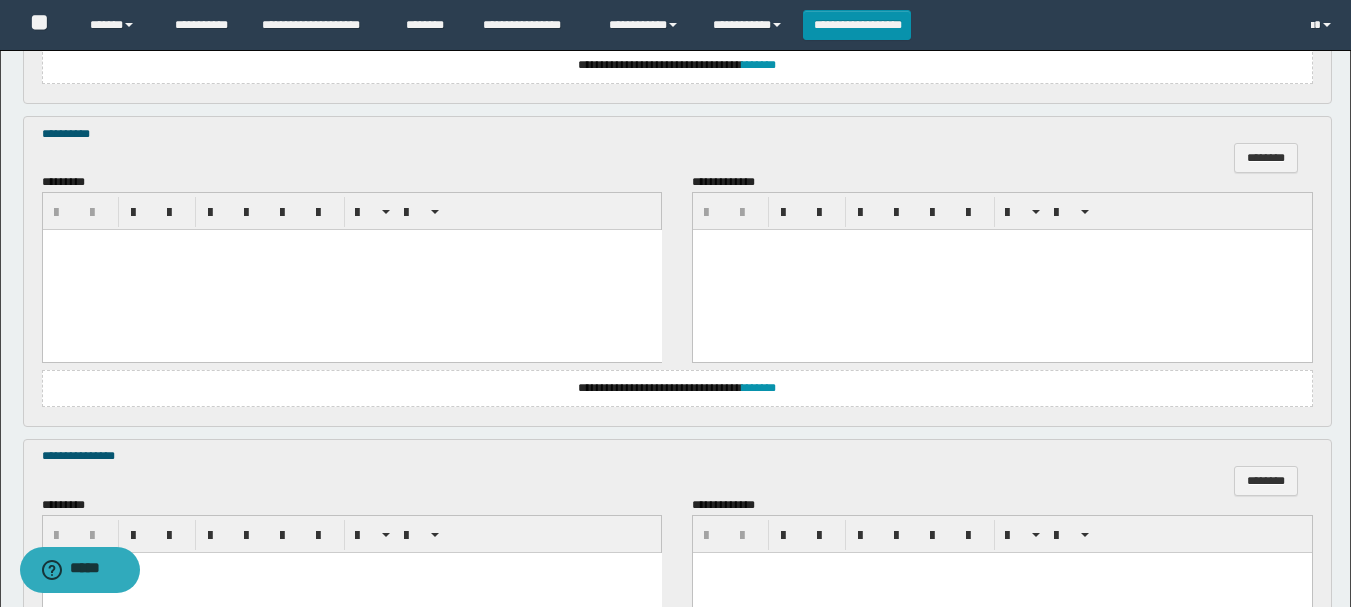 click at bounding box center (351, 270) 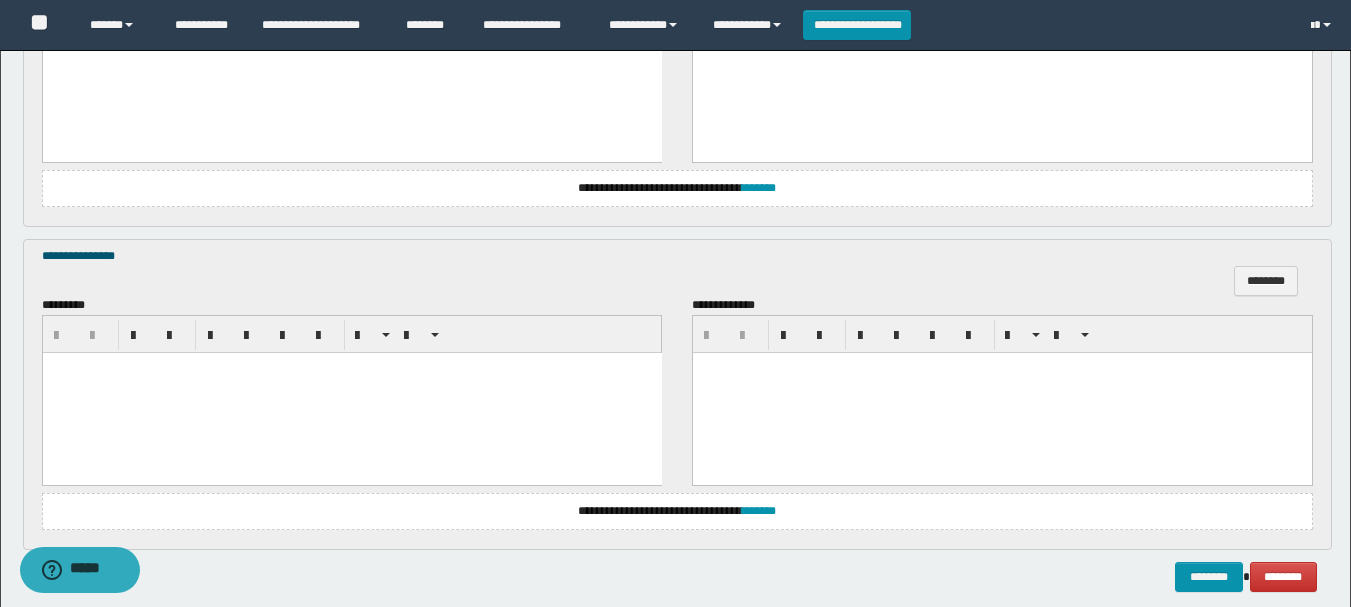 click at bounding box center [351, 392] 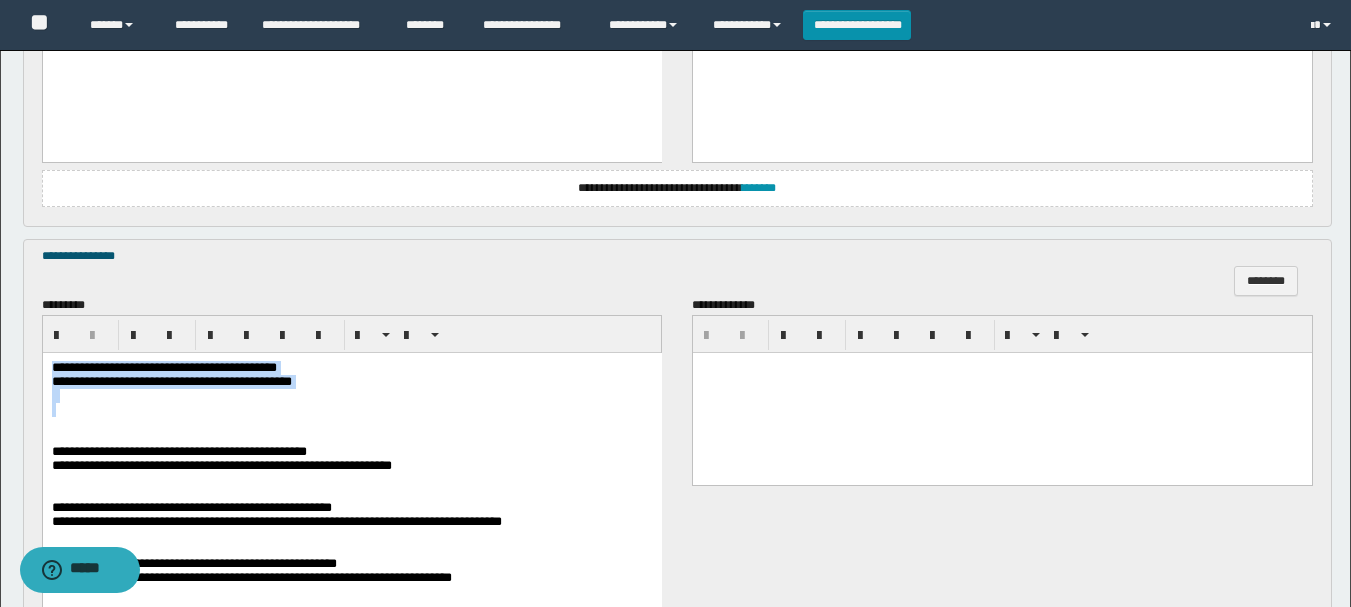 drag, startPoint x: 51, startPoint y: 367, endPoint x: 472, endPoint y: 390, distance: 421.6278 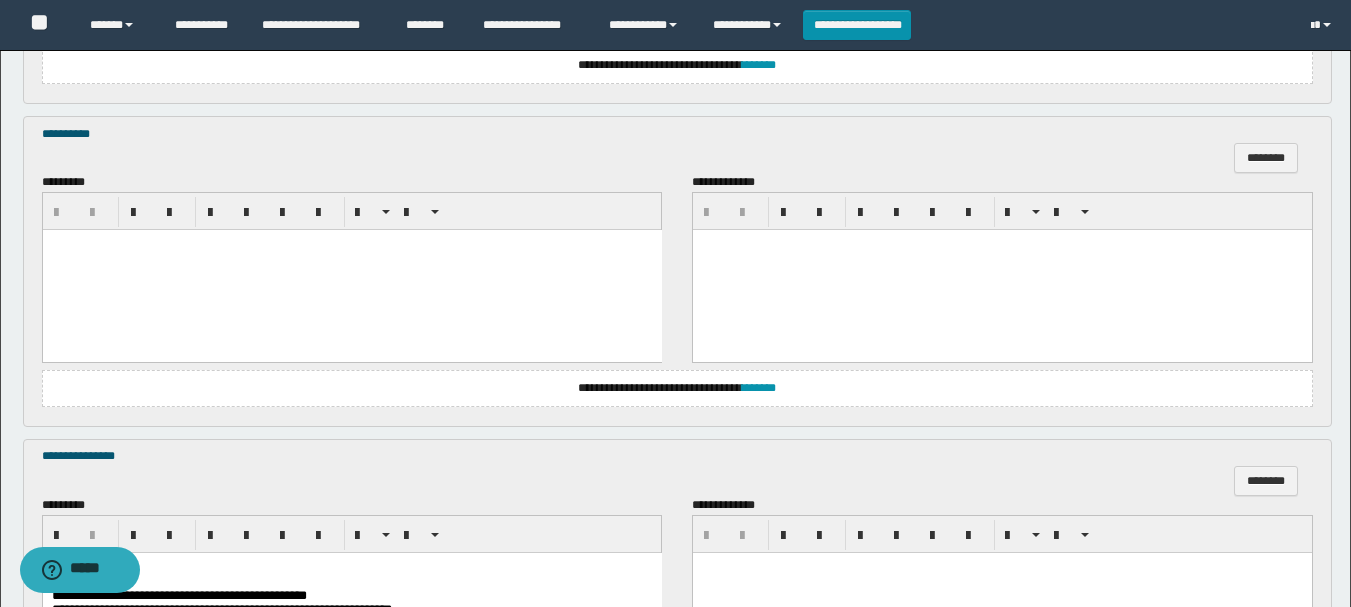 scroll, scrollTop: 1200, scrollLeft: 0, axis: vertical 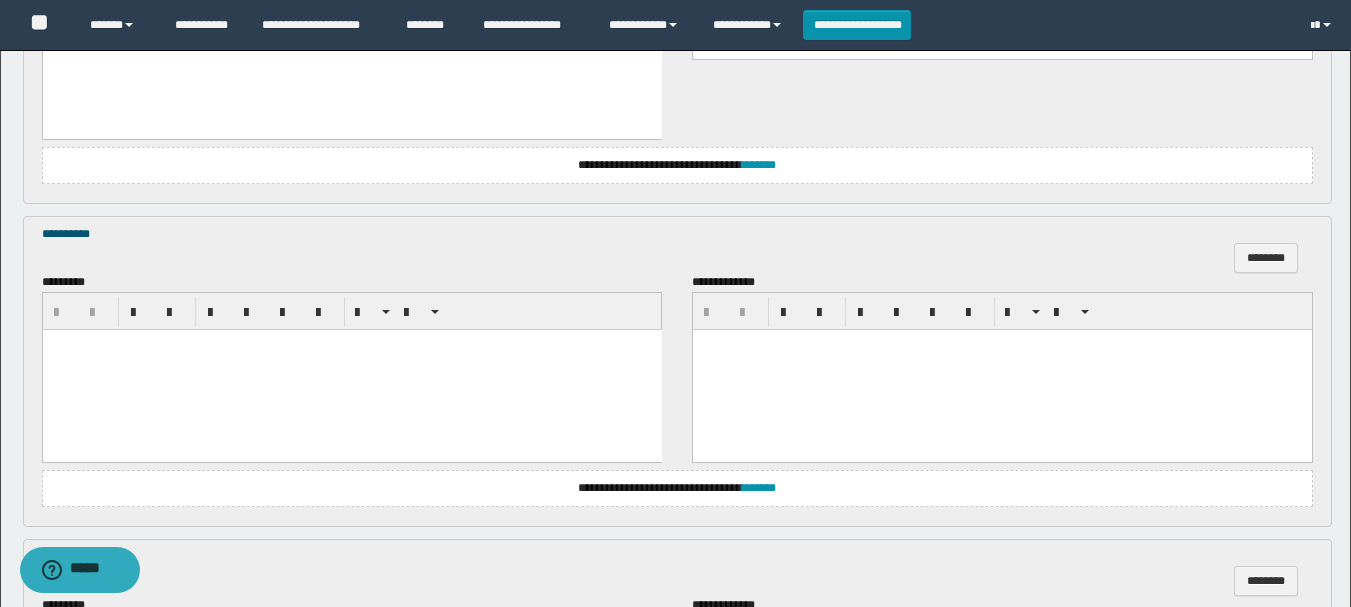 click at bounding box center (351, 370) 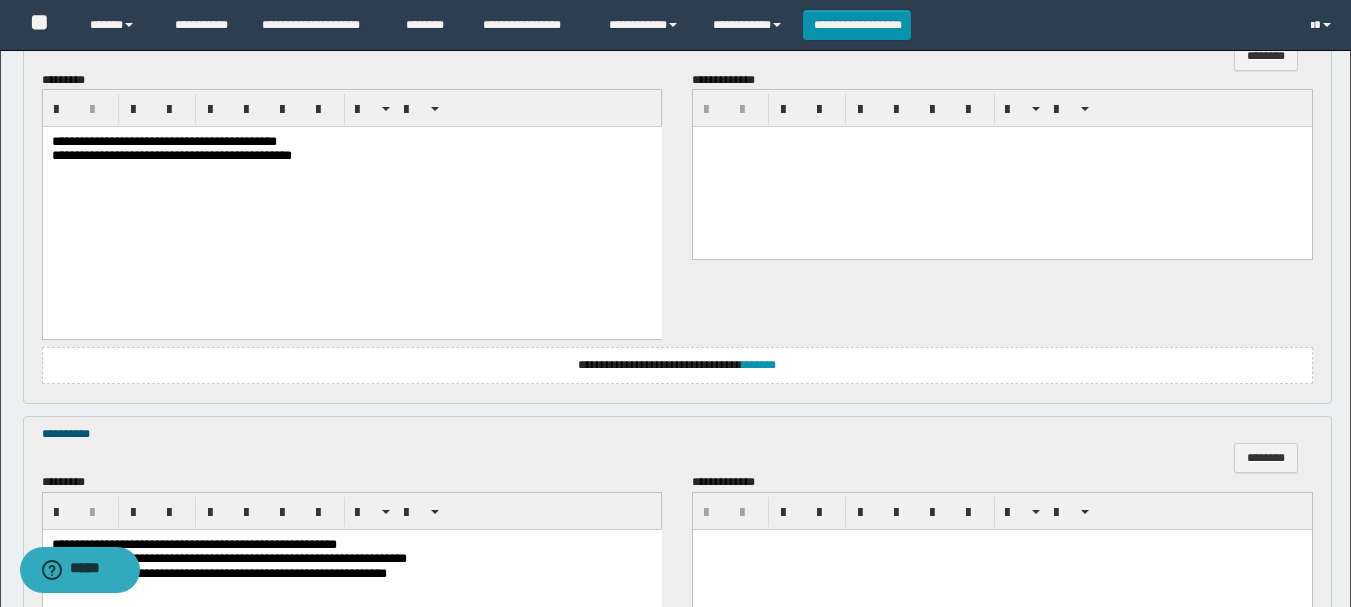 scroll, scrollTop: 900, scrollLeft: 0, axis: vertical 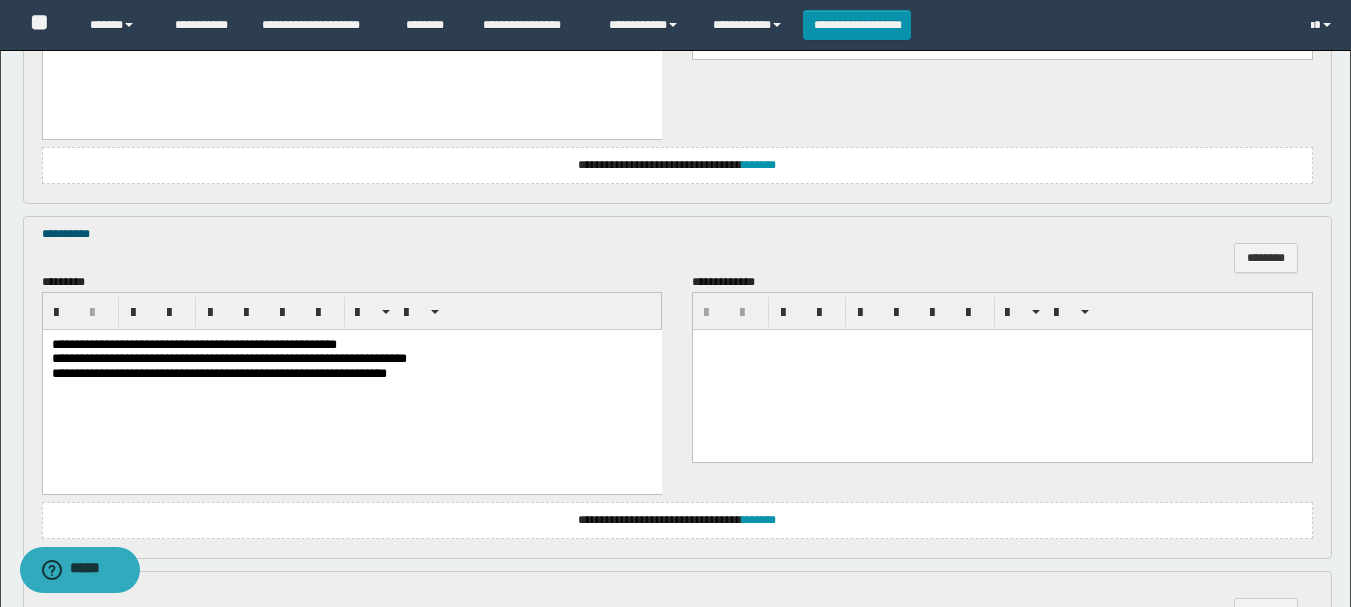 click on "**********" at bounding box center (193, 344) 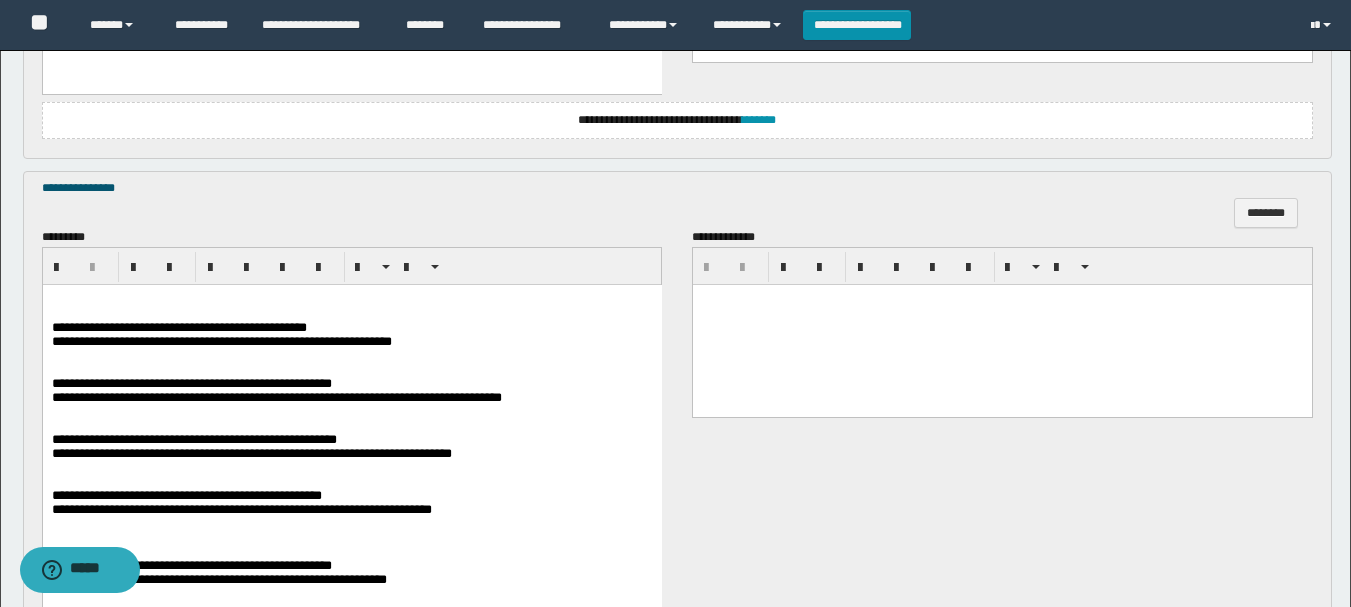 scroll, scrollTop: 1400, scrollLeft: 0, axis: vertical 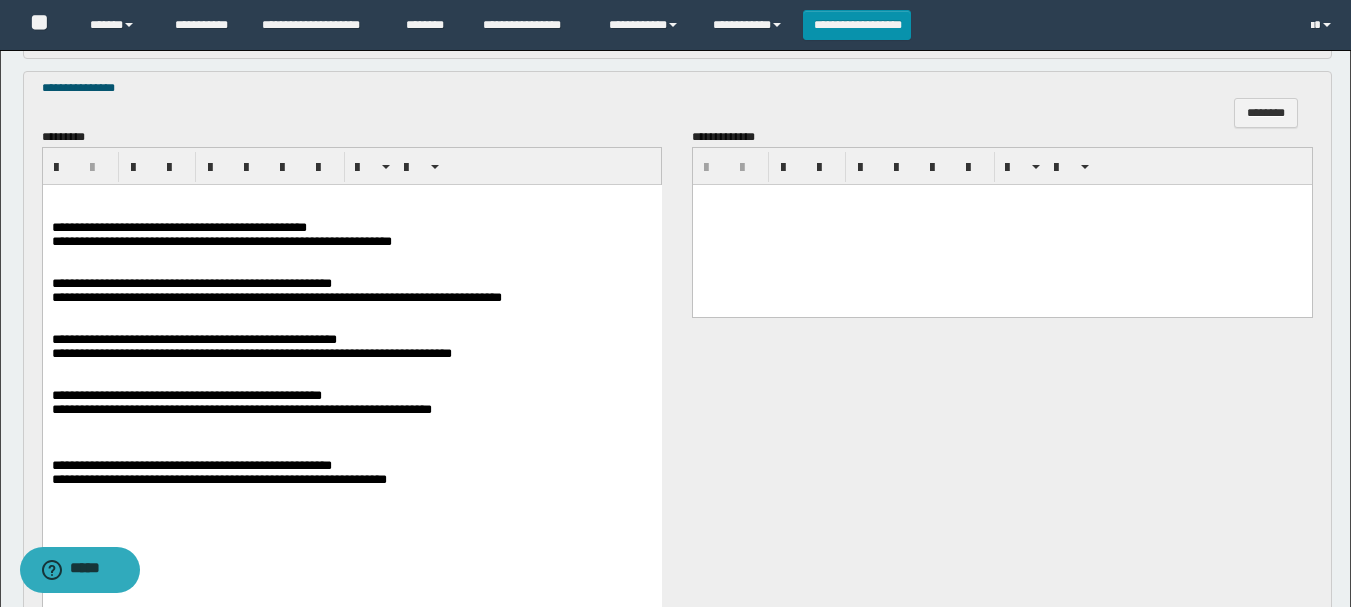 click on "**********" at bounding box center (178, 226) 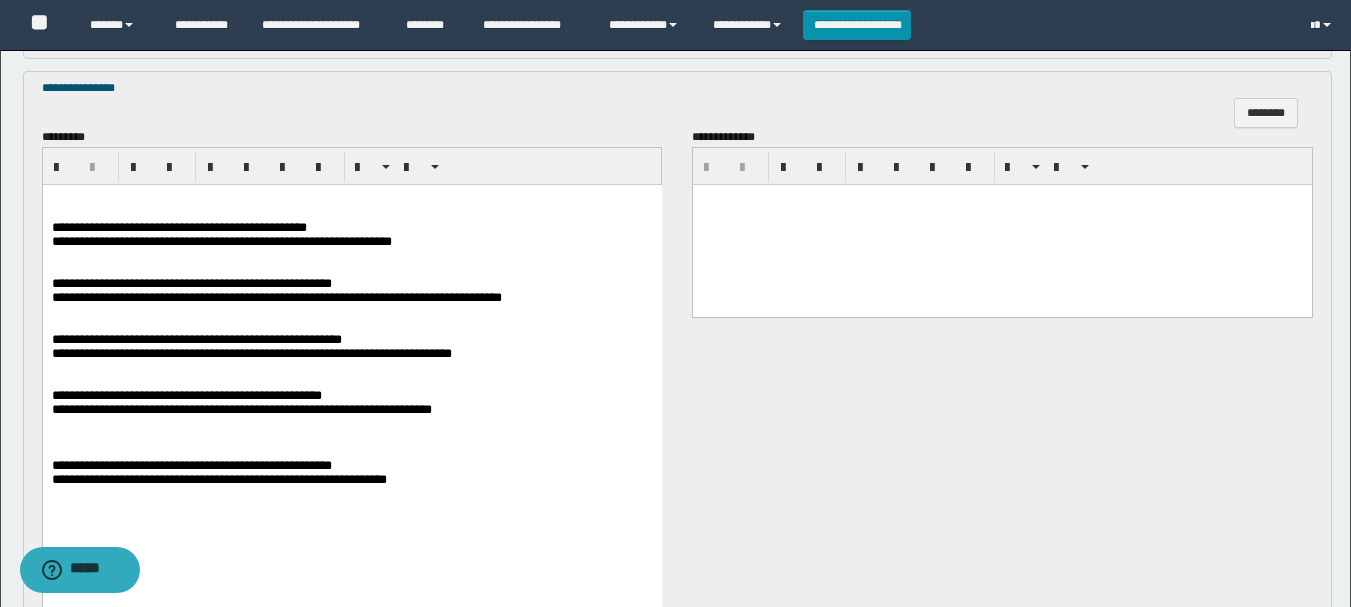 click on "**********" at bounding box center [186, 394] 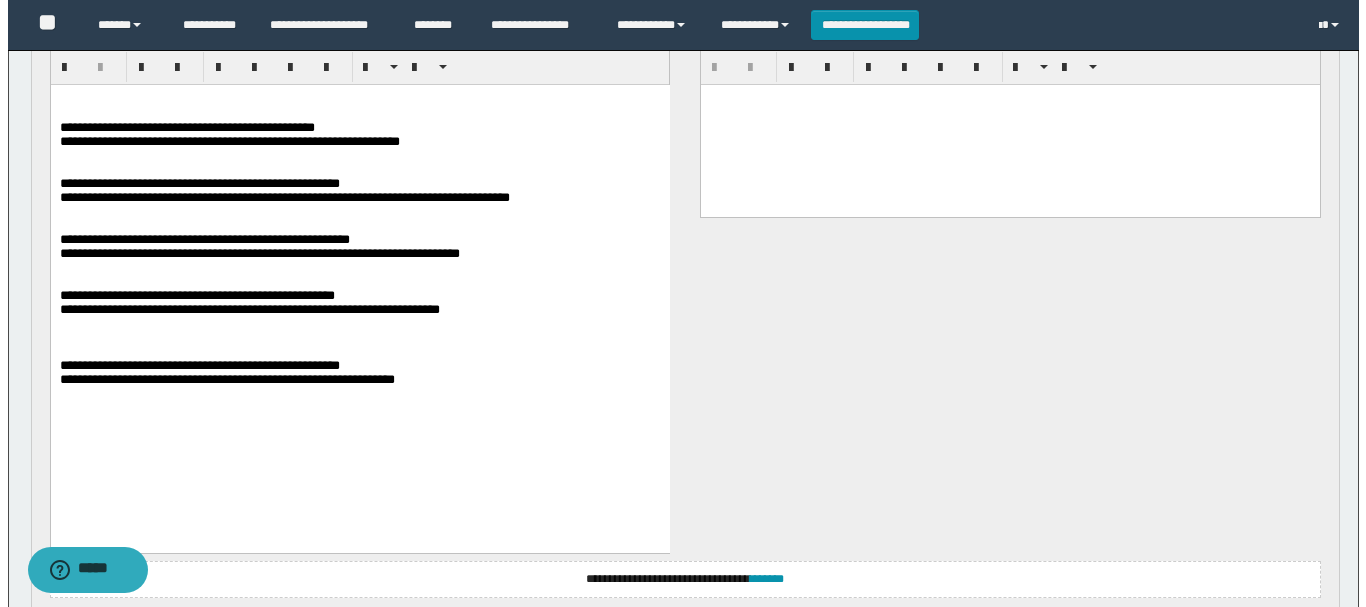 scroll, scrollTop: 1661, scrollLeft: 0, axis: vertical 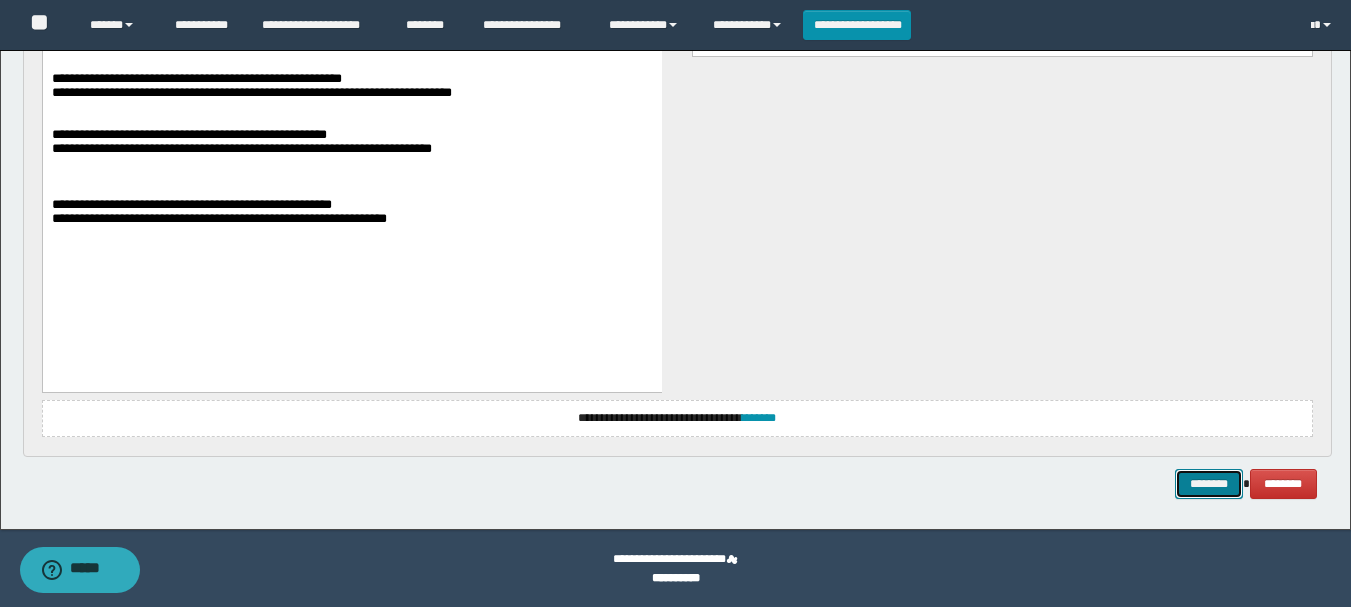 click on "********" at bounding box center [1209, 484] 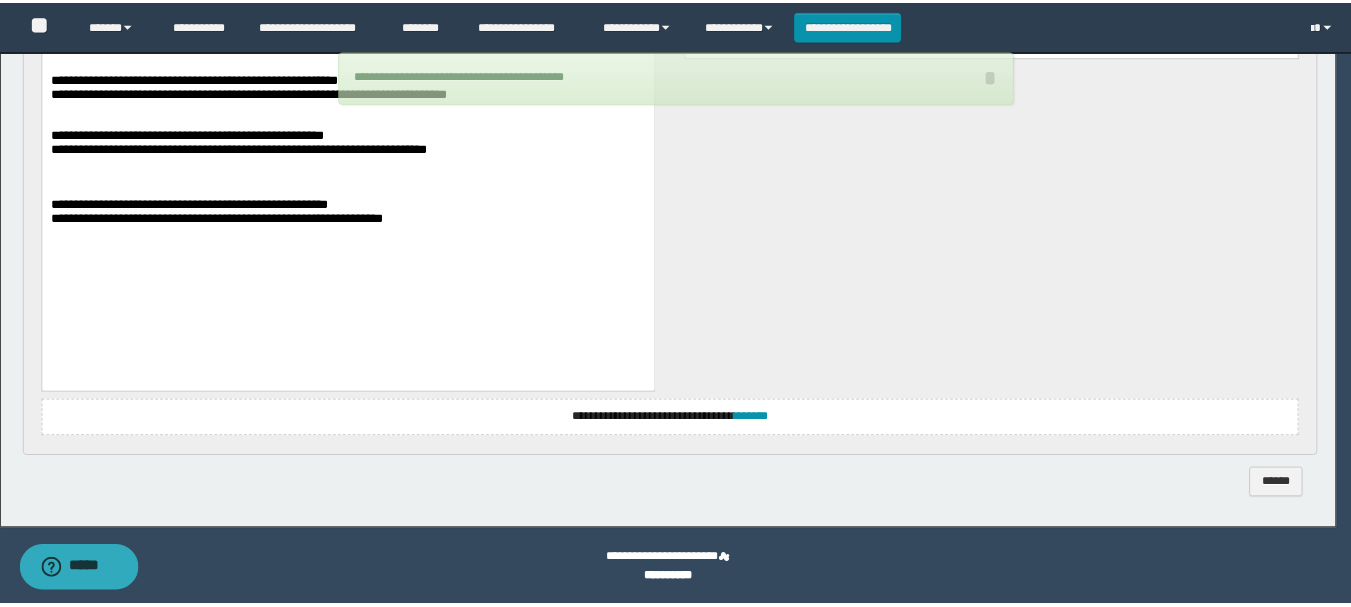 scroll, scrollTop: 1643, scrollLeft: 0, axis: vertical 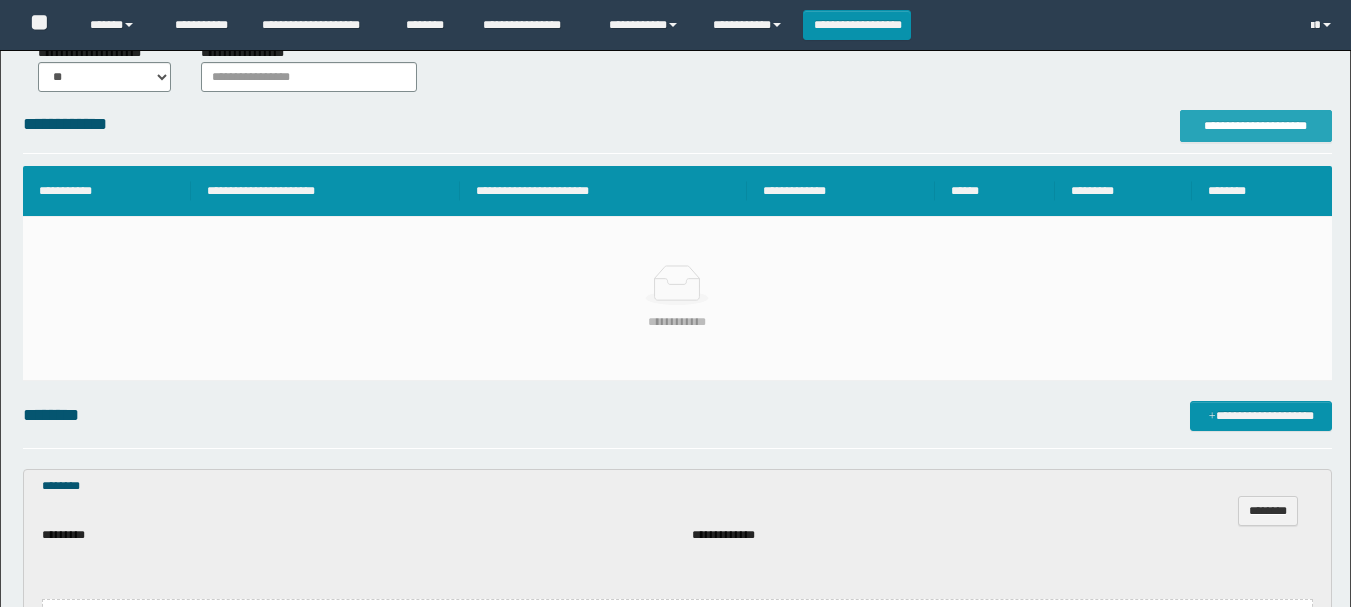 click on "**********" at bounding box center [1256, 126] 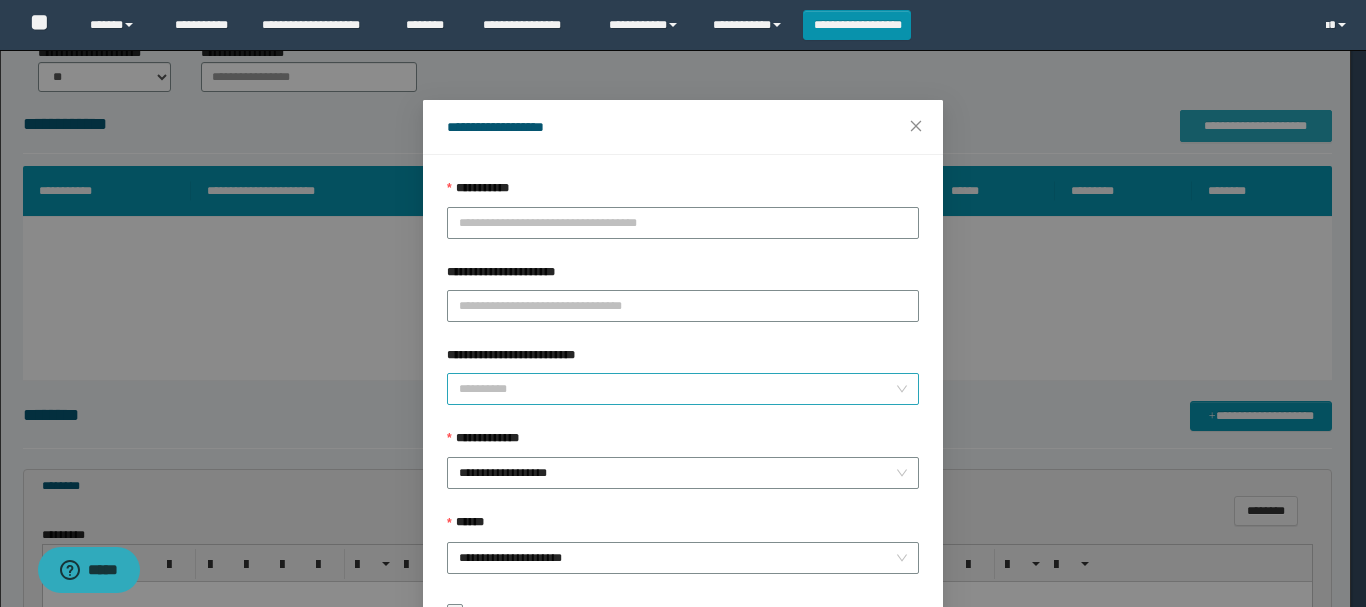 scroll, scrollTop: 261, scrollLeft: 0, axis: vertical 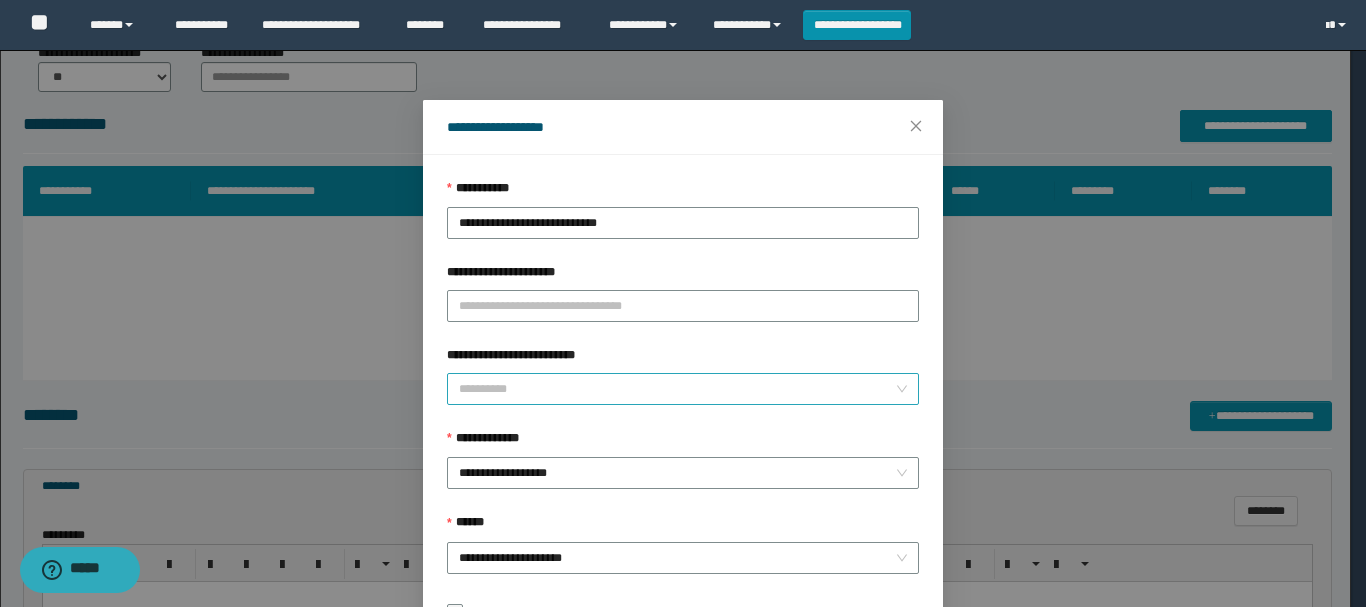 click on "**********" at bounding box center [677, 389] 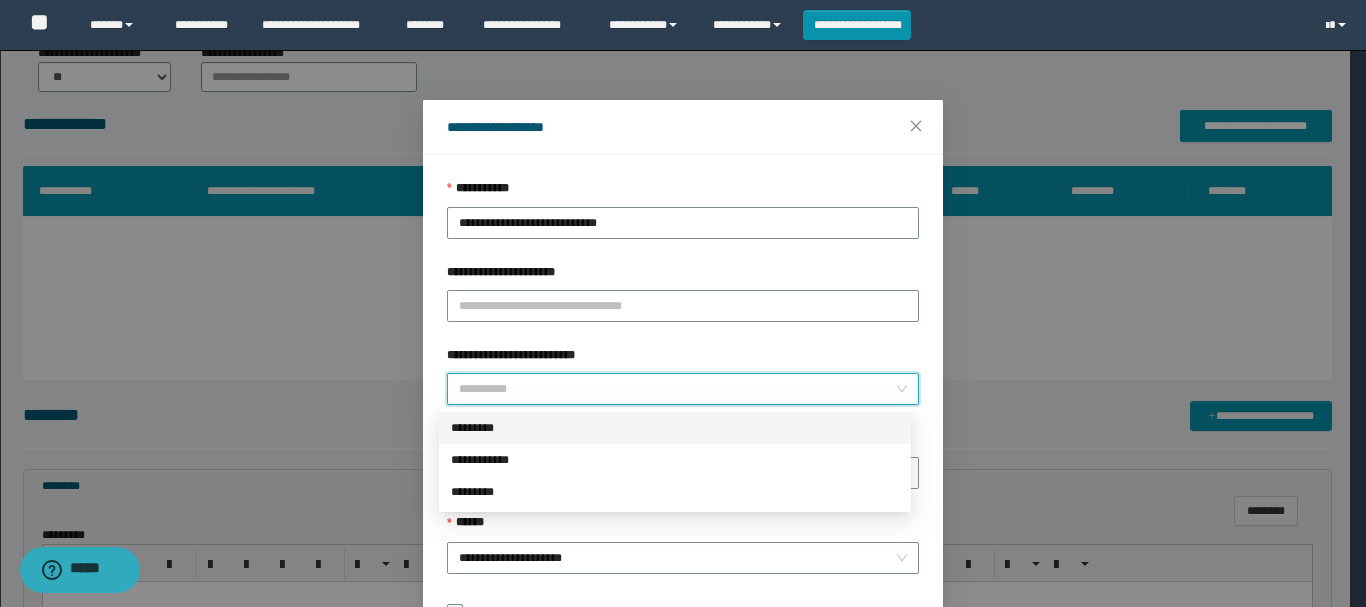 click on "*********" at bounding box center [675, 428] 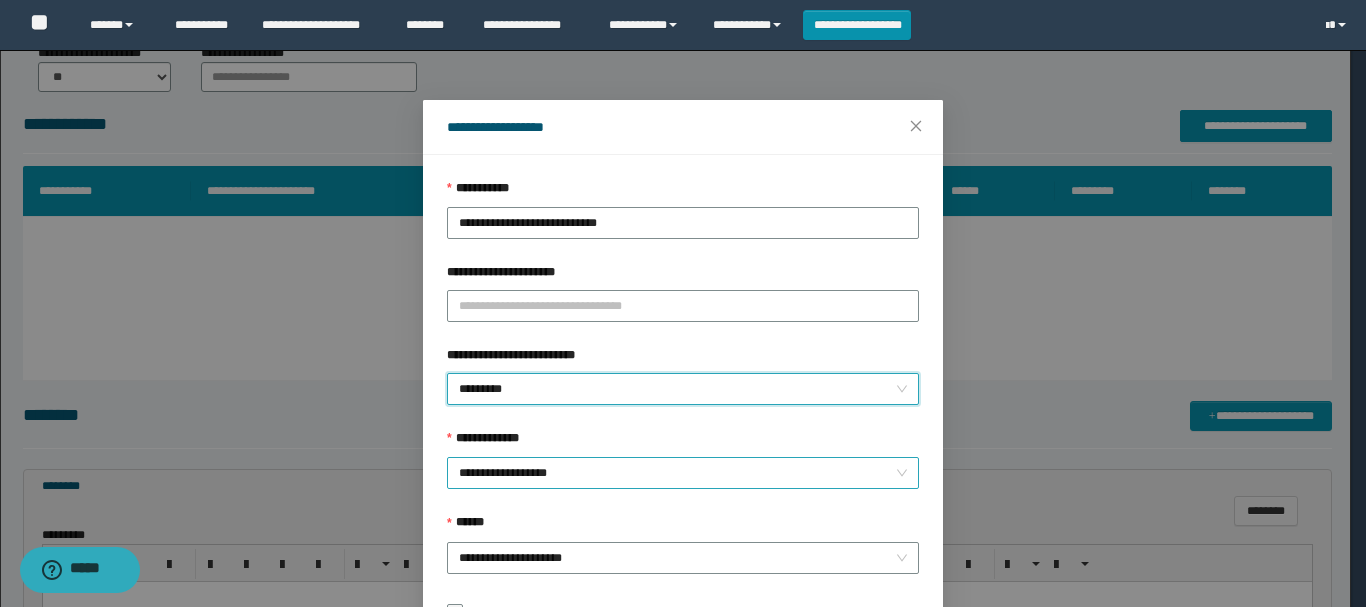 click on "**********" at bounding box center [683, 473] 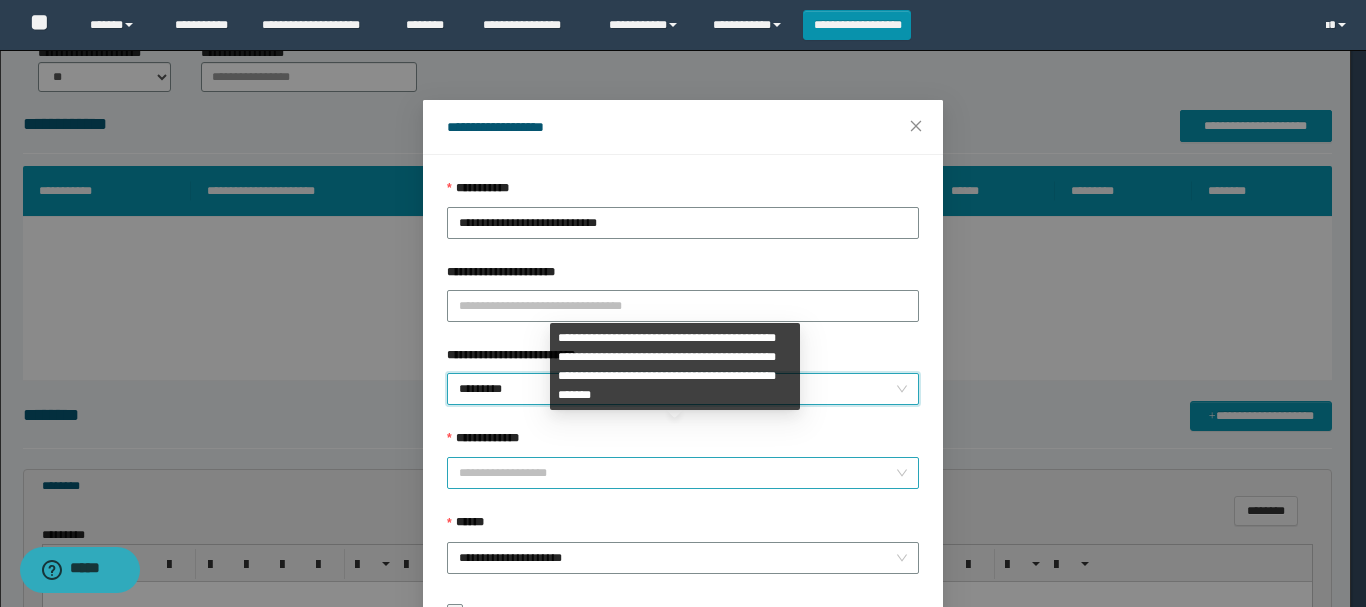 scroll, scrollTop: 192, scrollLeft: 0, axis: vertical 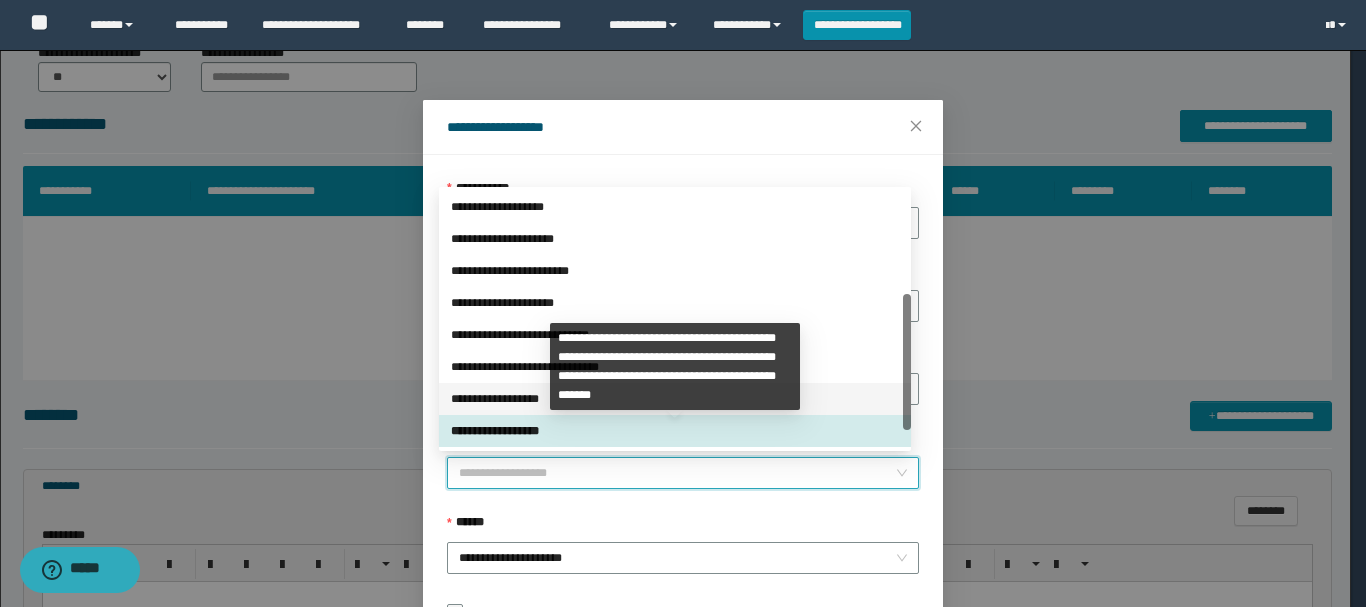 click on "**********" at bounding box center (675, 399) 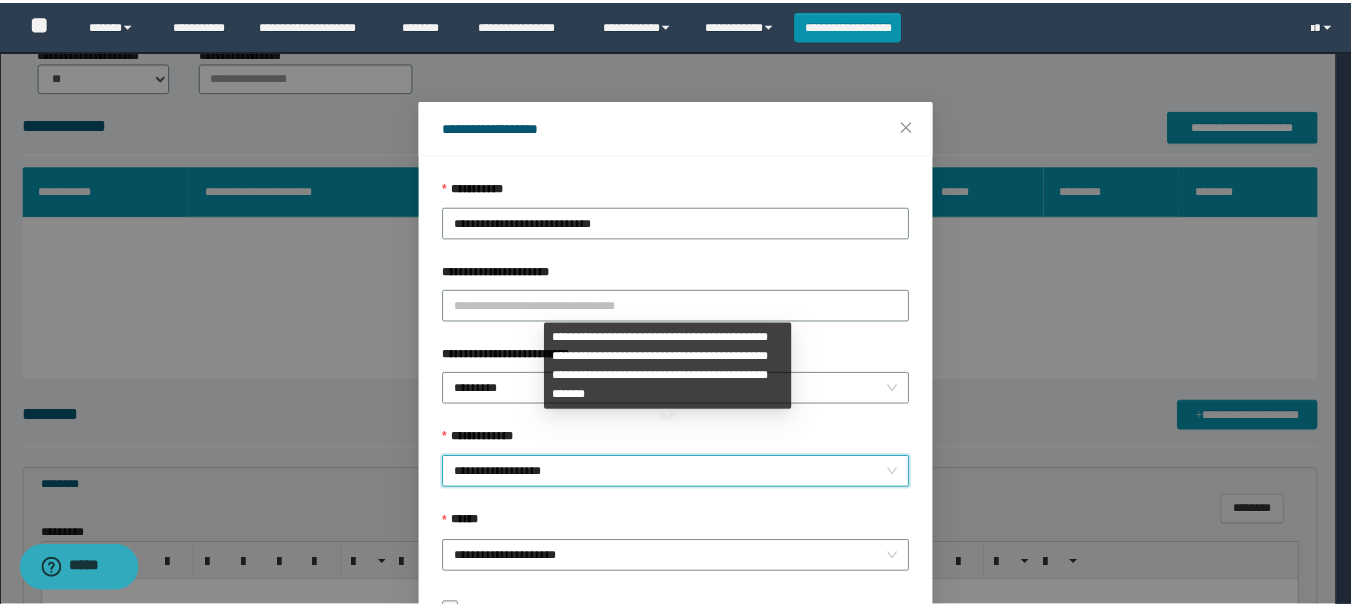 scroll, scrollTop: 145, scrollLeft: 0, axis: vertical 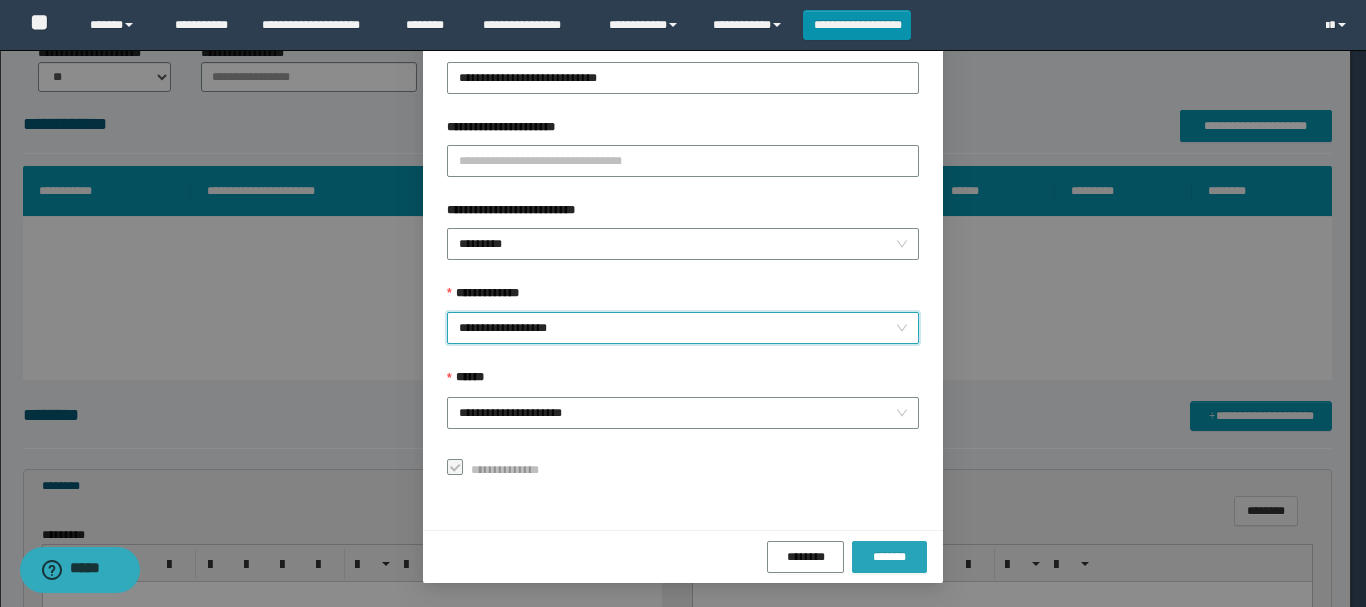 click on "*******" at bounding box center [889, 557] 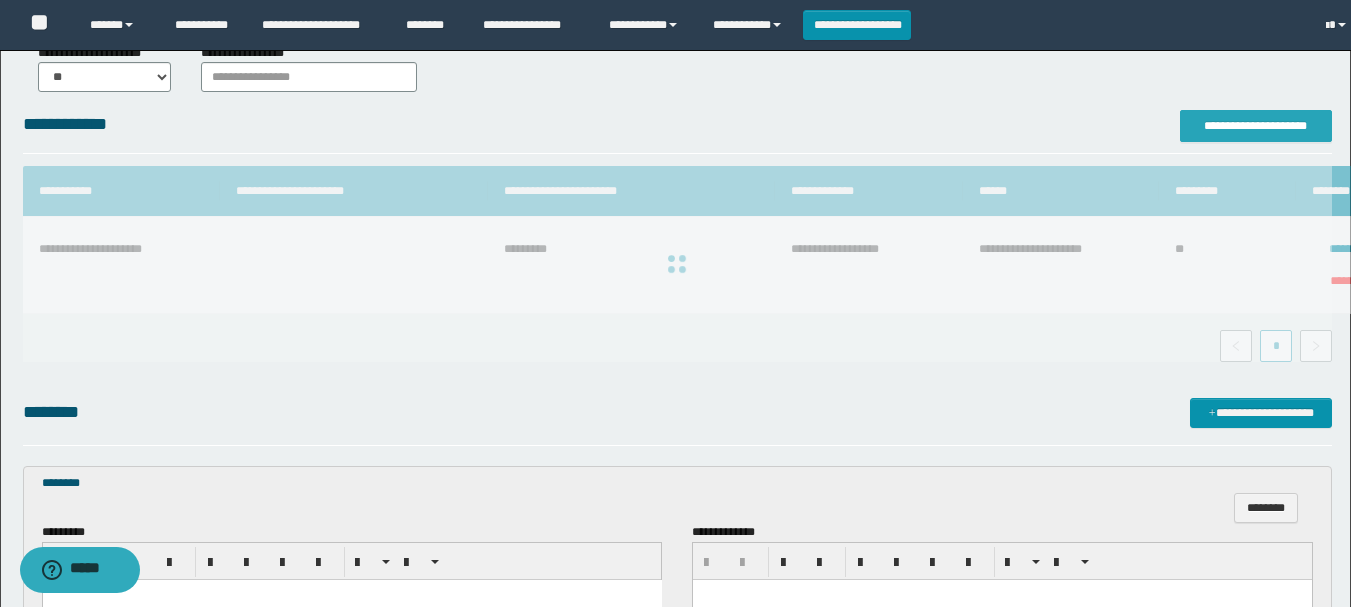 scroll, scrollTop: 0, scrollLeft: 0, axis: both 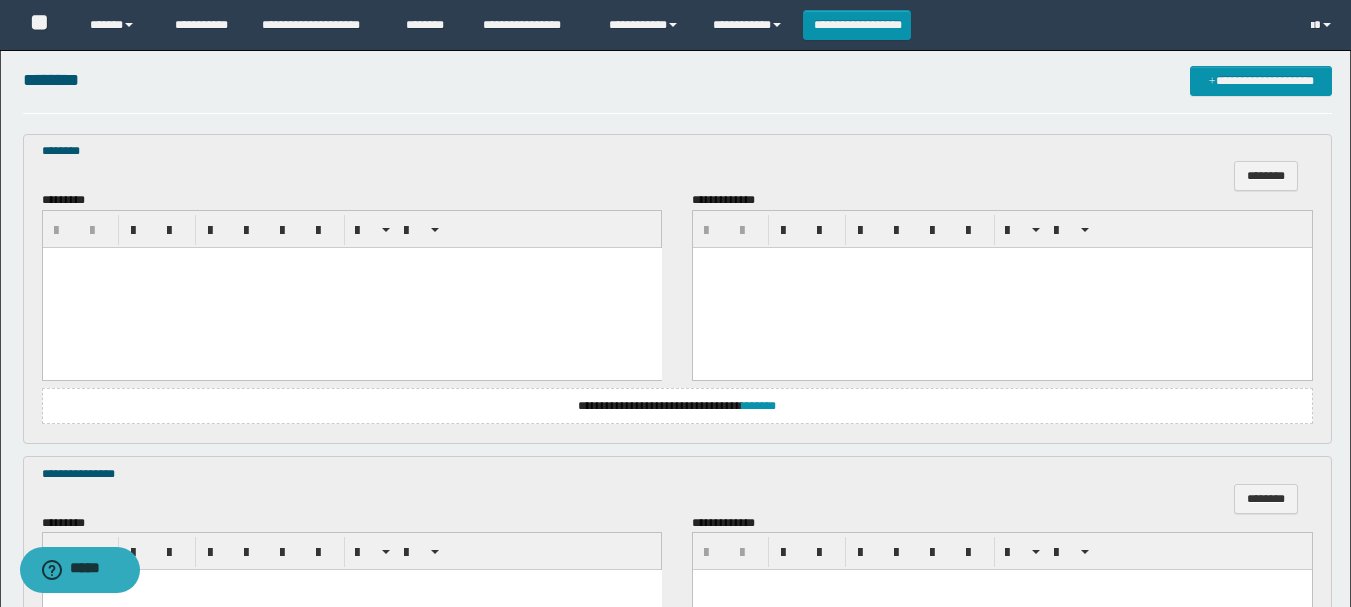click at bounding box center (351, 287) 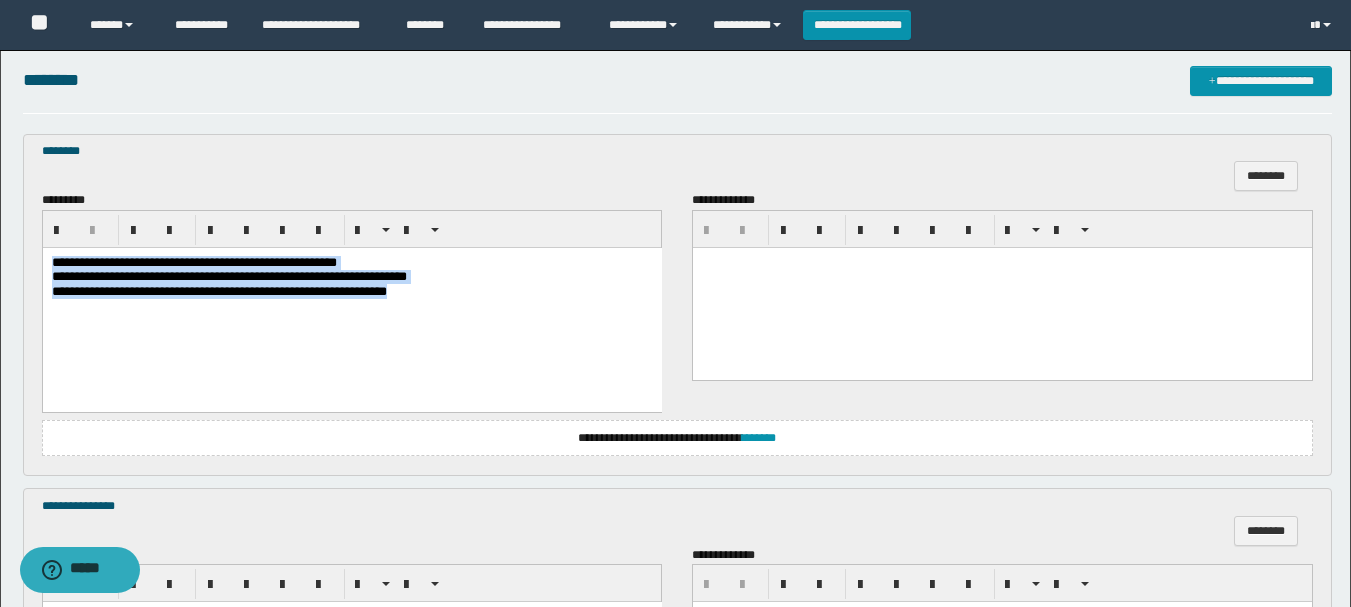 drag, startPoint x: 50, startPoint y: 261, endPoint x: 468, endPoint y: 327, distance: 423.17844 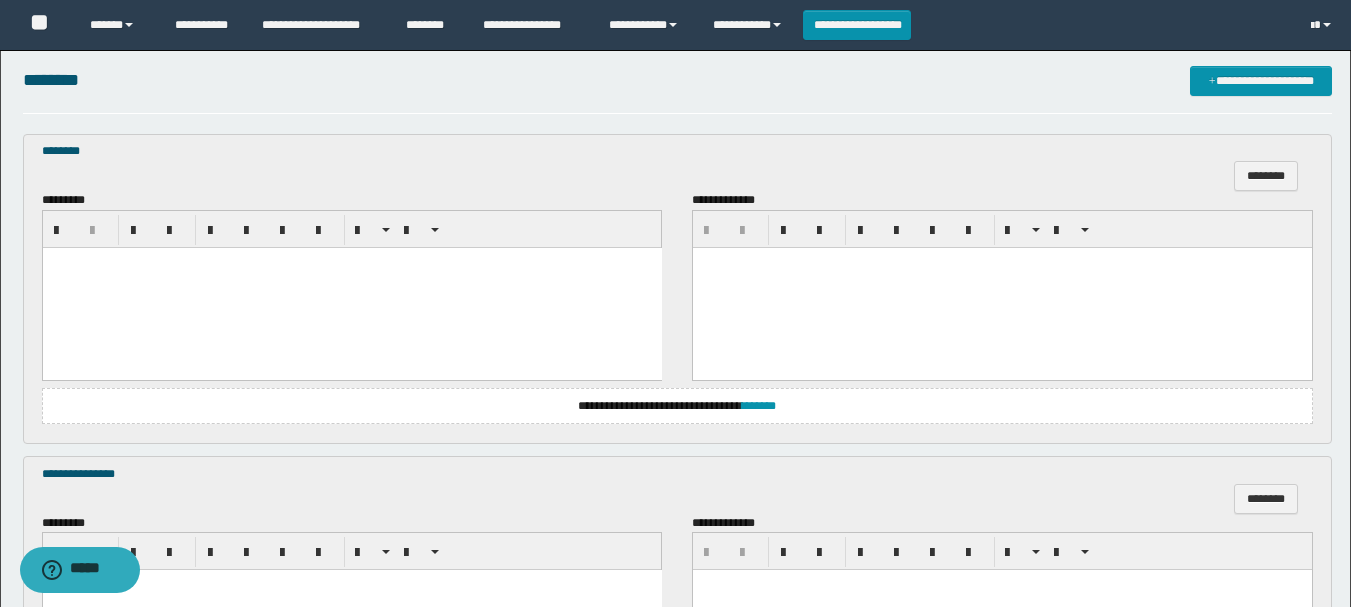 scroll, scrollTop: 1195, scrollLeft: 0, axis: vertical 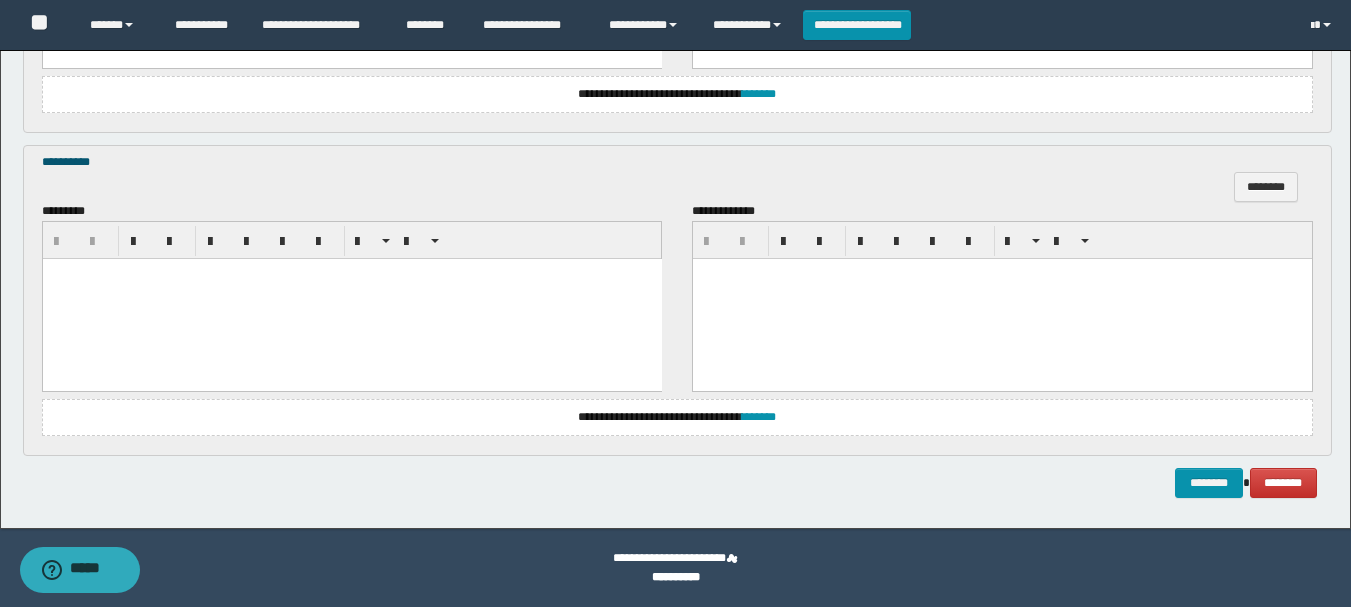 click at bounding box center (351, 299) 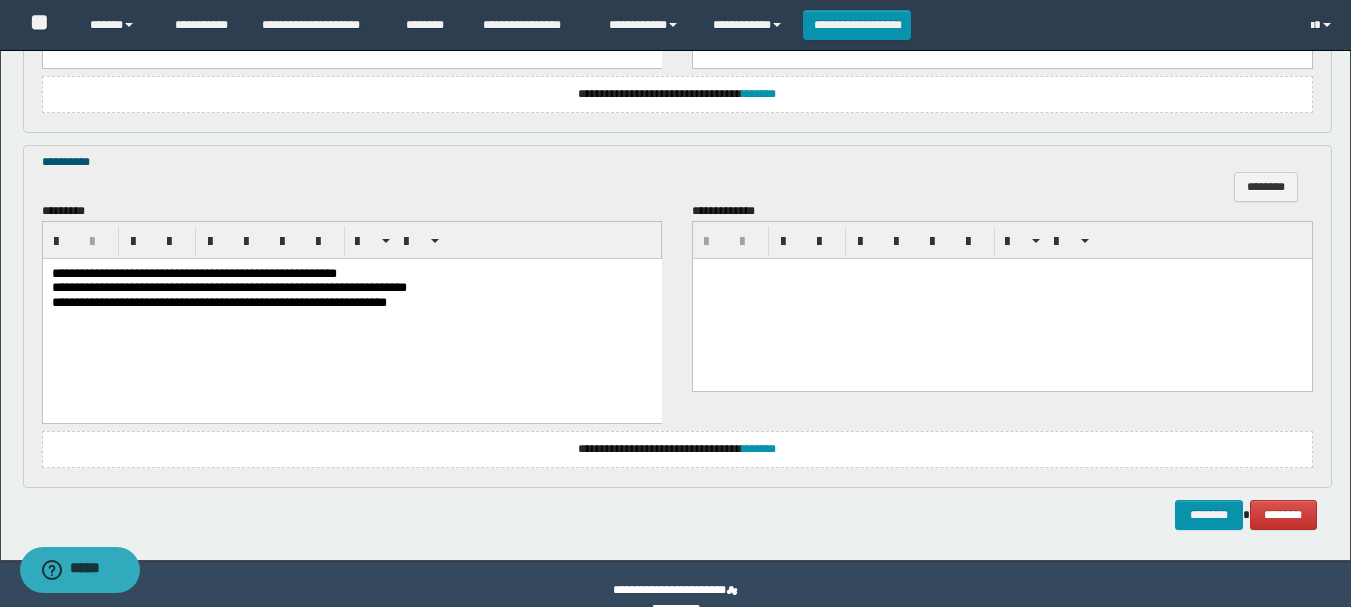 scroll, scrollTop: 895, scrollLeft: 0, axis: vertical 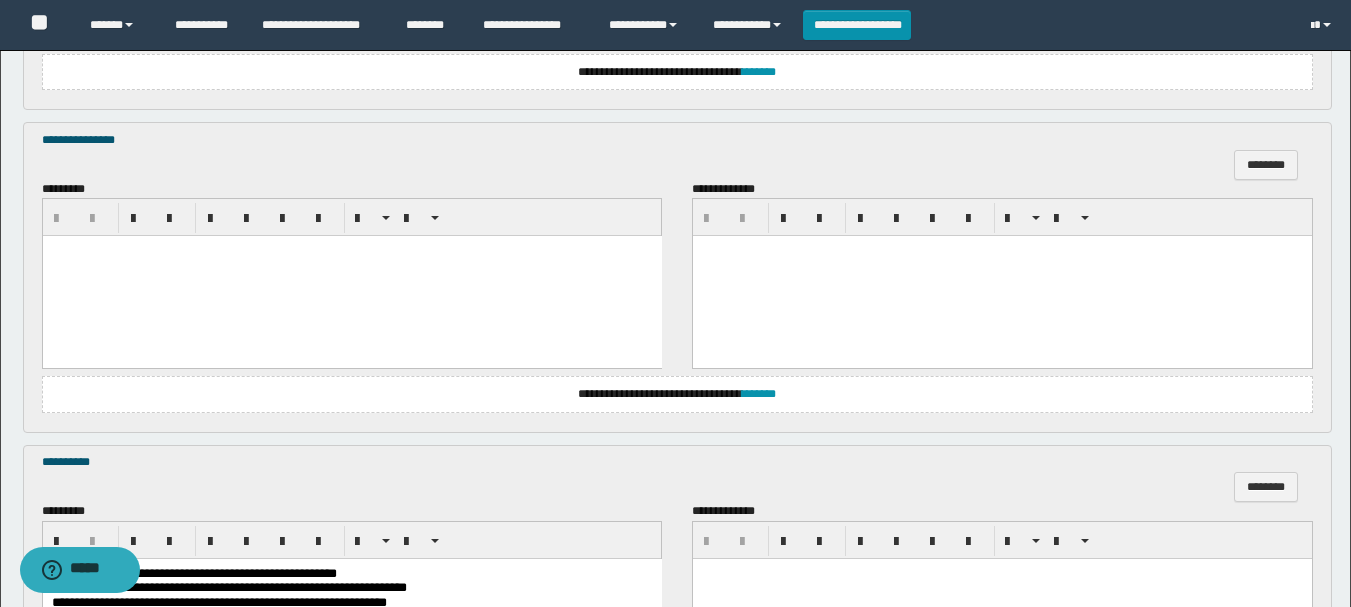 click at bounding box center [351, 251] 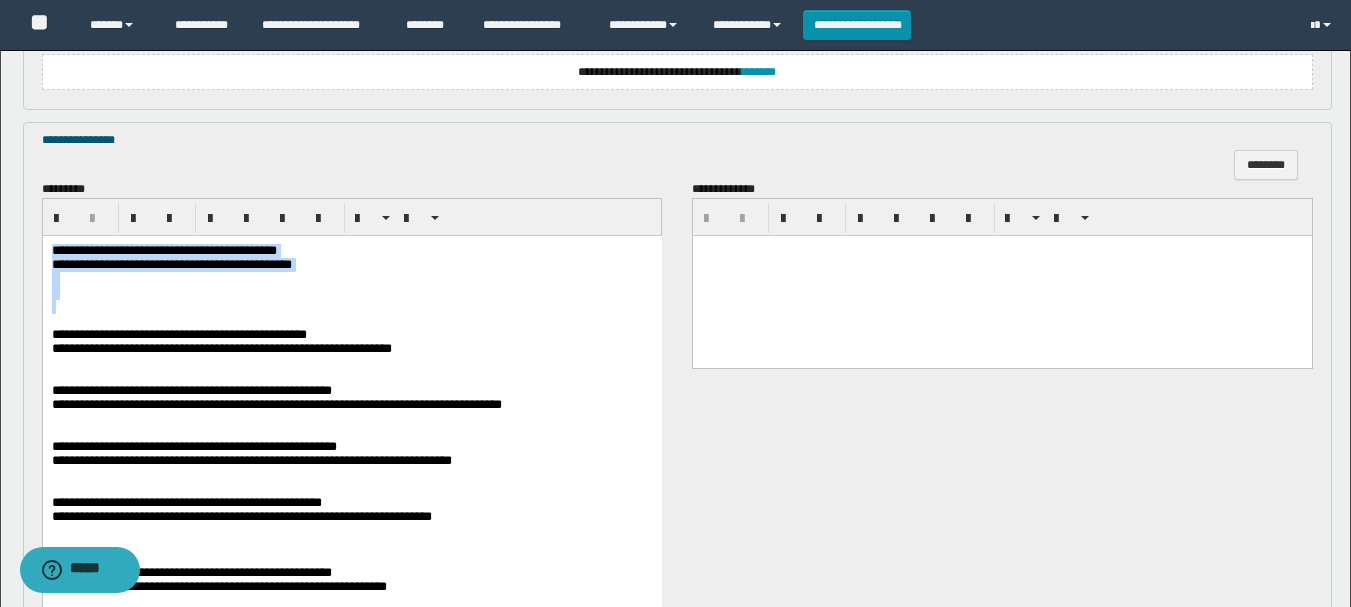 drag, startPoint x: 51, startPoint y: 254, endPoint x: 498, endPoint y: 312, distance: 450.74716 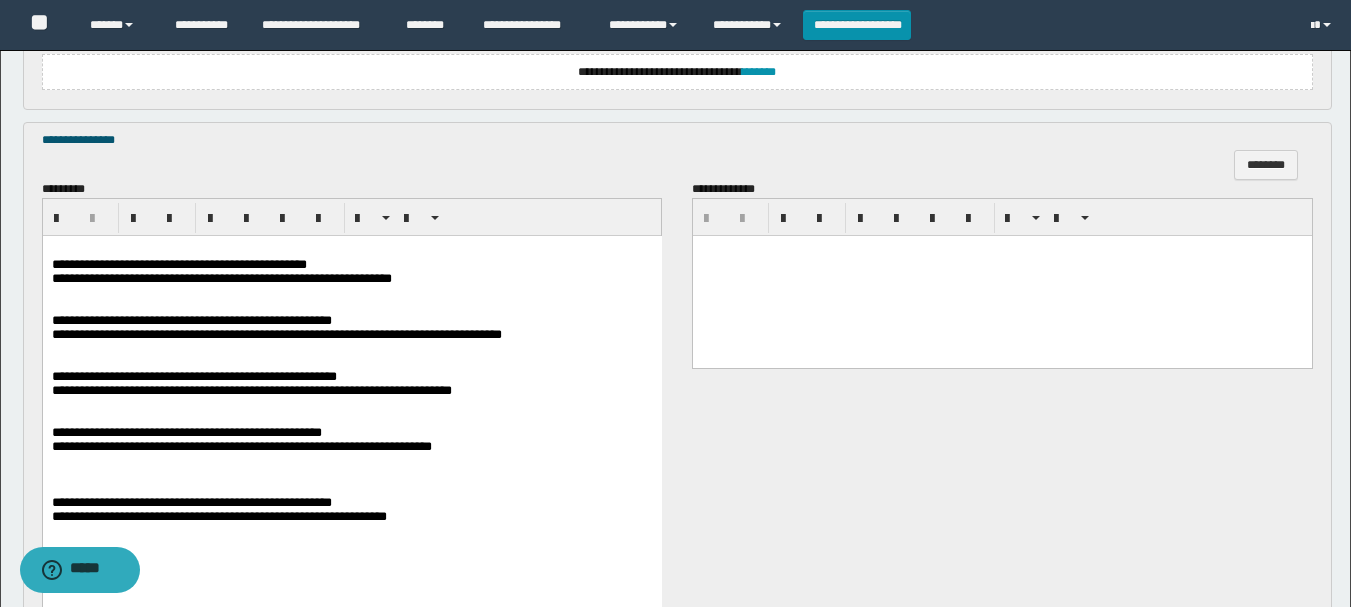 scroll, scrollTop: 595, scrollLeft: 0, axis: vertical 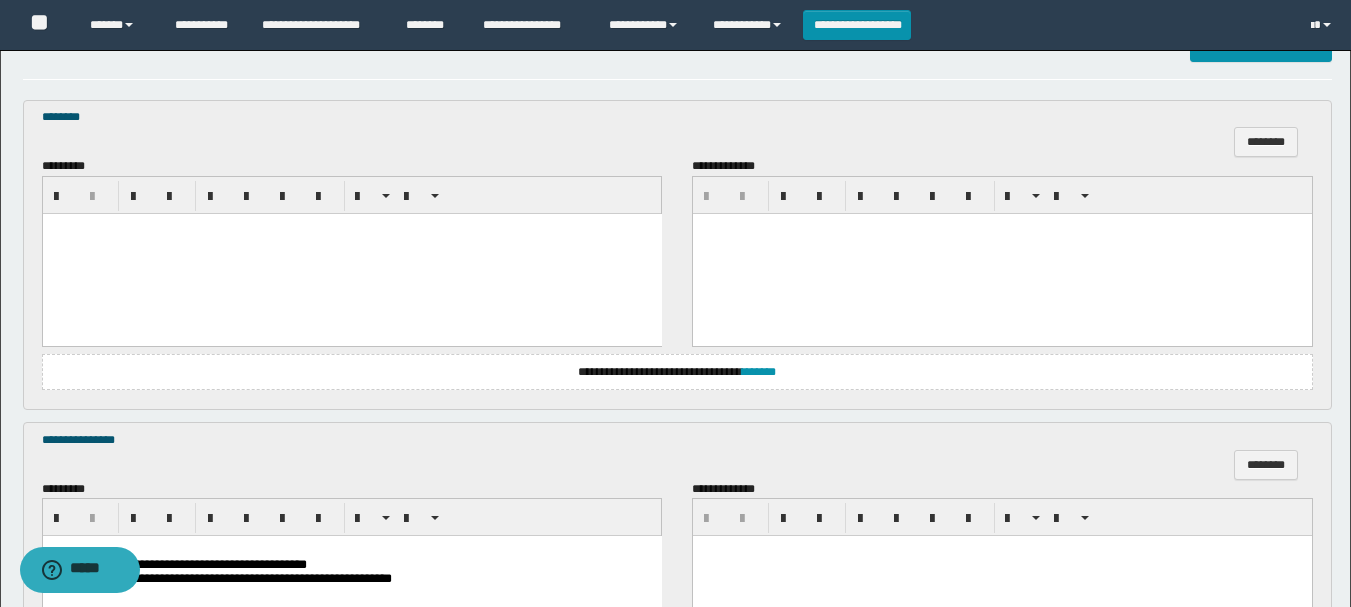 click at bounding box center (351, 253) 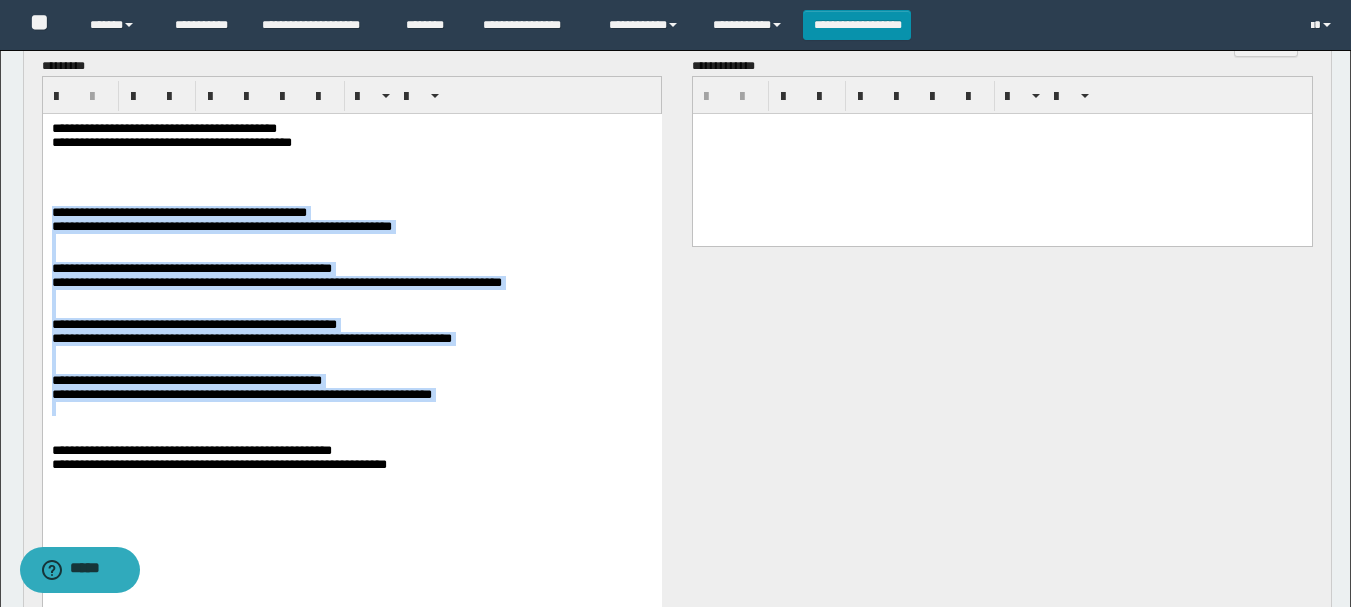 scroll, scrollTop: 795, scrollLeft: 0, axis: vertical 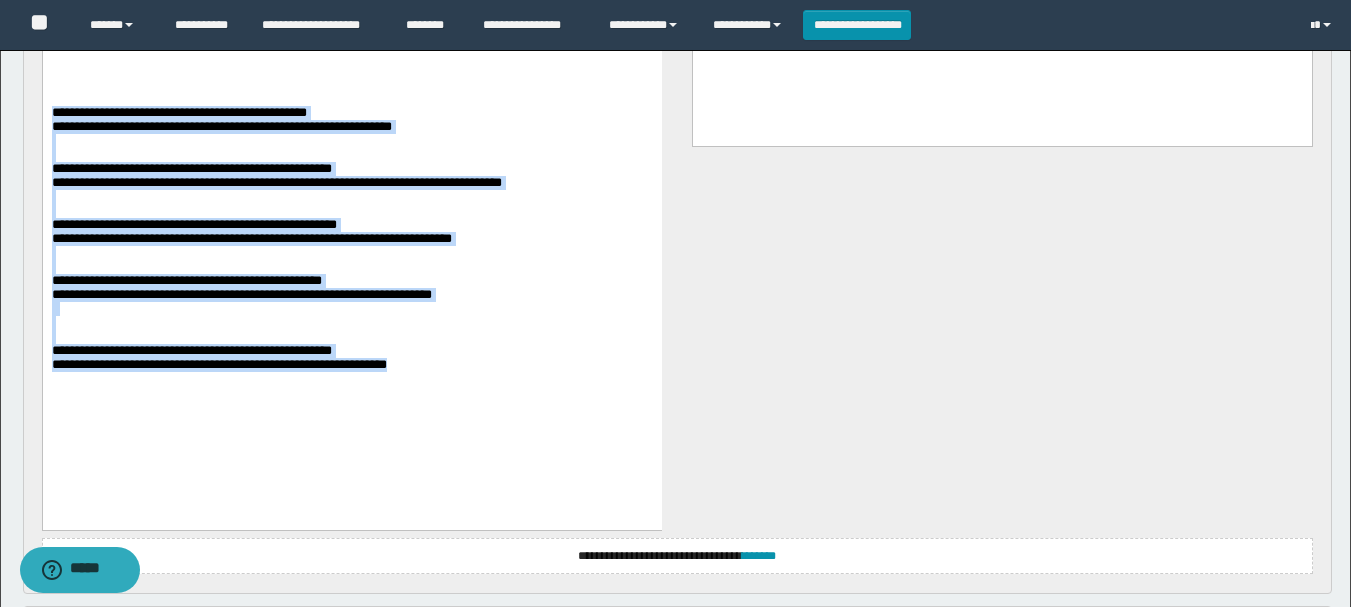 drag, startPoint x: 49, startPoint y: 123, endPoint x: 532, endPoint y: 429, distance: 571.77356 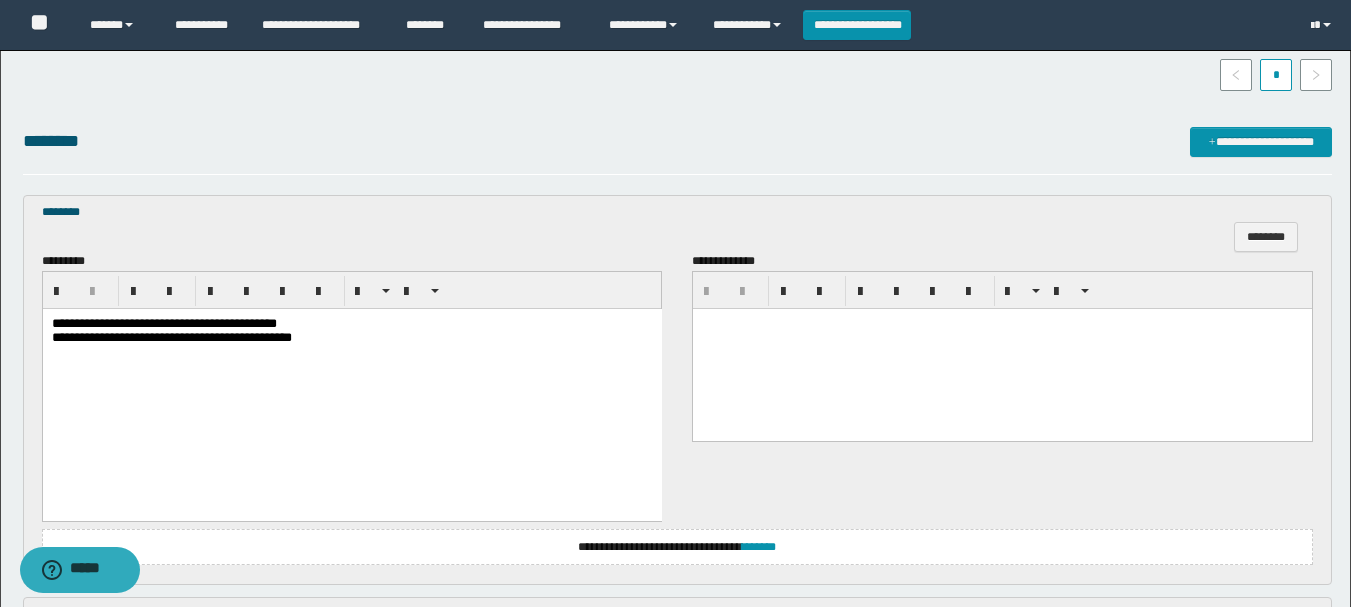 scroll, scrollTop: 600, scrollLeft: 0, axis: vertical 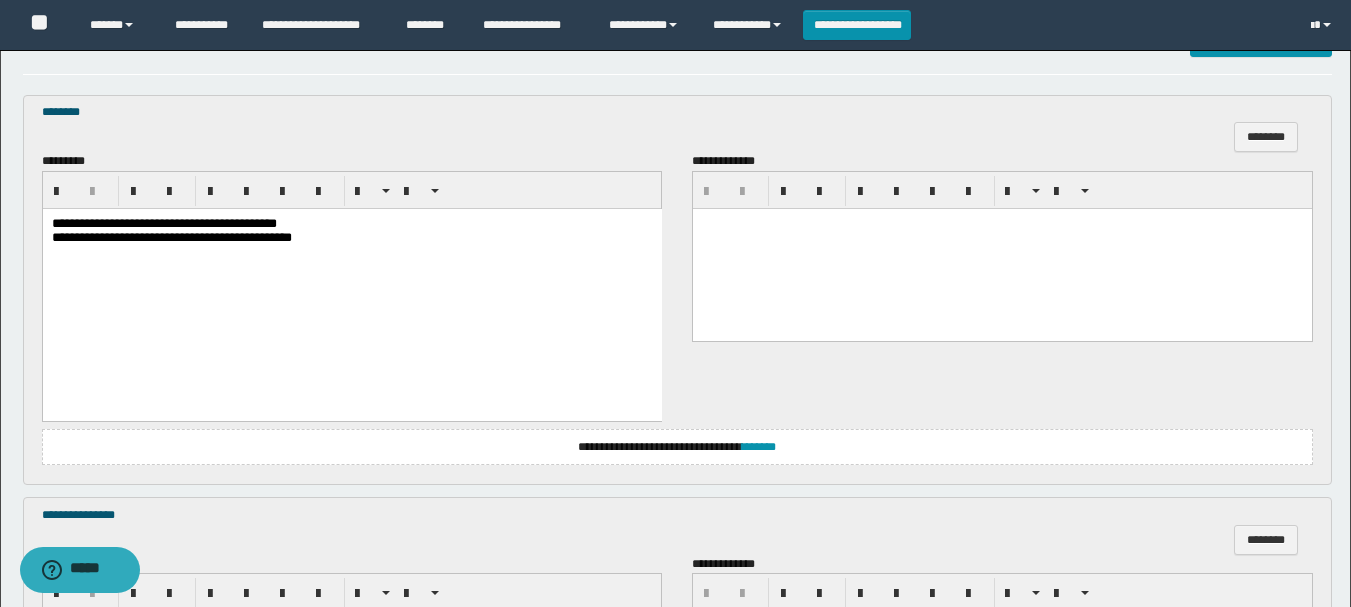 click on "**********" at bounding box center (163, 222) 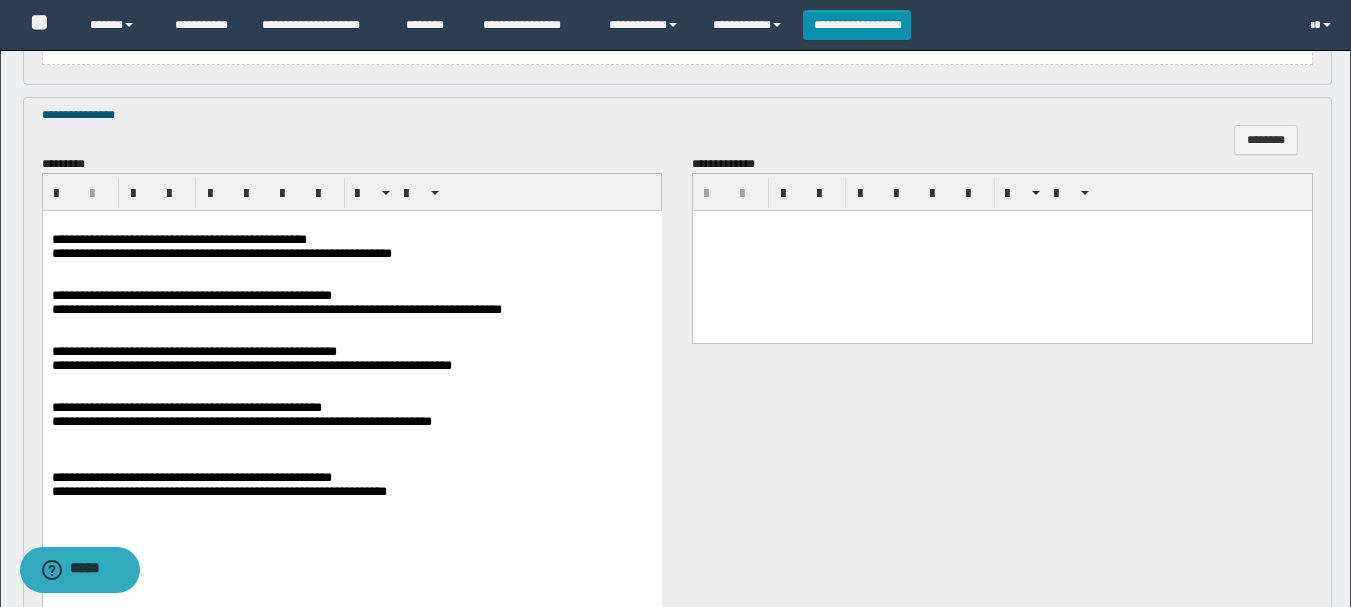 scroll, scrollTop: 1100, scrollLeft: 0, axis: vertical 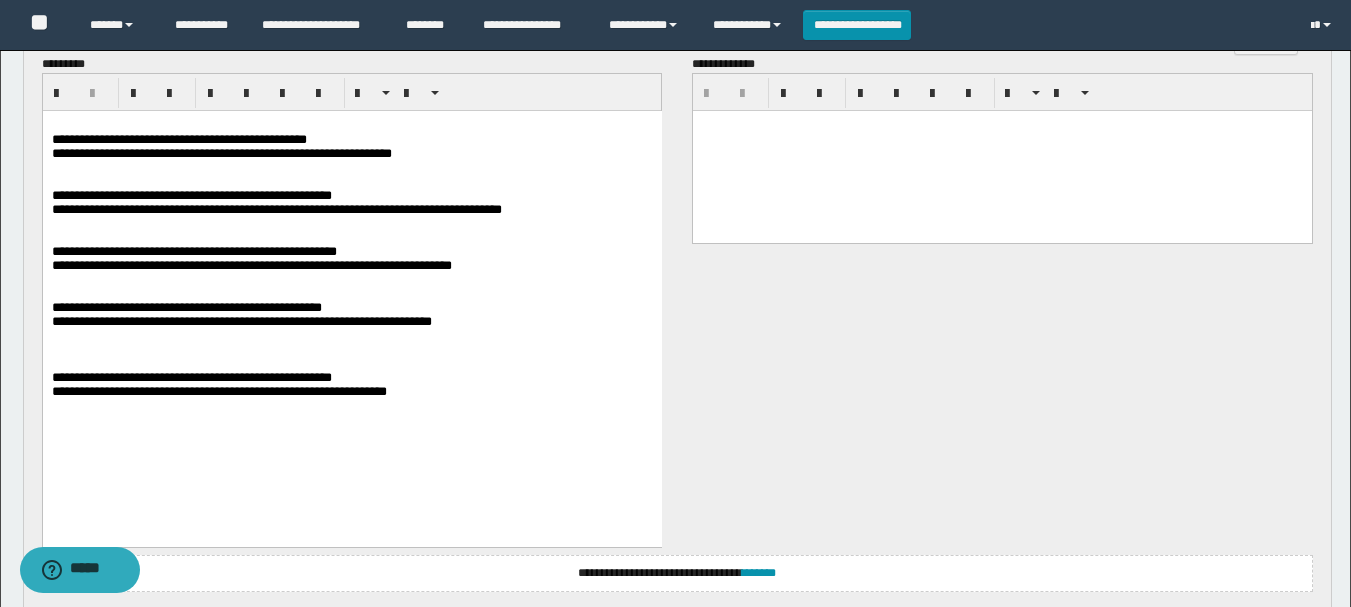 click on "**********" at bounding box center [178, 139] 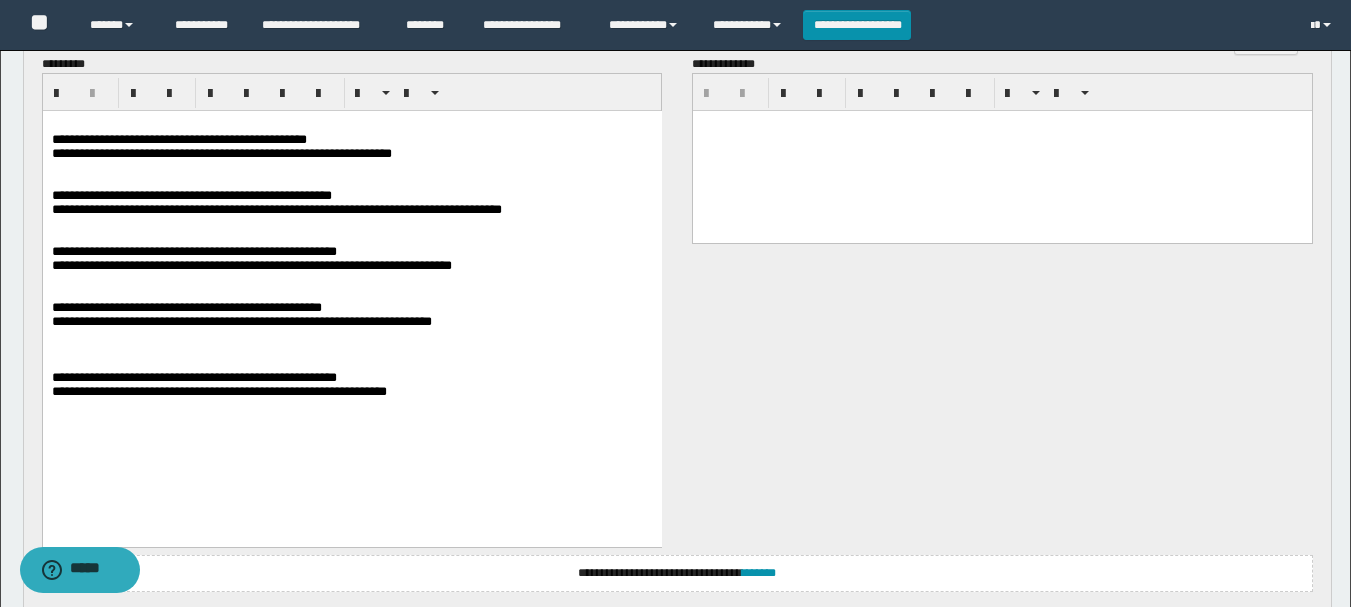 click on "**********" at bounding box center [191, 195] 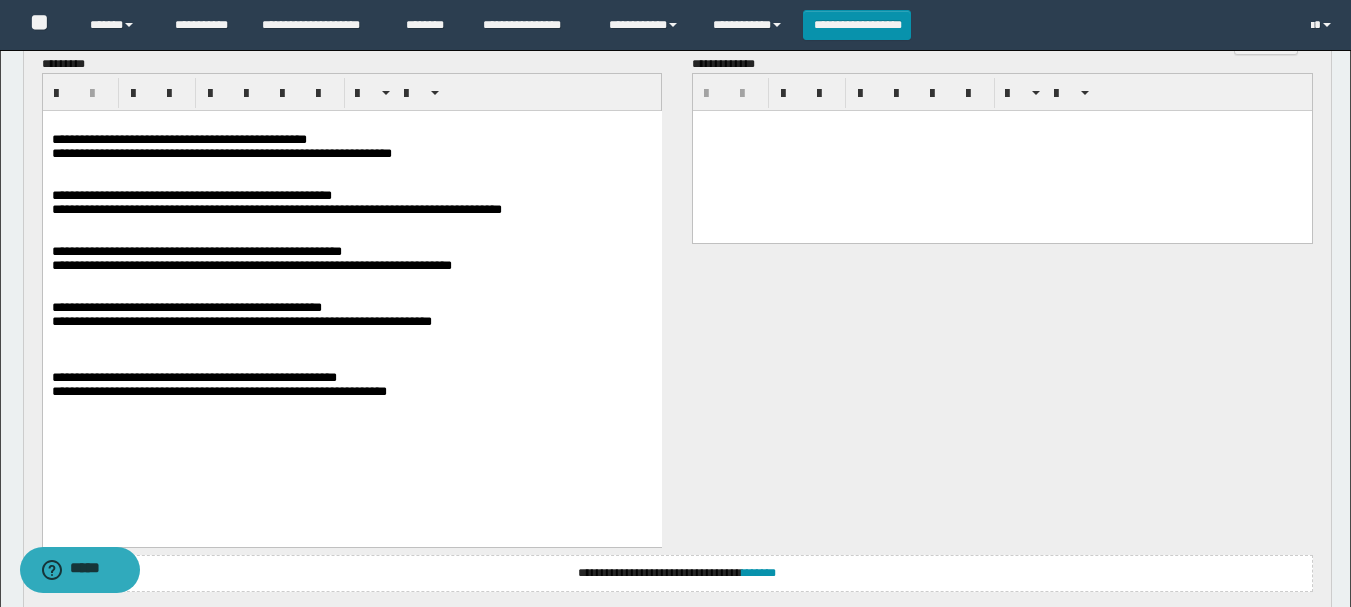 click on "**********" at bounding box center [186, 307] 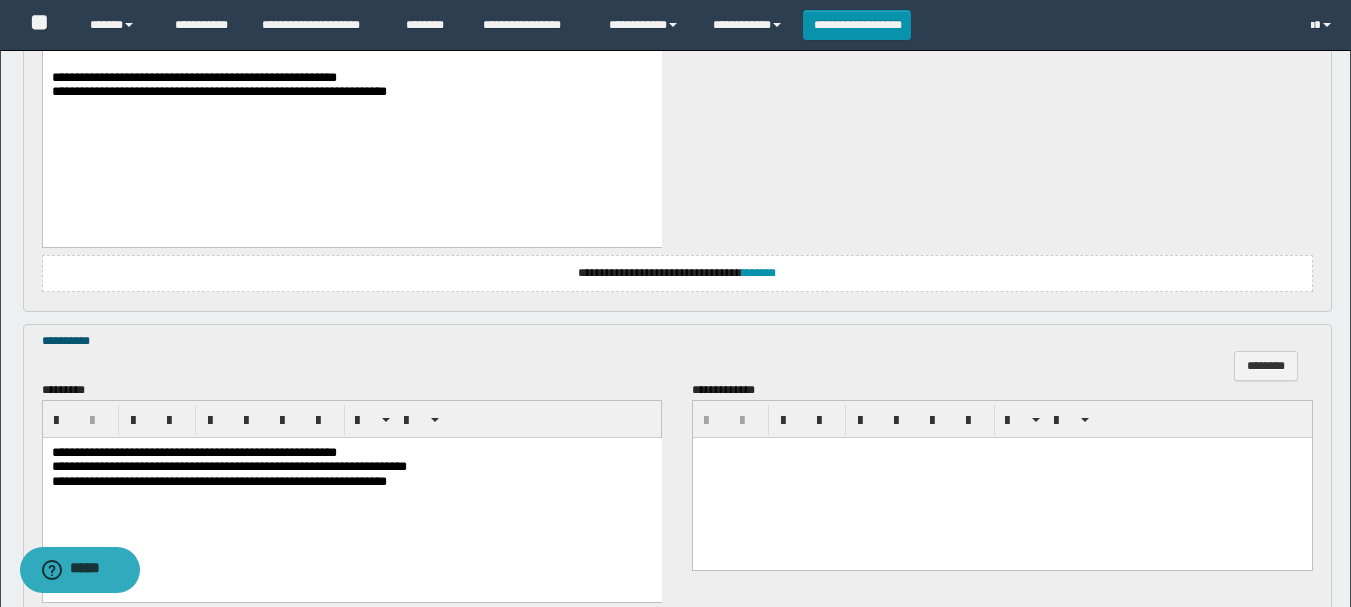 scroll, scrollTop: 1500, scrollLeft: 0, axis: vertical 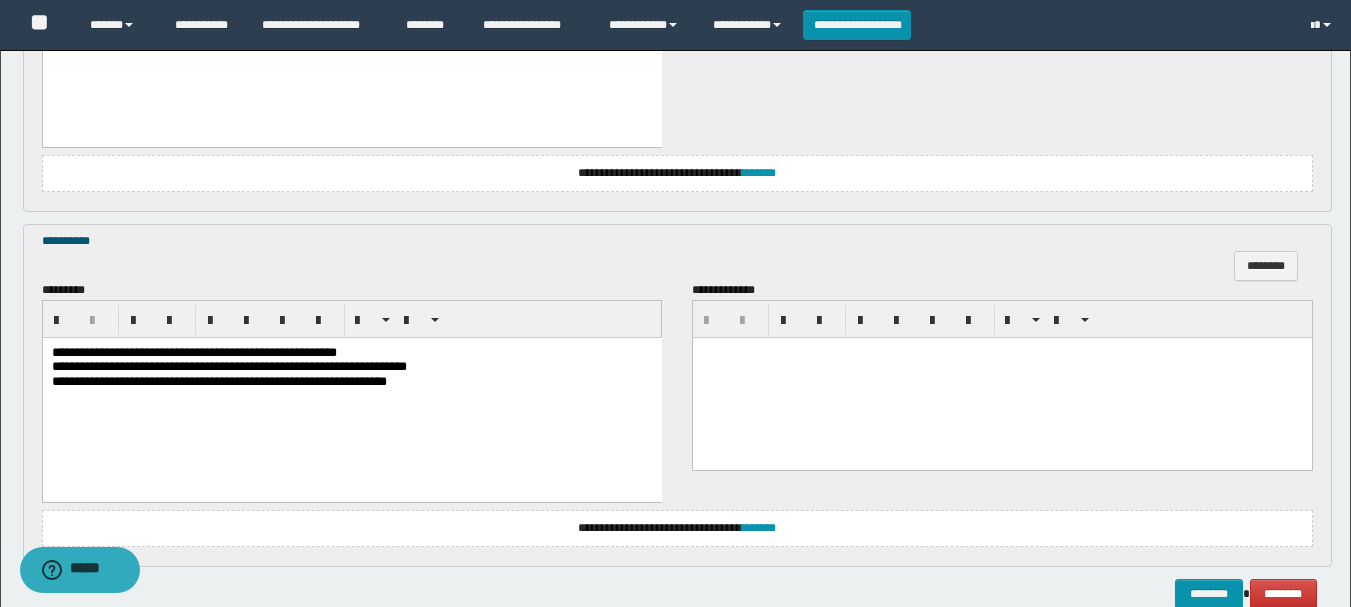 click on "**********" at bounding box center [193, 352] 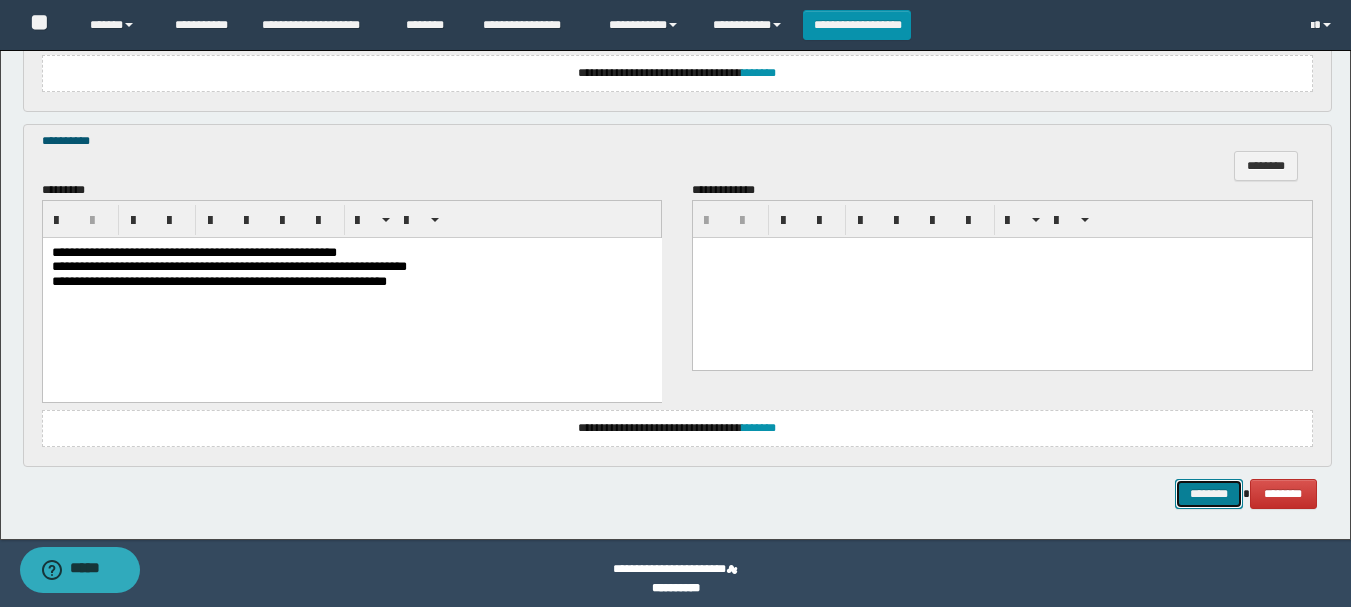 click on "********" at bounding box center [1209, 494] 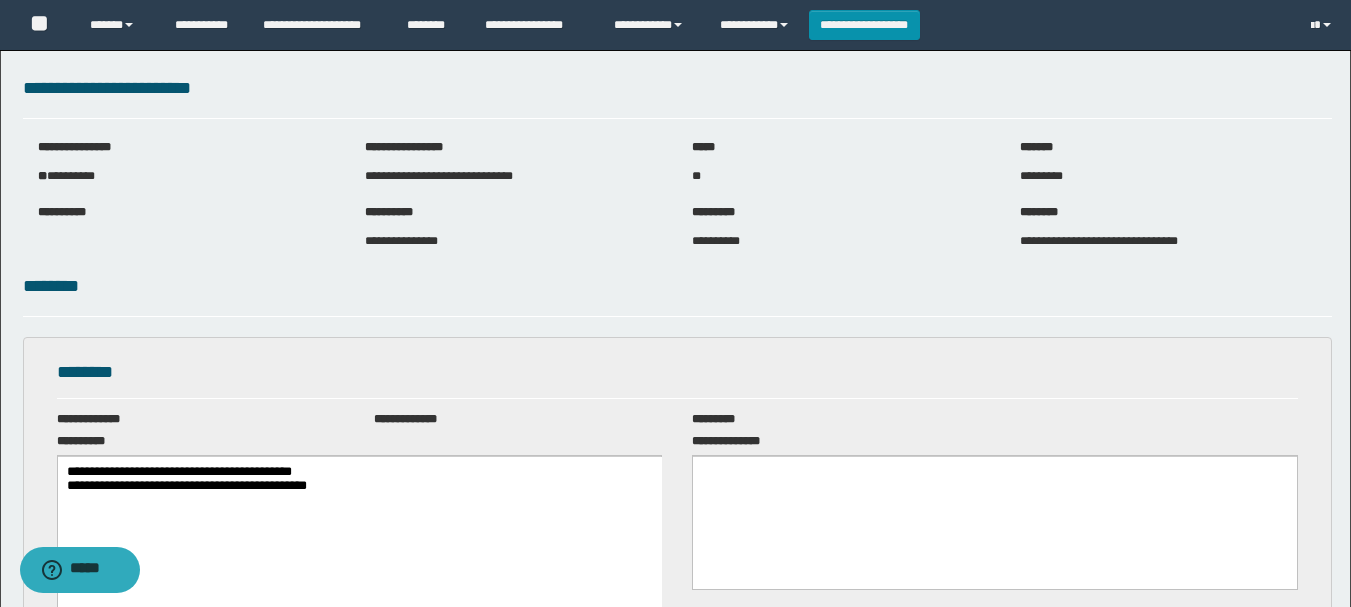 scroll, scrollTop: 0, scrollLeft: 0, axis: both 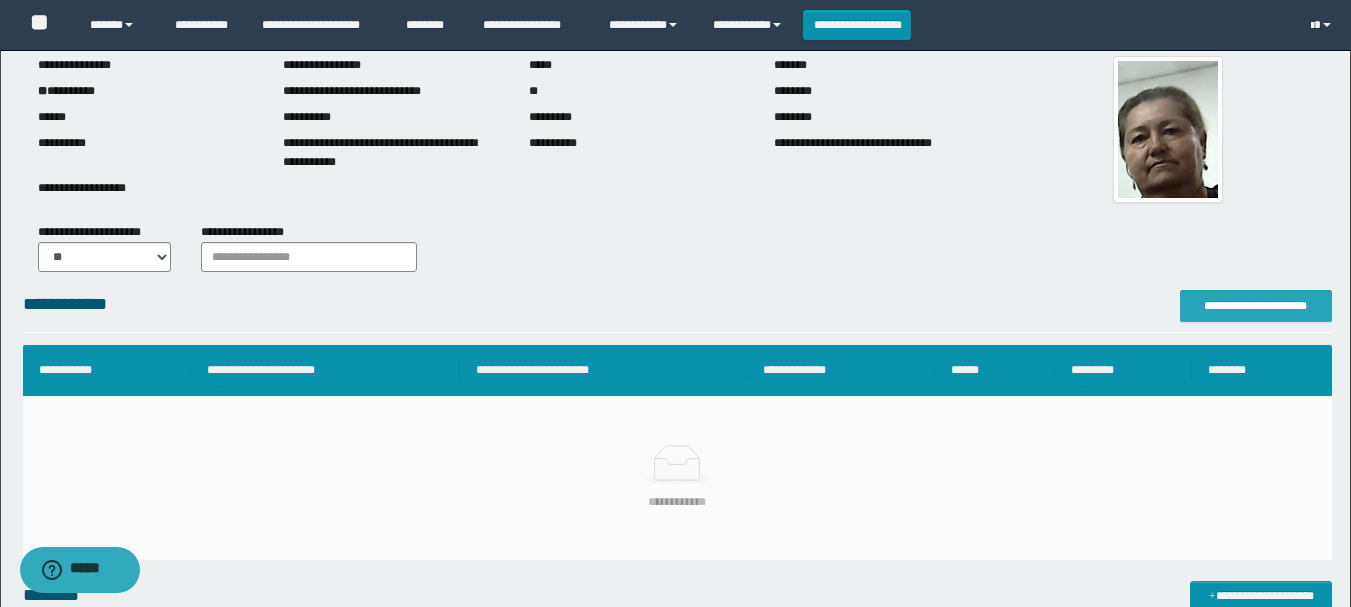 click on "**********" at bounding box center [1256, 306] 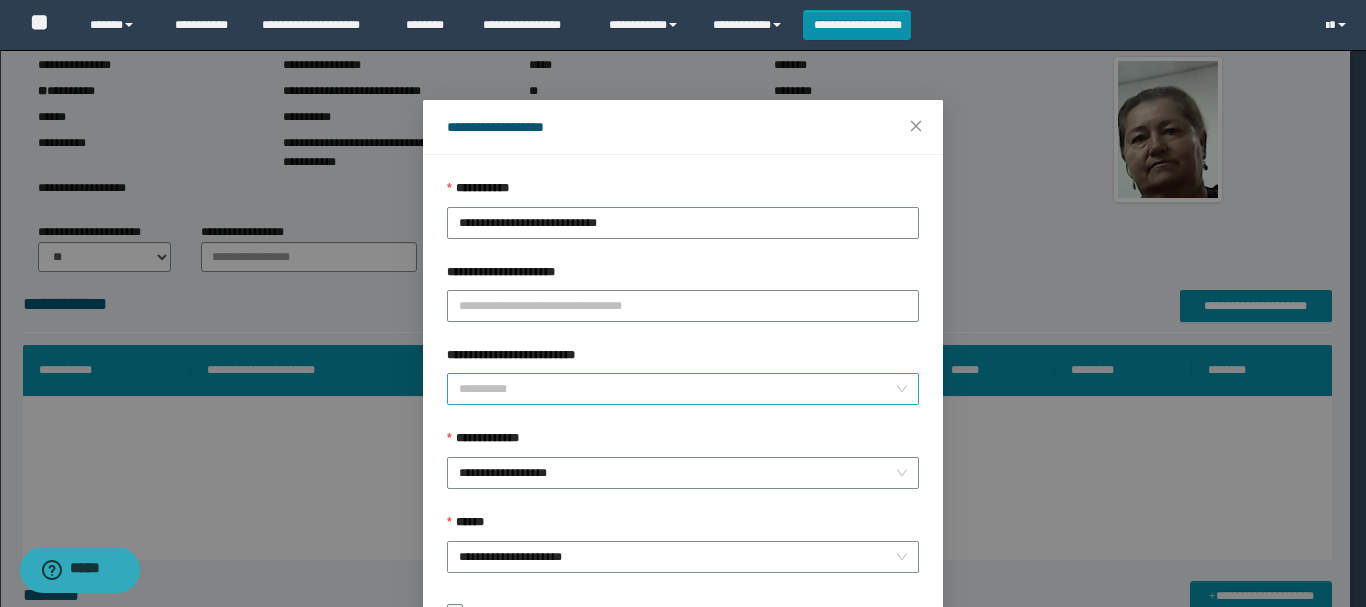 click on "**********" at bounding box center [677, 389] 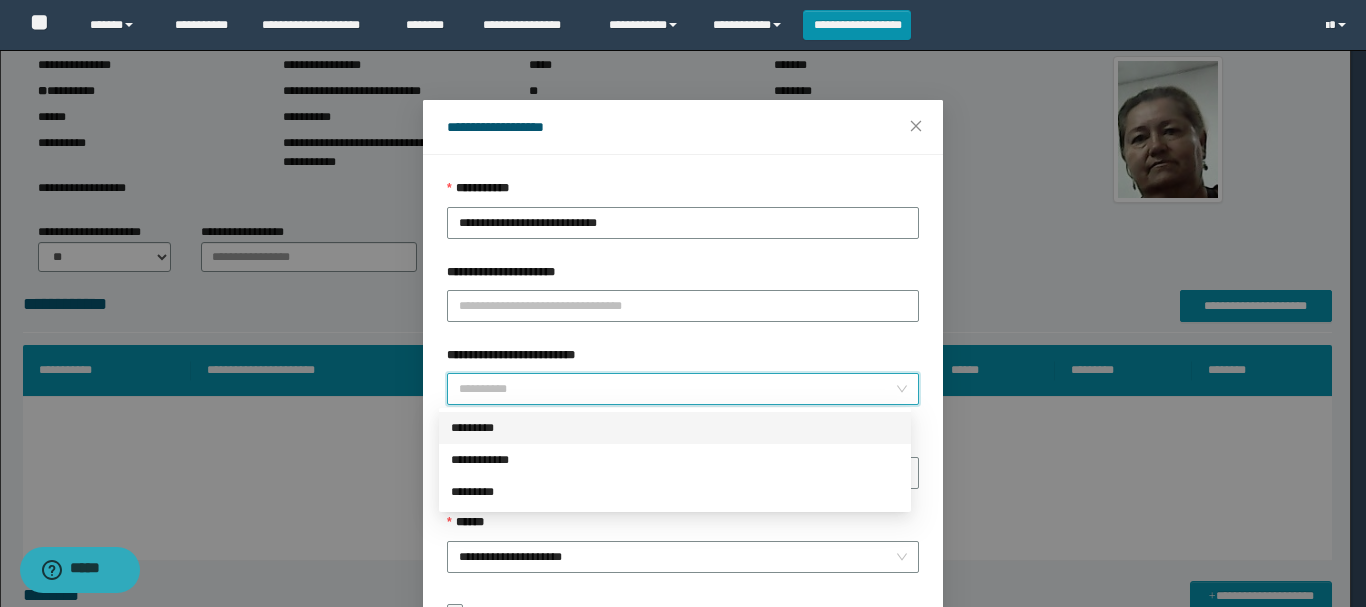 click on "*********" at bounding box center (675, 428) 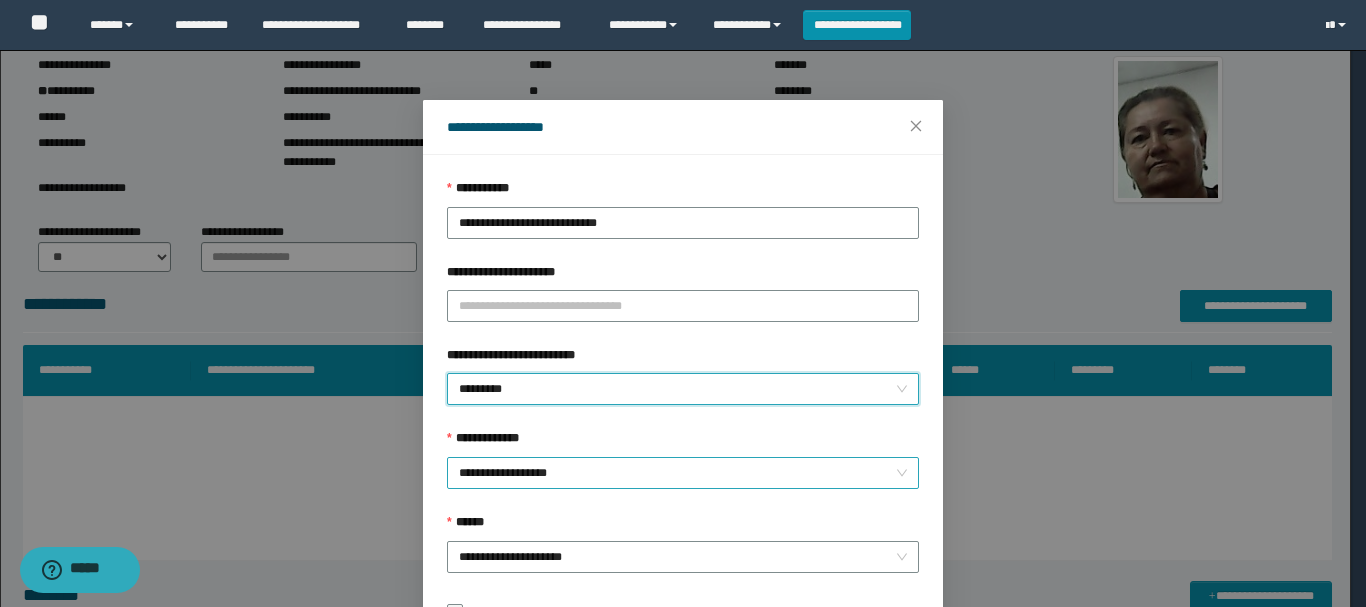 click on "**********" at bounding box center (683, 473) 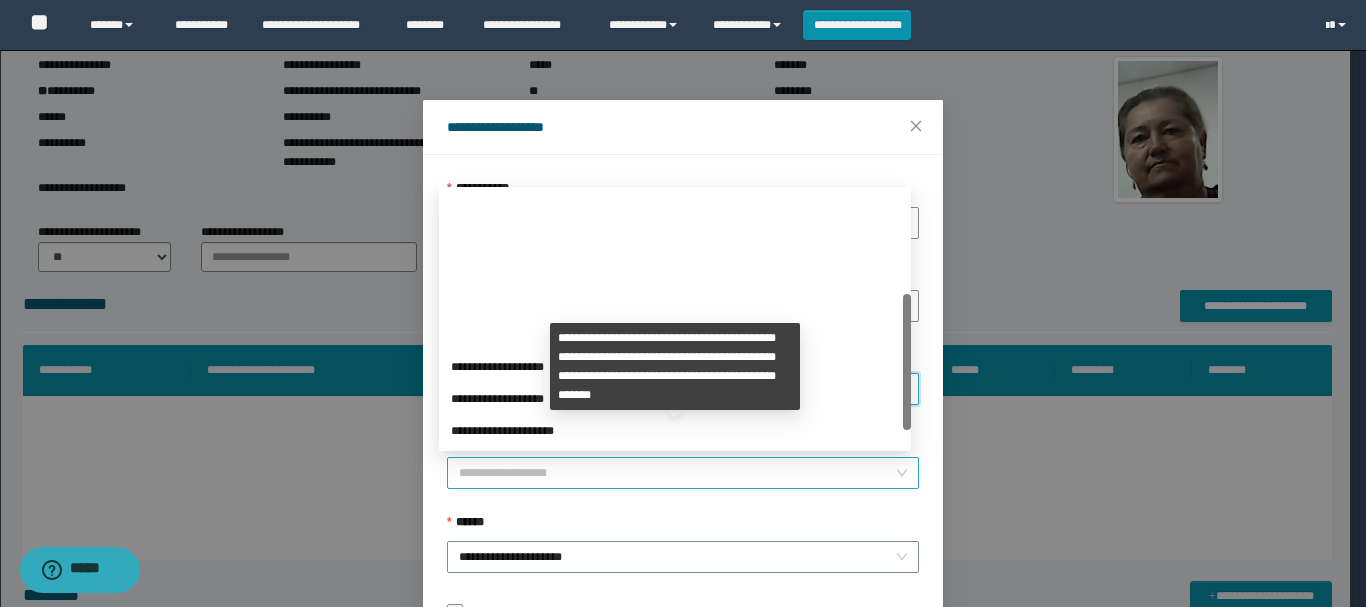 scroll, scrollTop: 192, scrollLeft: 0, axis: vertical 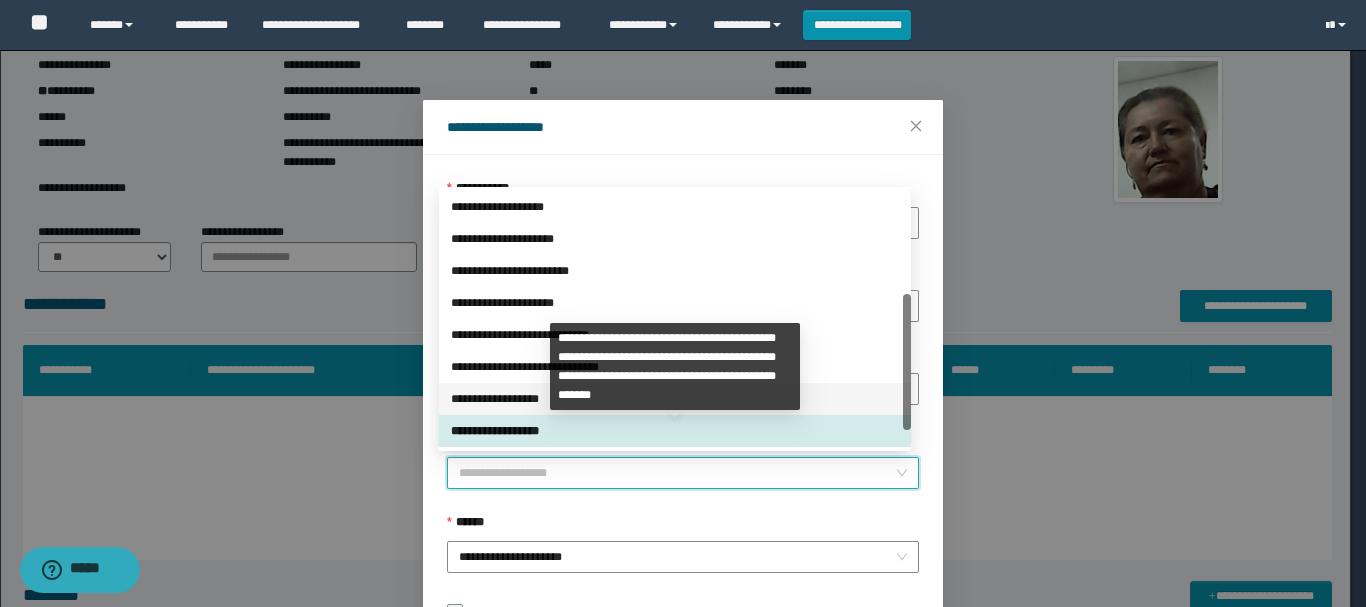 click on "**********" at bounding box center [675, 399] 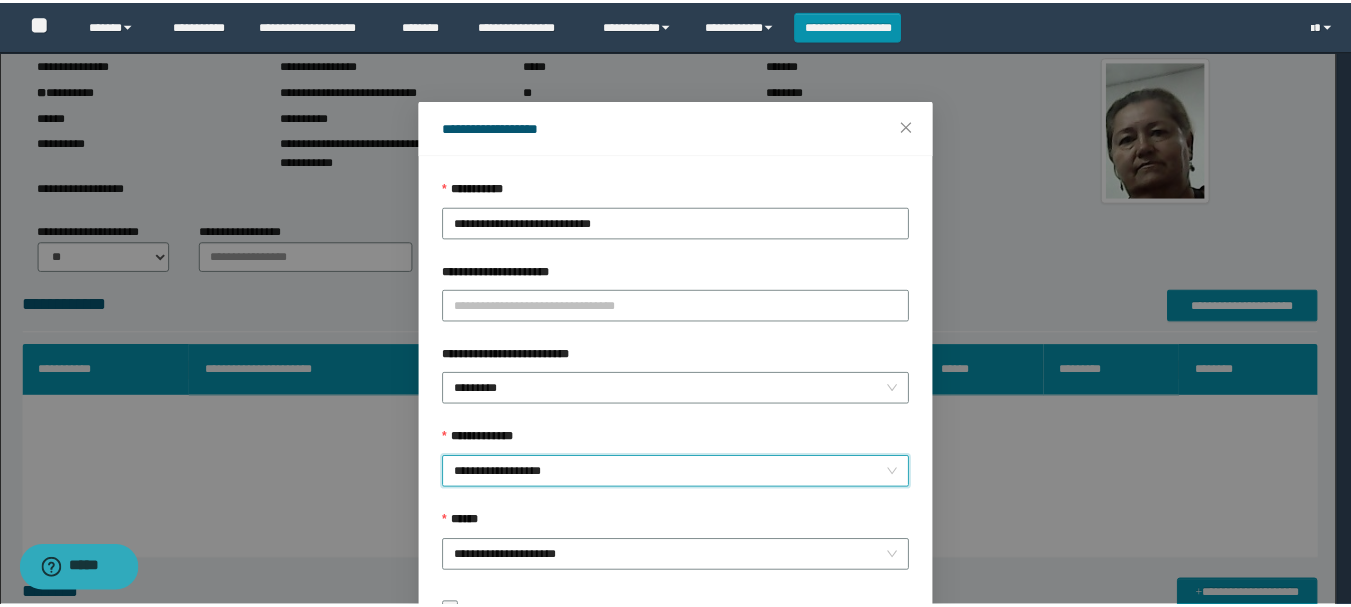 scroll, scrollTop: 145, scrollLeft: 0, axis: vertical 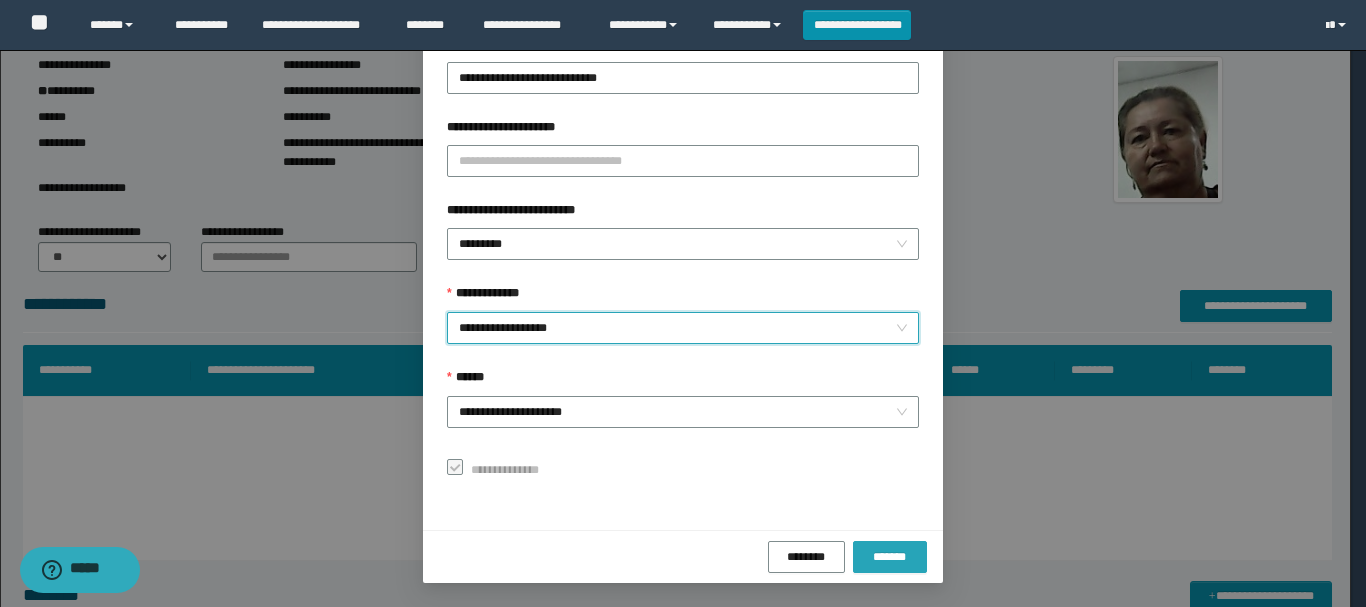 click on "*******" at bounding box center (890, 557) 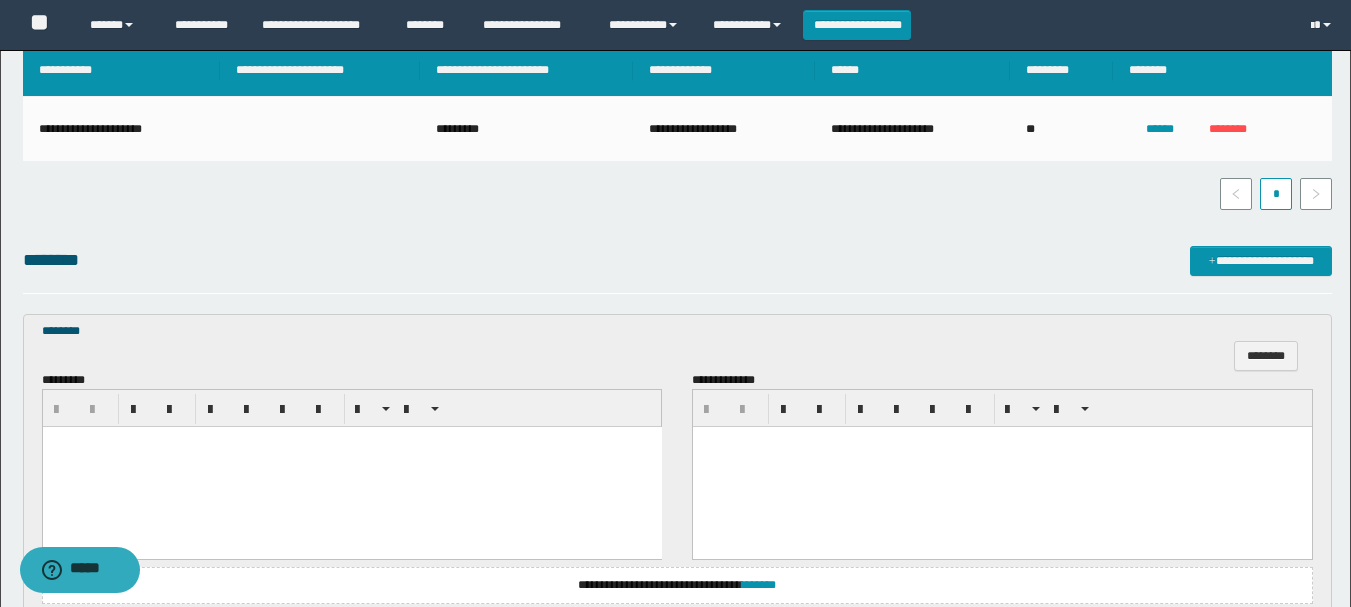 scroll, scrollTop: 500, scrollLeft: 0, axis: vertical 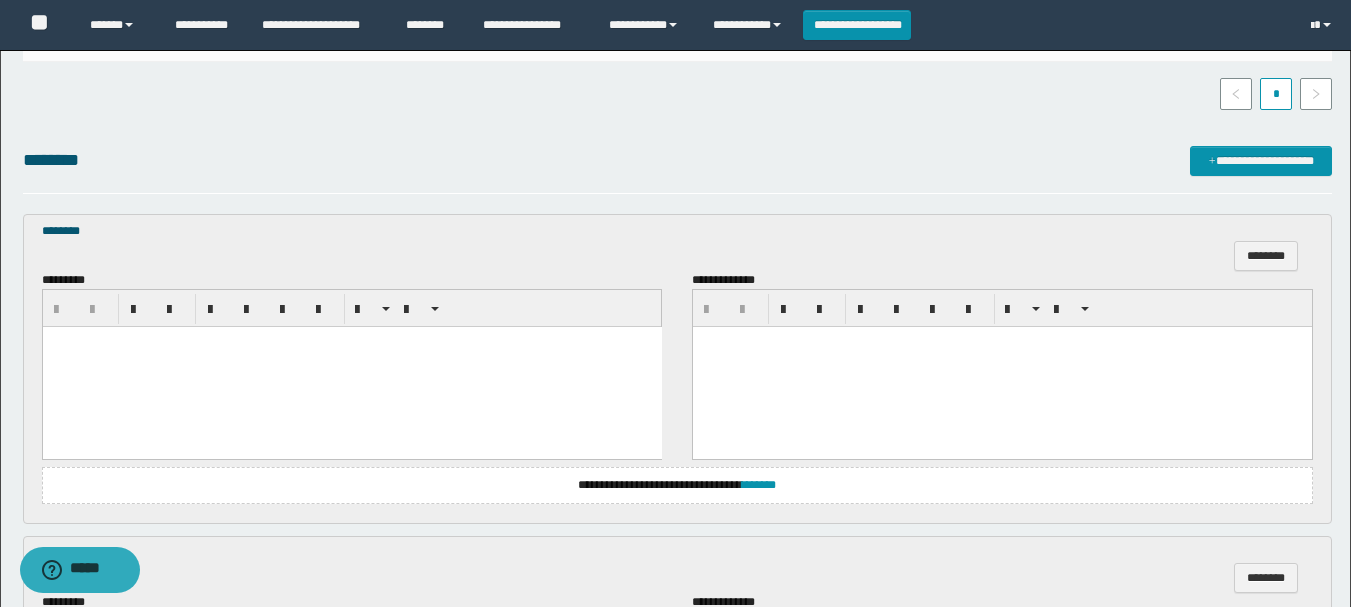 click at bounding box center (351, 342) 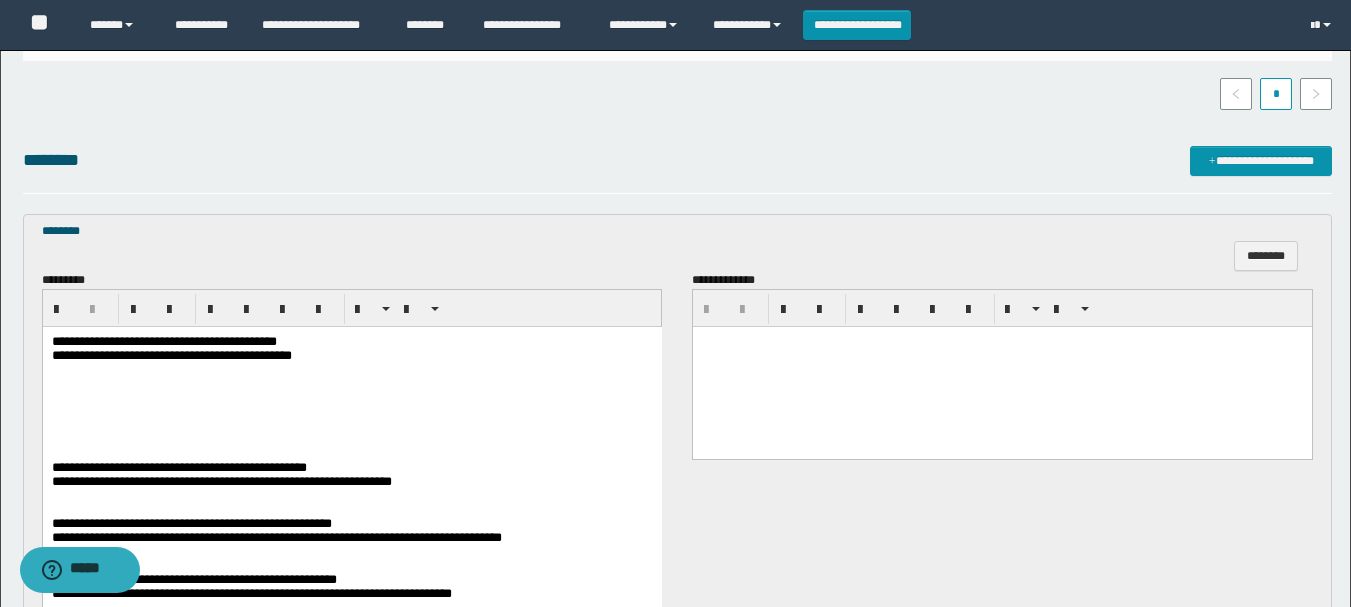 scroll, scrollTop: 600, scrollLeft: 0, axis: vertical 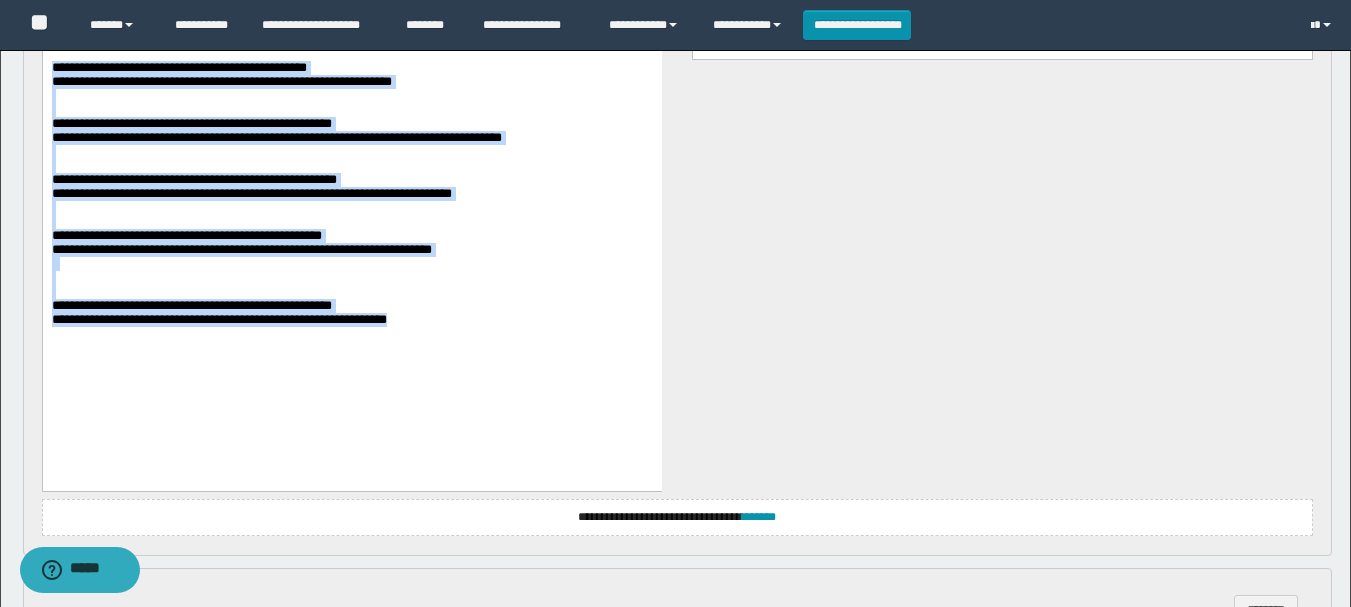 drag, startPoint x: 50, startPoint y: 85, endPoint x: 450, endPoint y: 389, distance: 502.4102 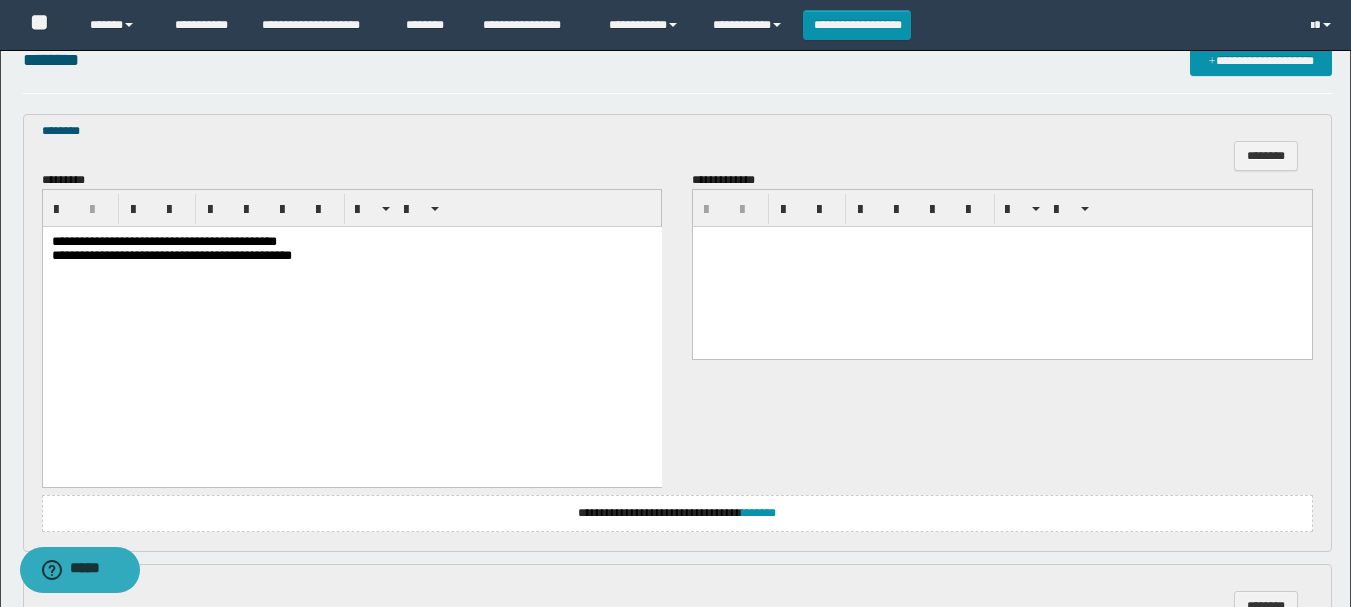 scroll, scrollTop: 500, scrollLeft: 0, axis: vertical 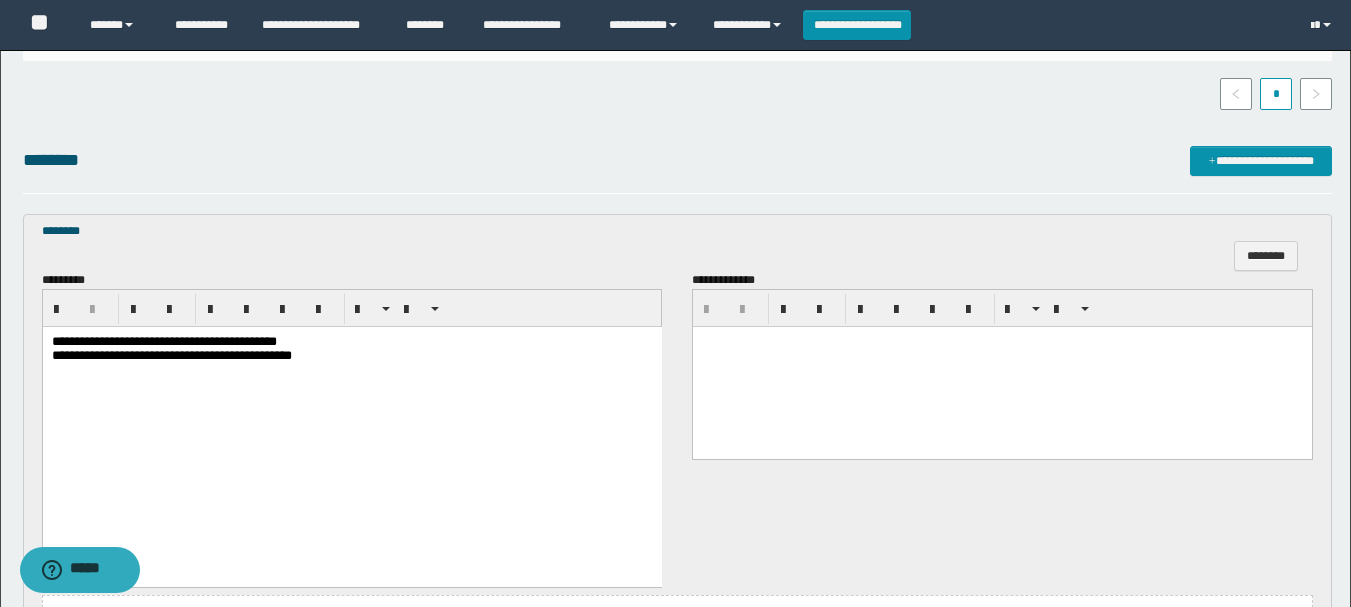 click on "**********" at bounding box center (163, 341) 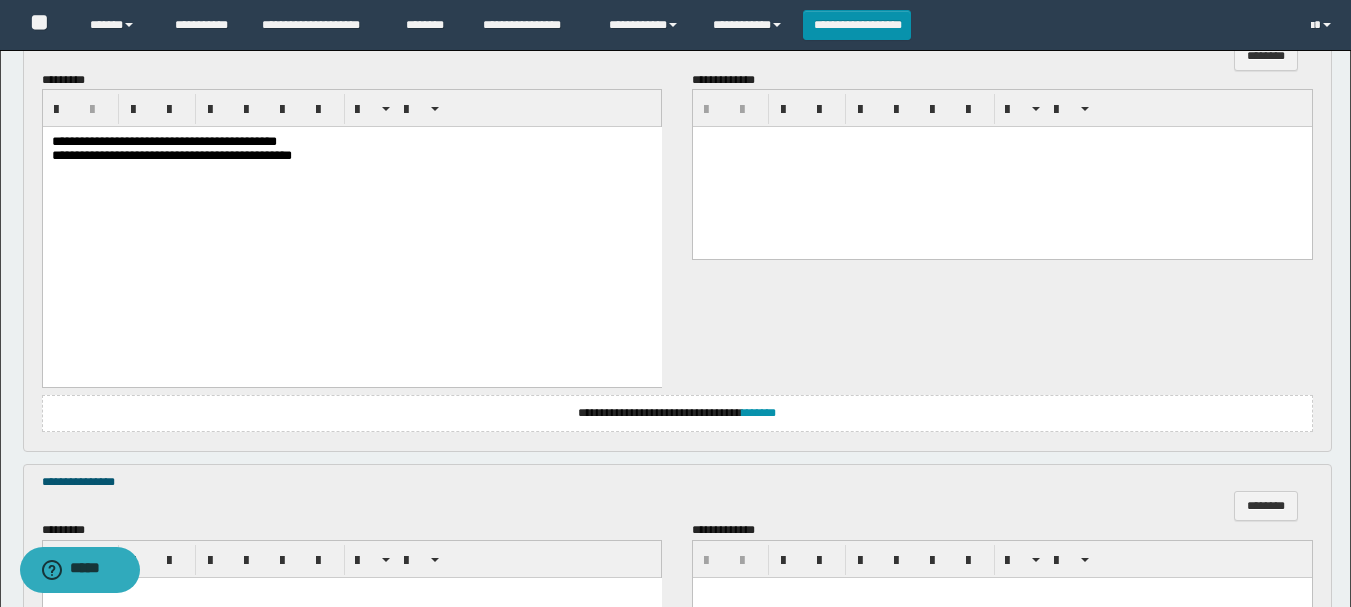 scroll, scrollTop: 900, scrollLeft: 0, axis: vertical 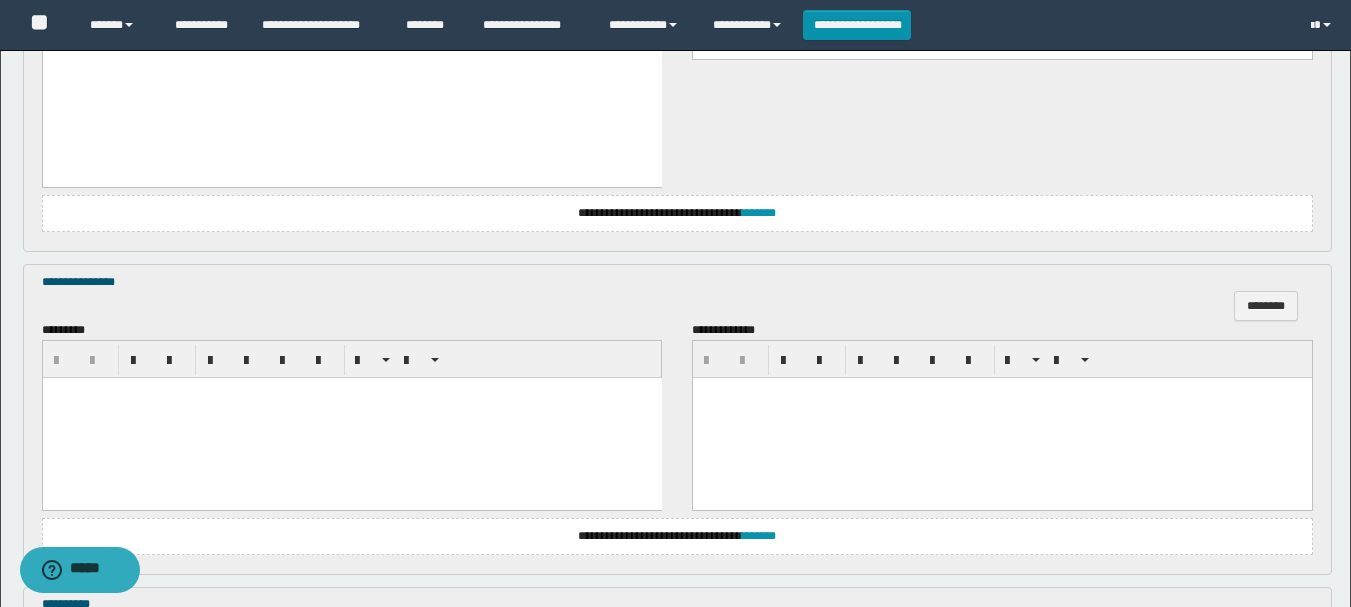 click at bounding box center (351, 418) 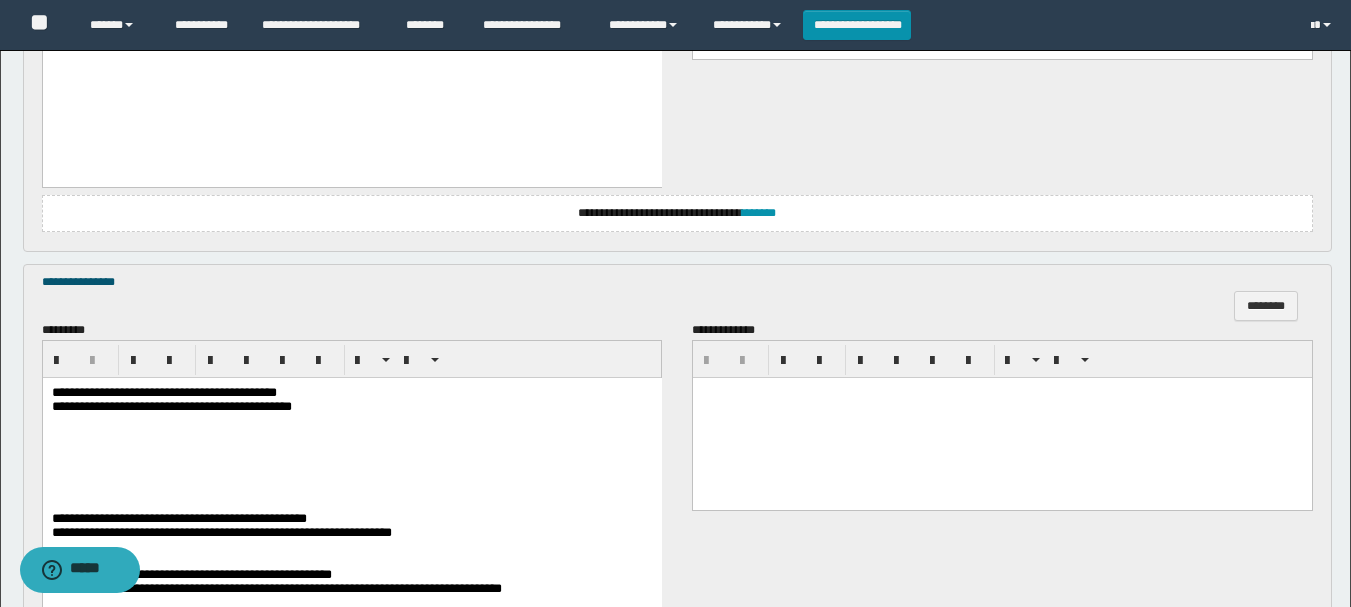 scroll, scrollTop: 1100, scrollLeft: 0, axis: vertical 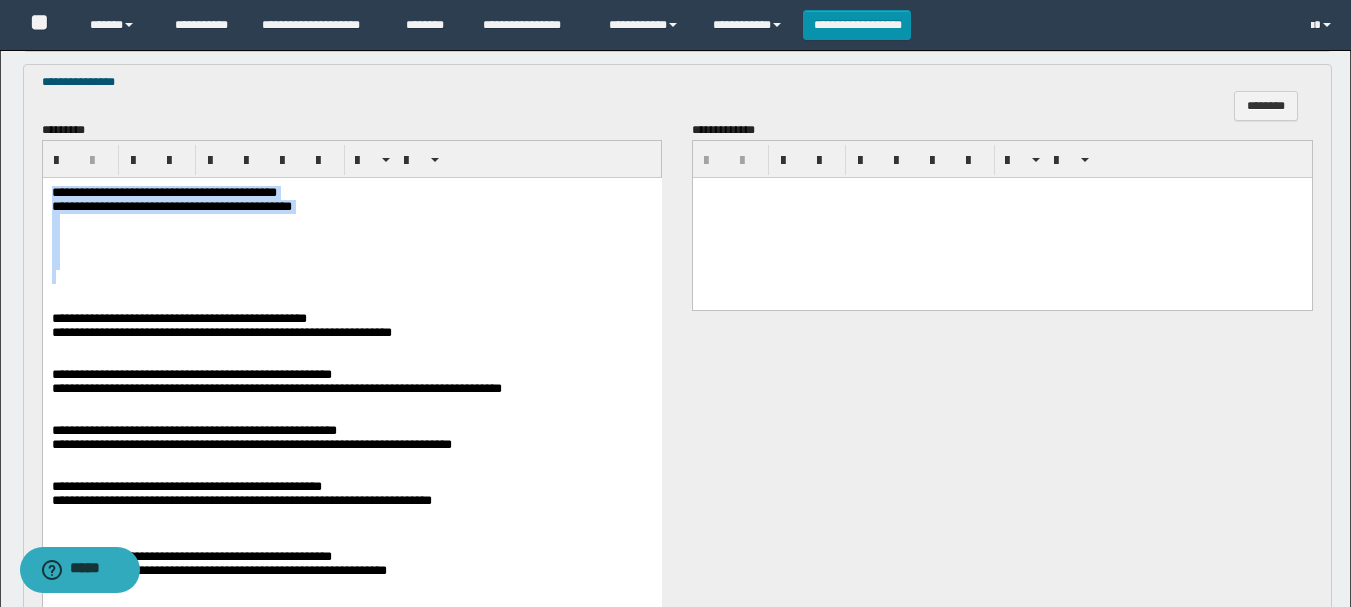 drag, startPoint x: 50, startPoint y: 191, endPoint x: 524, endPoint y: 284, distance: 483.03726 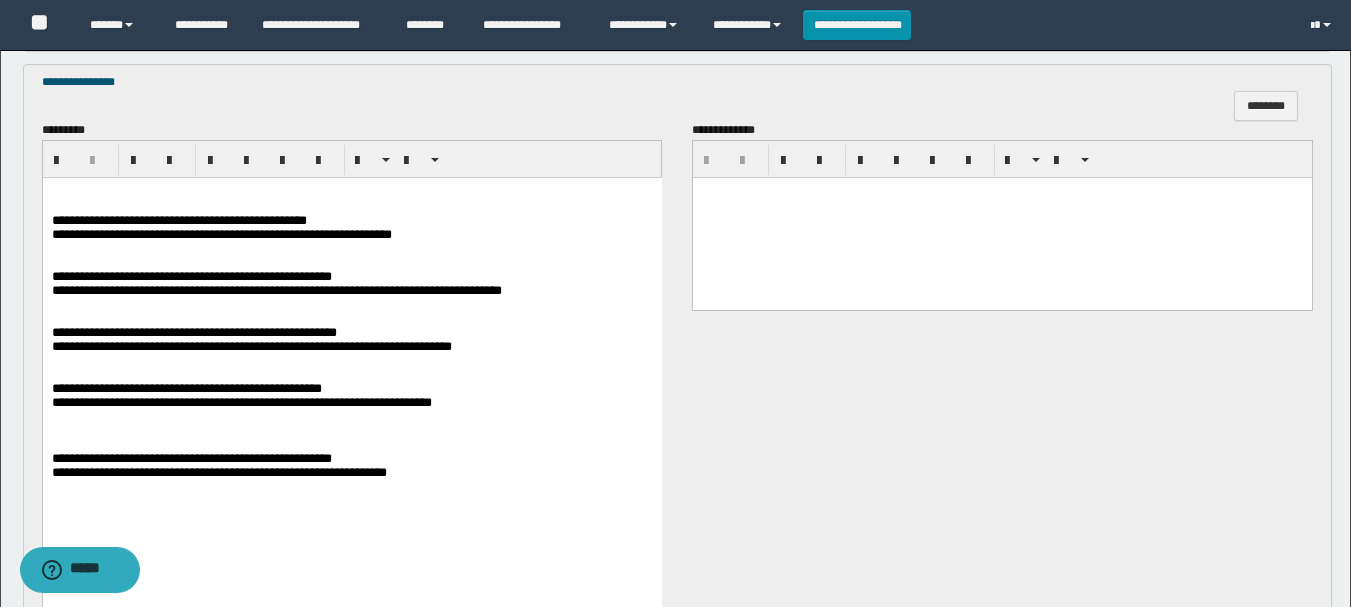 click on "**********" at bounding box center (178, 220) 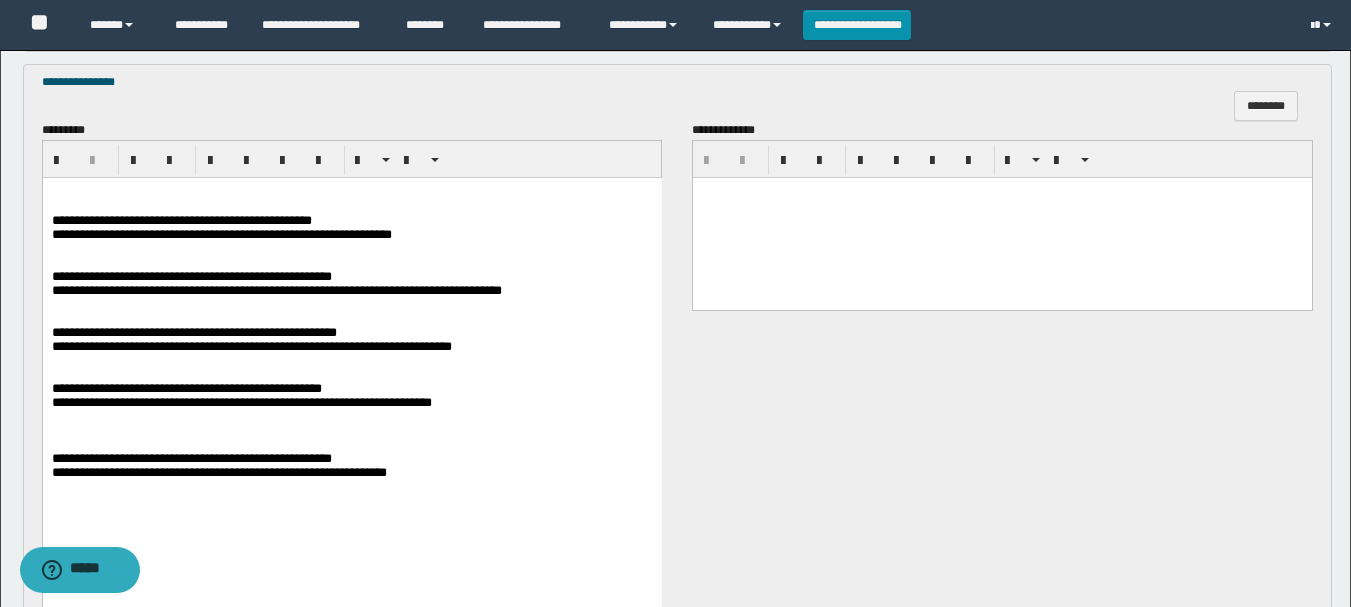 click on "**********" at bounding box center (191, 458) 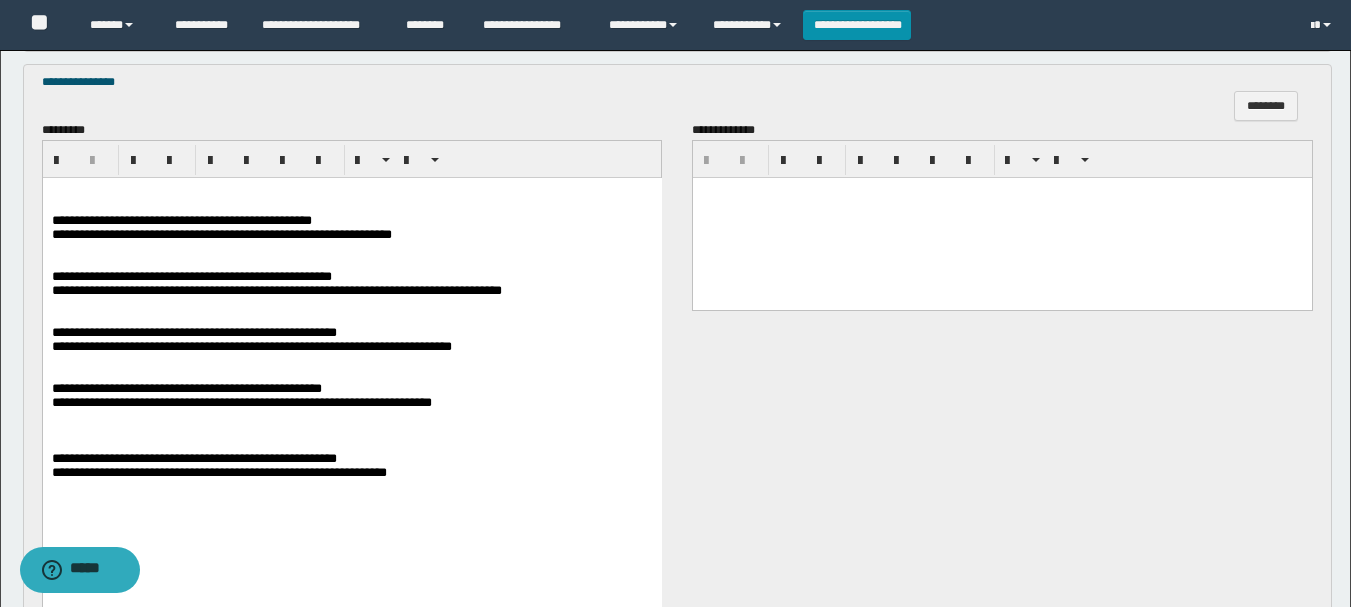 click on "**********" at bounding box center [191, 276] 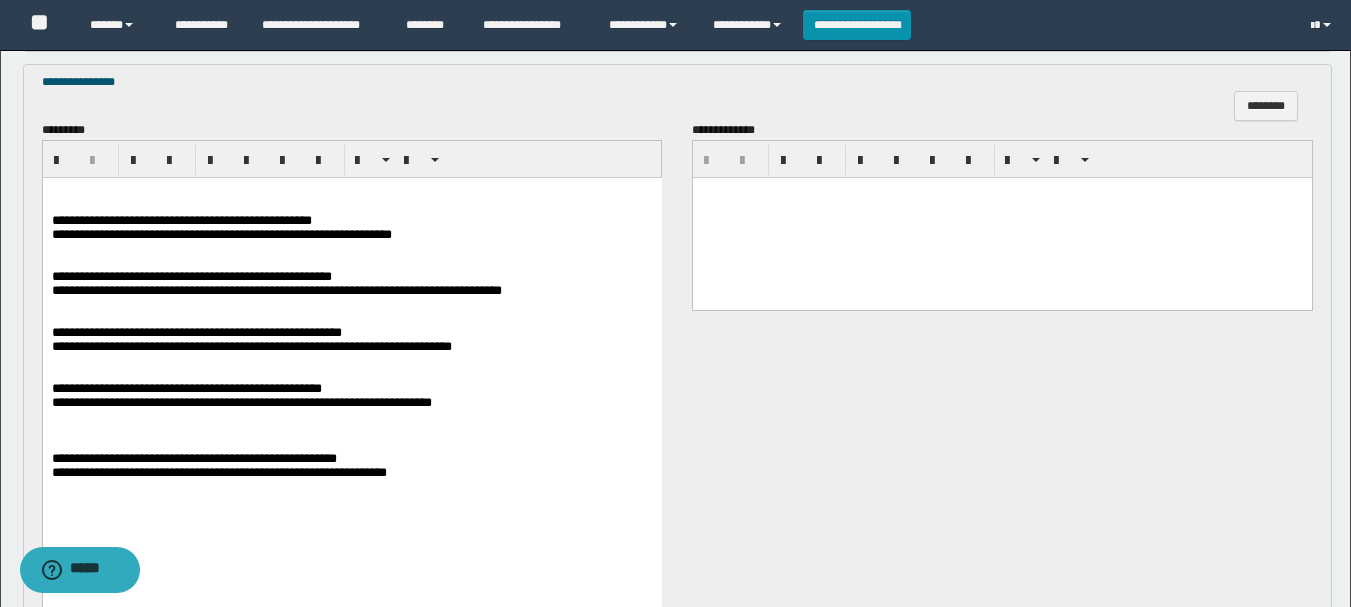 click on "**********" at bounding box center [186, 388] 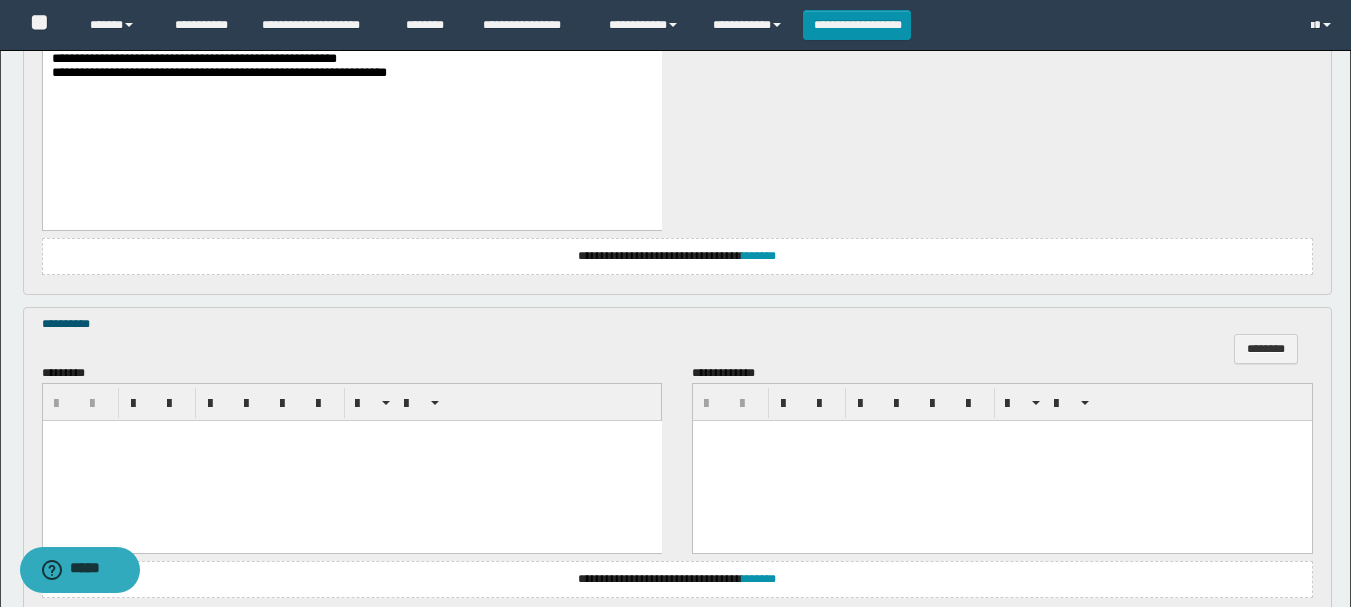 scroll, scrollTop: 1661, scrollLeft: 0, axis: vertical 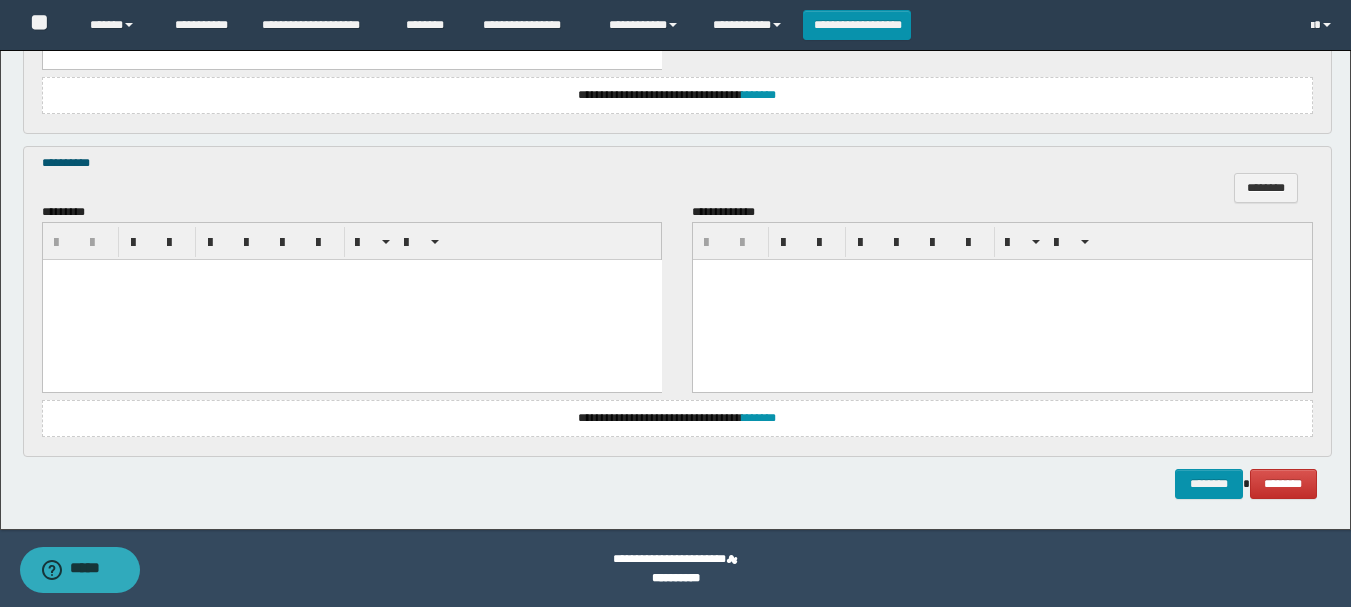 click at bounding box center [351, 299] 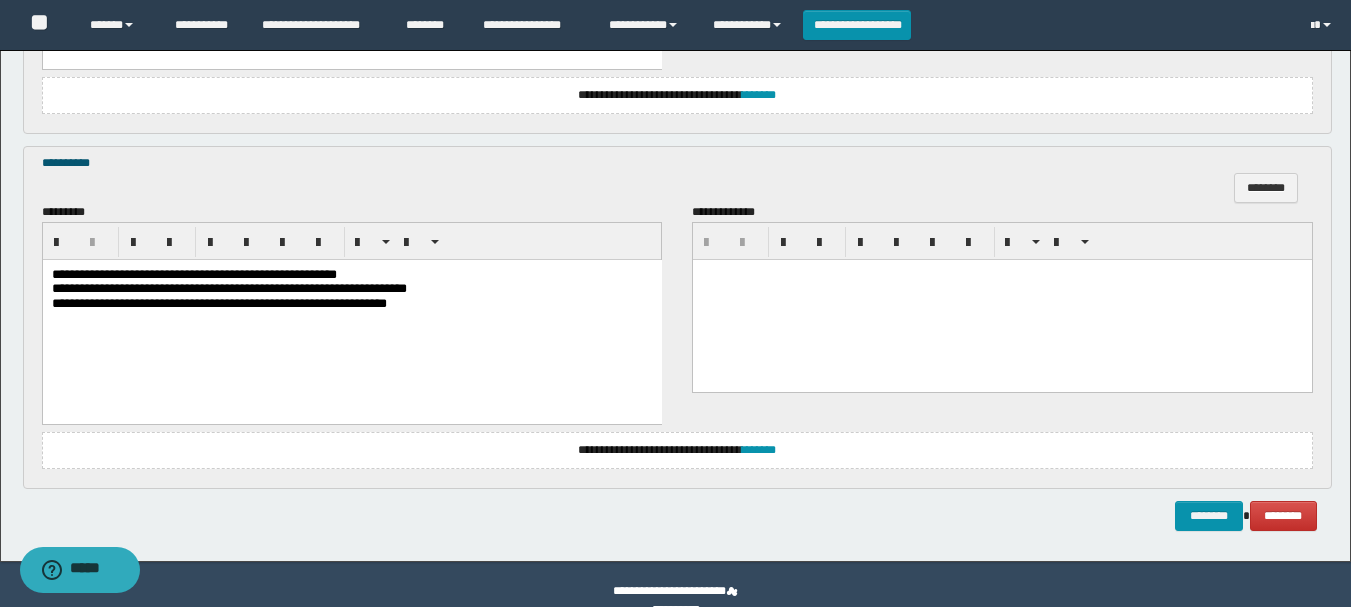 click on "**********" at bounding box center [193, 273] 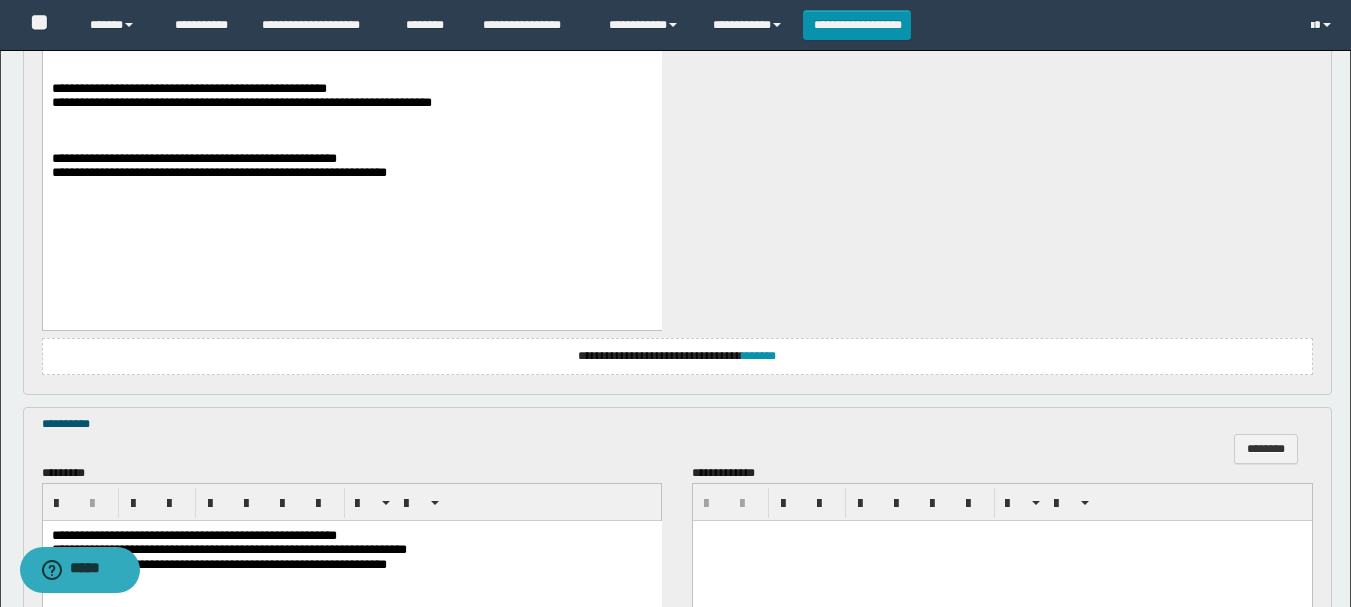 scroll, scrollTop: 1693, scrollLeft: 0, axis: vertical 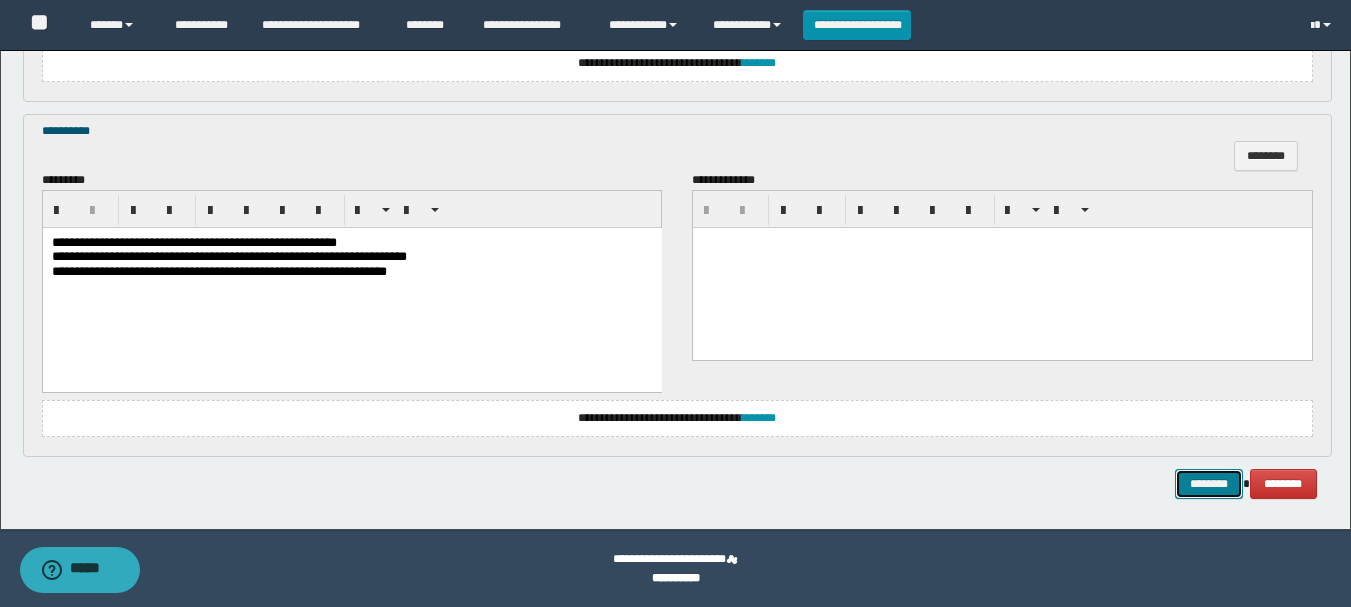 click on "********" at bounding box center (1209, 484) 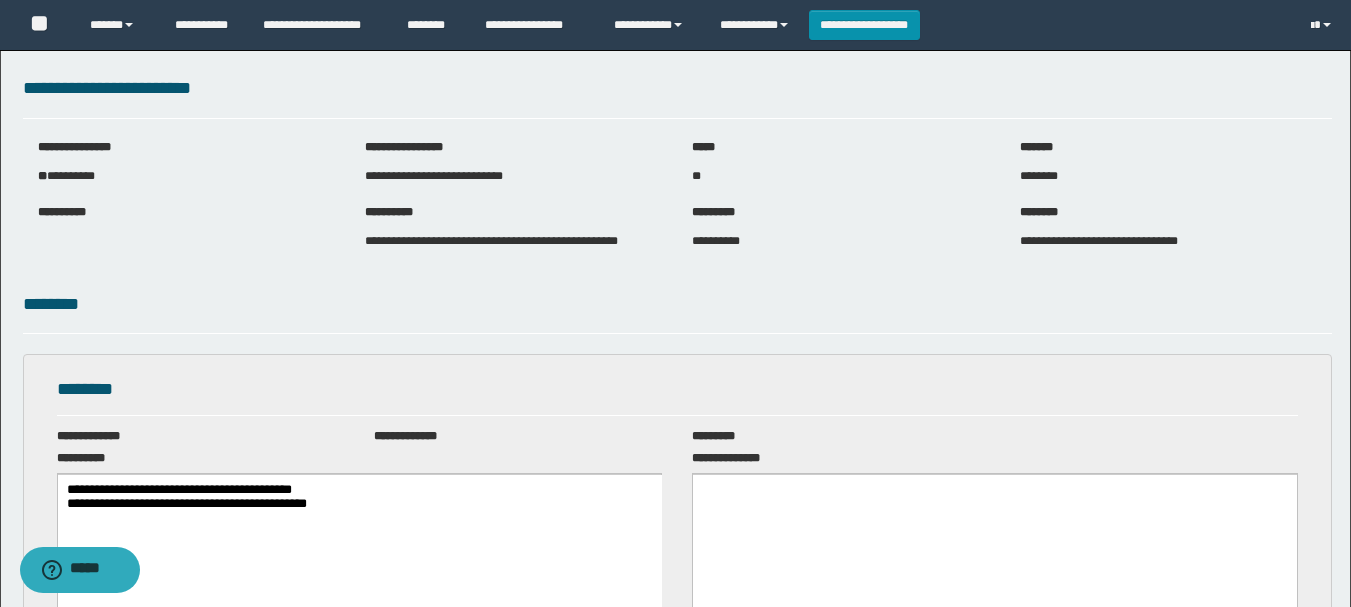 scroll, scrollTop: 0, scrollLeft: 0, axis: both 